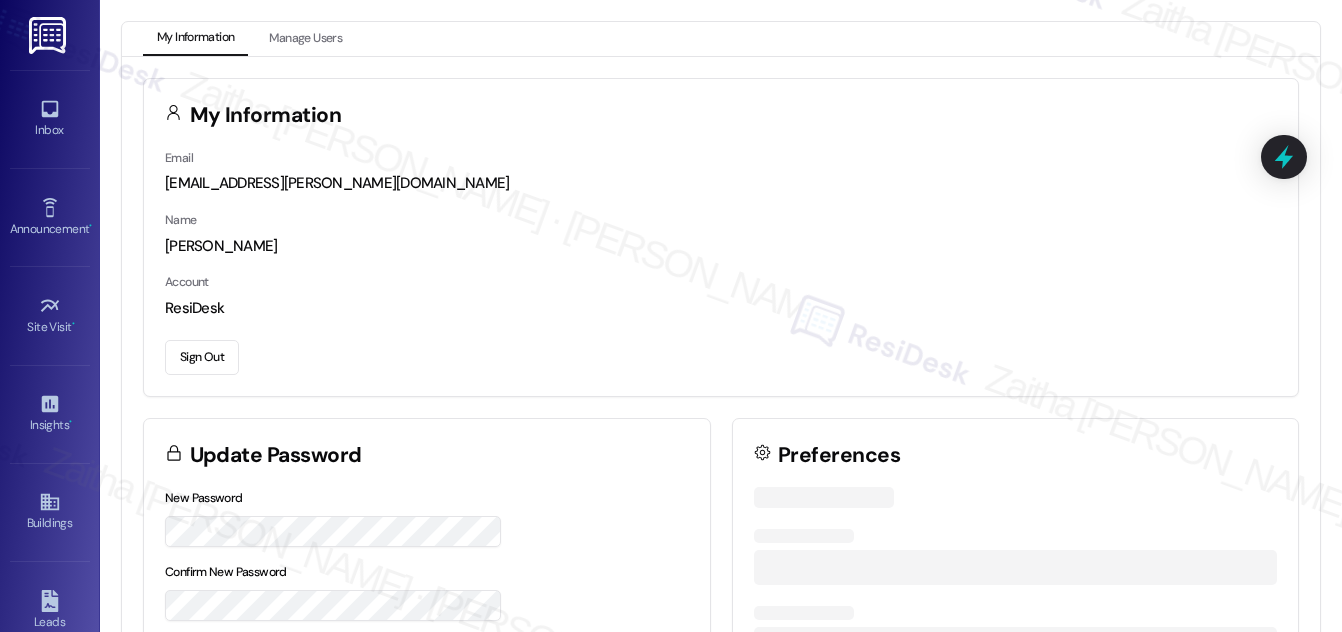 scroll, scrollTop: 0, scrollLeft: 0, axis: both 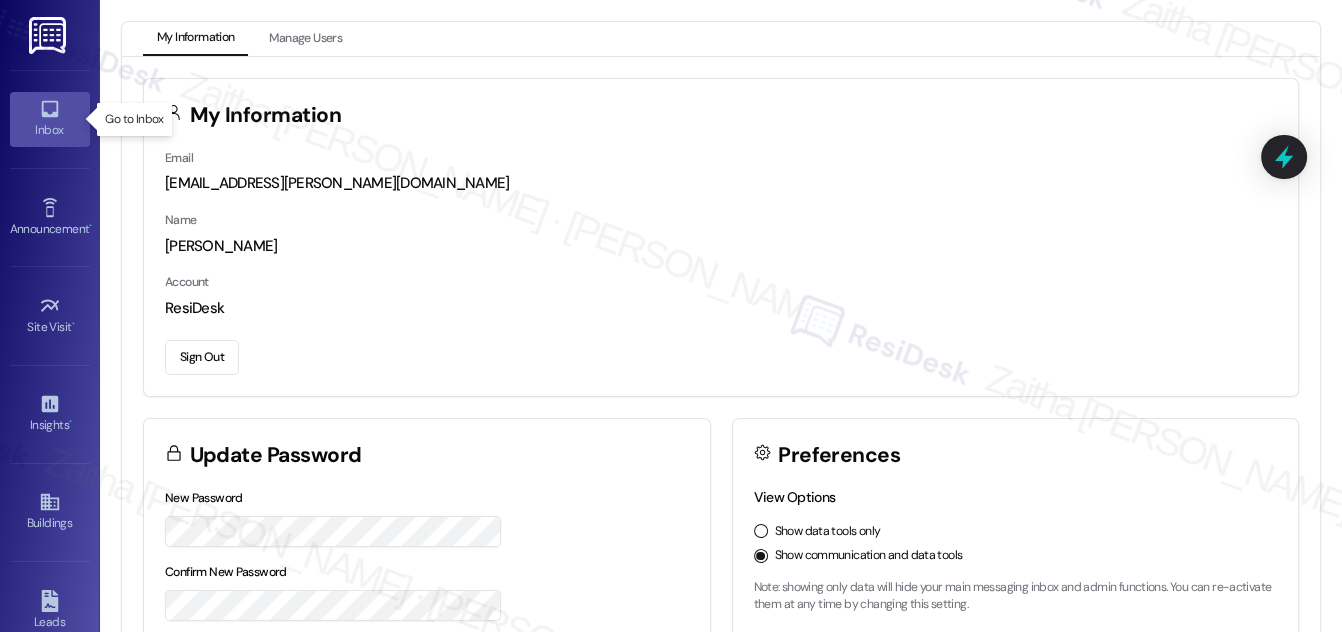 click on "Inbox" at bounding box center [50, 130] 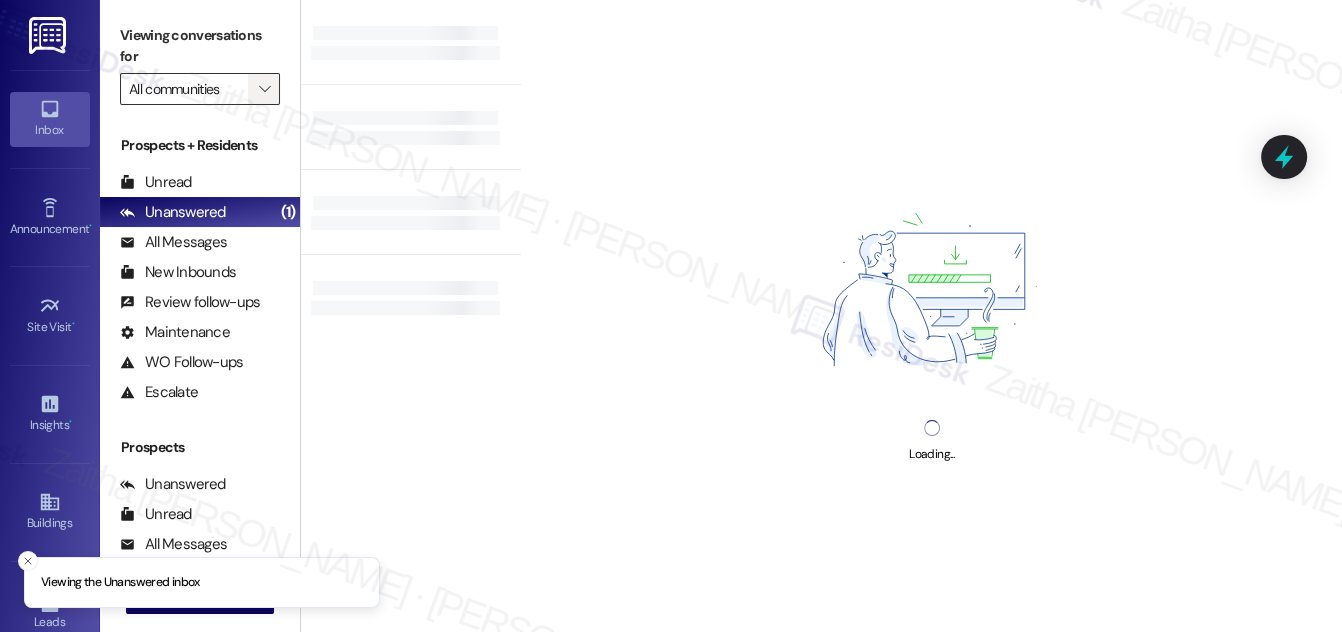 click on "" at bounding box center (264, 89) 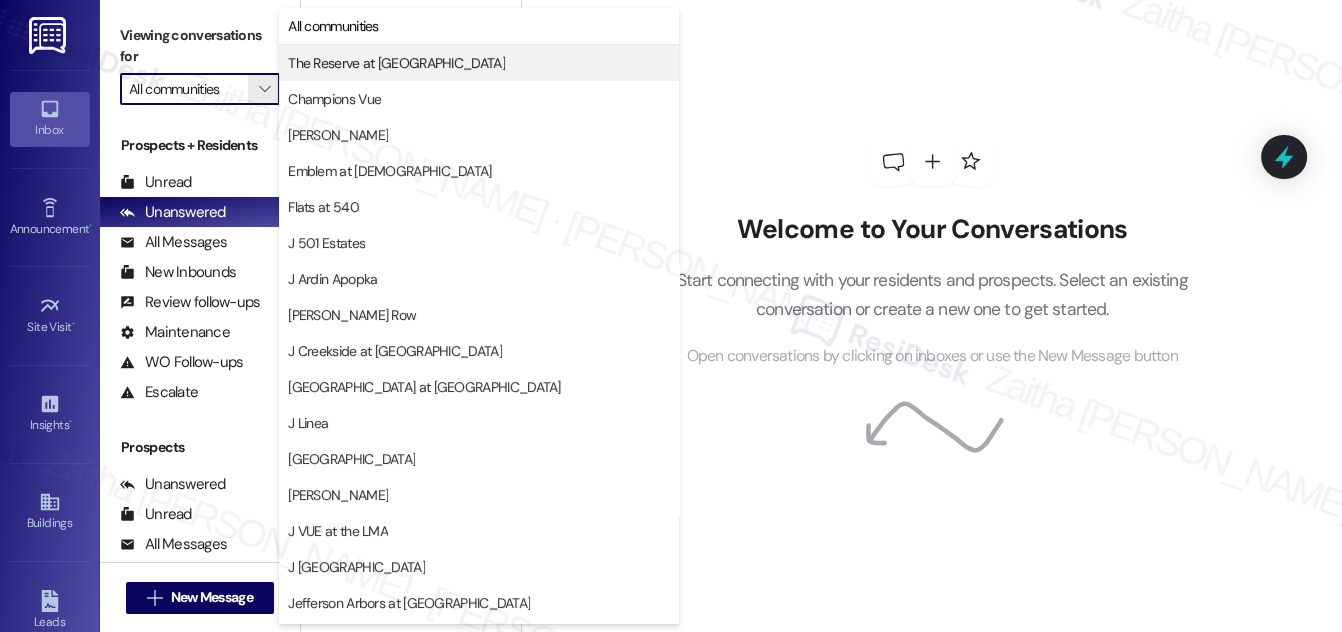 click on "The Reserve at [GEOGRAPHIC_DATA]" at bounding box center (396, 63) 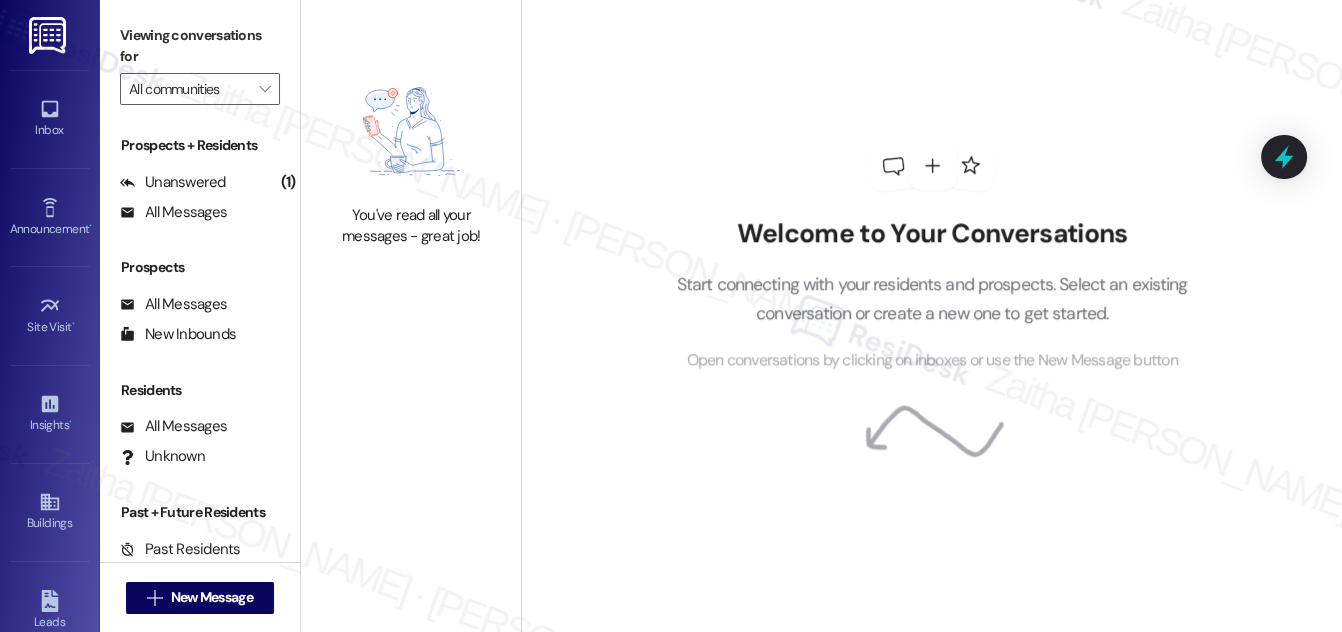 type on "The Reserve at [GEOGRAPHIC_DATA]" 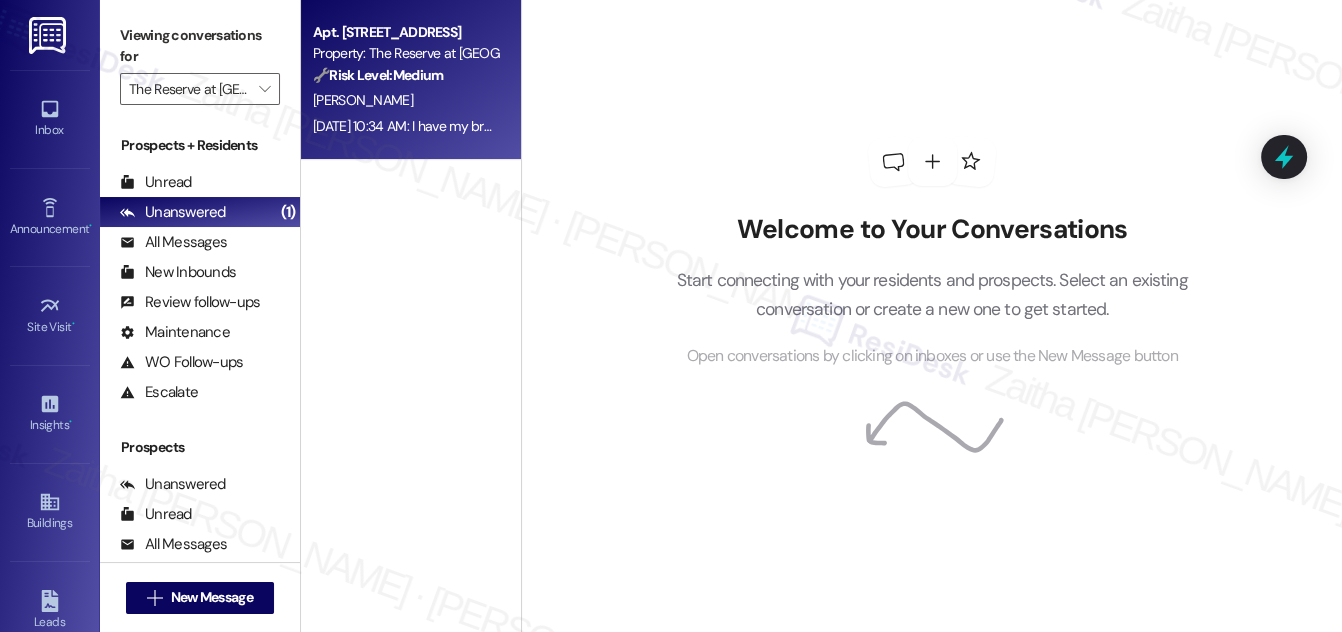 click on "[PERSON_NAME]" at bounding box center [405, 100] 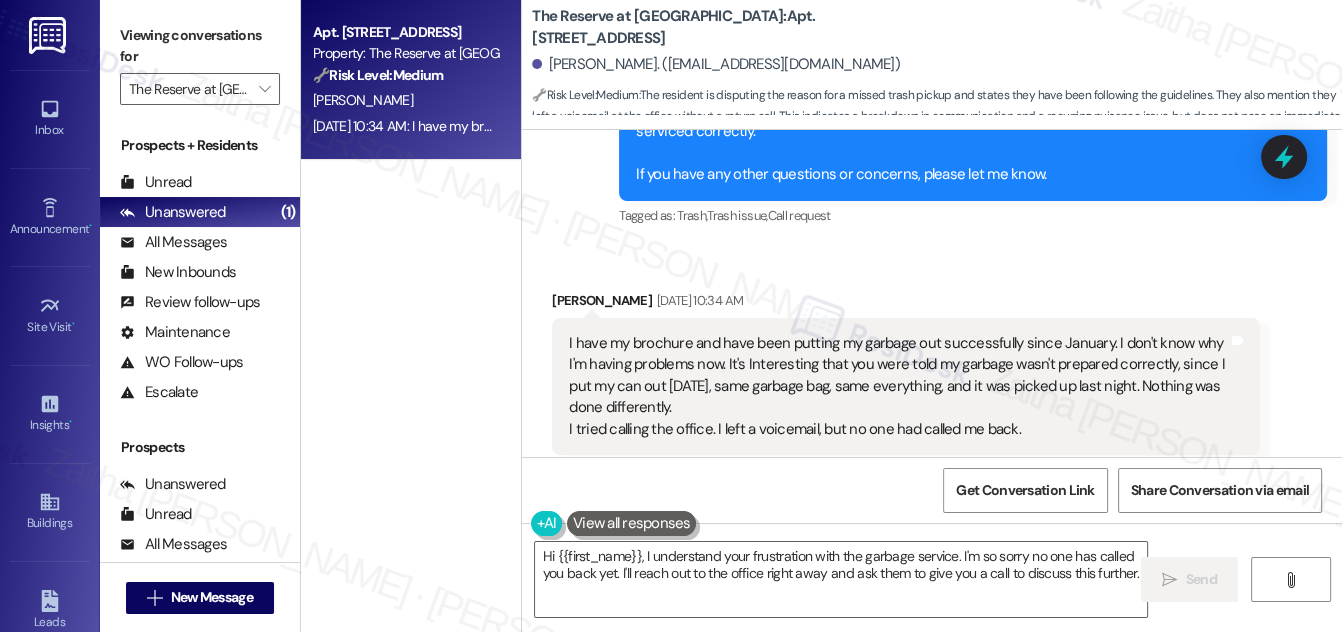 scroll, scrollTop: 10465, scrollLeft: 0, axis: vertical 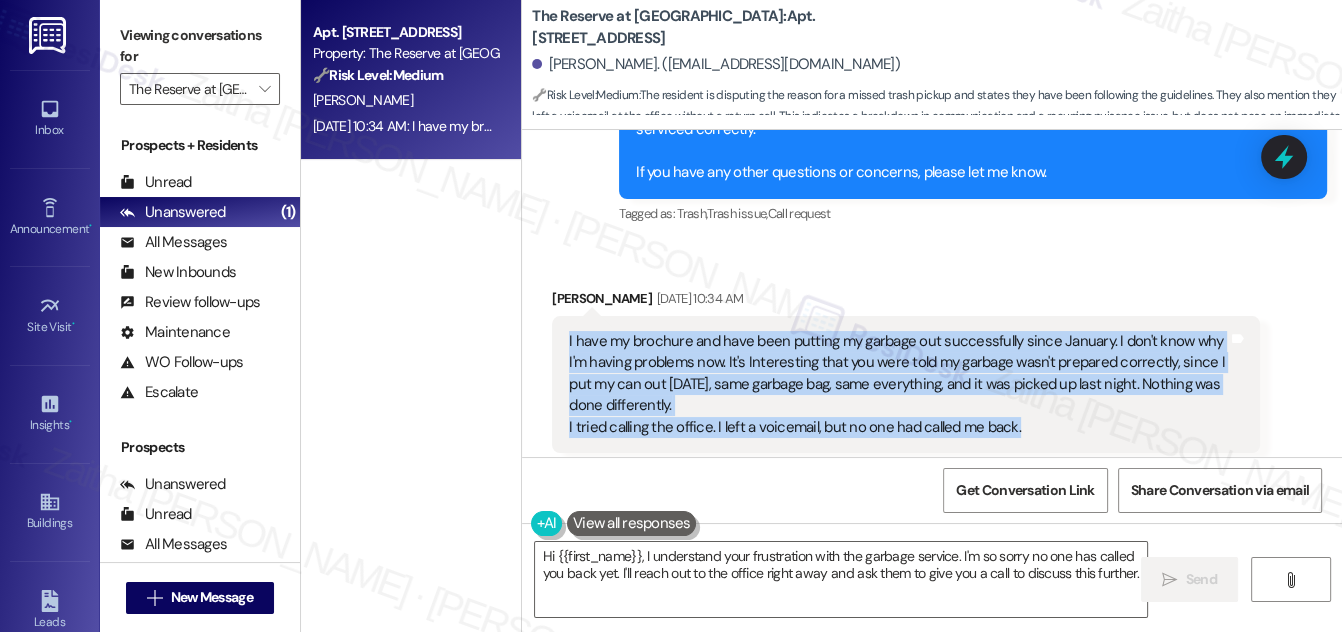 drag, startPoint x: 554, startPoint y: 290, endPoint x: 1040, endPoint y: 382, distance: 494.63116 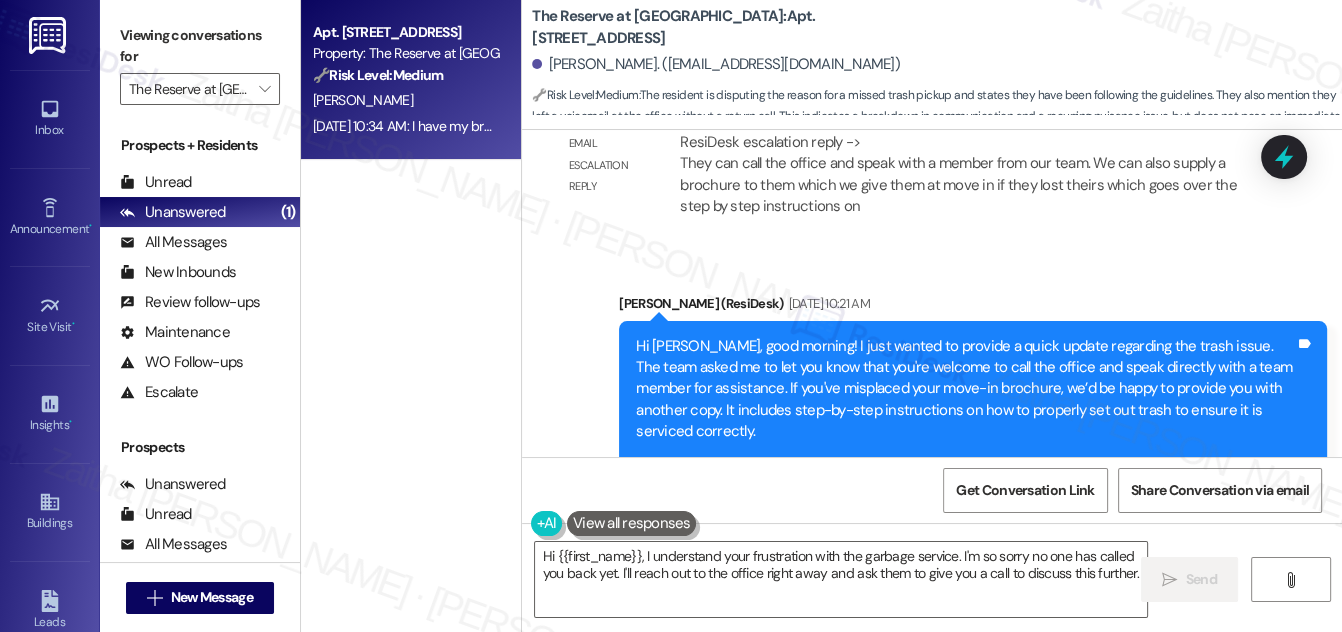 scroll, scrollTop: 10193, scrollLeft: 0, axis: vertical 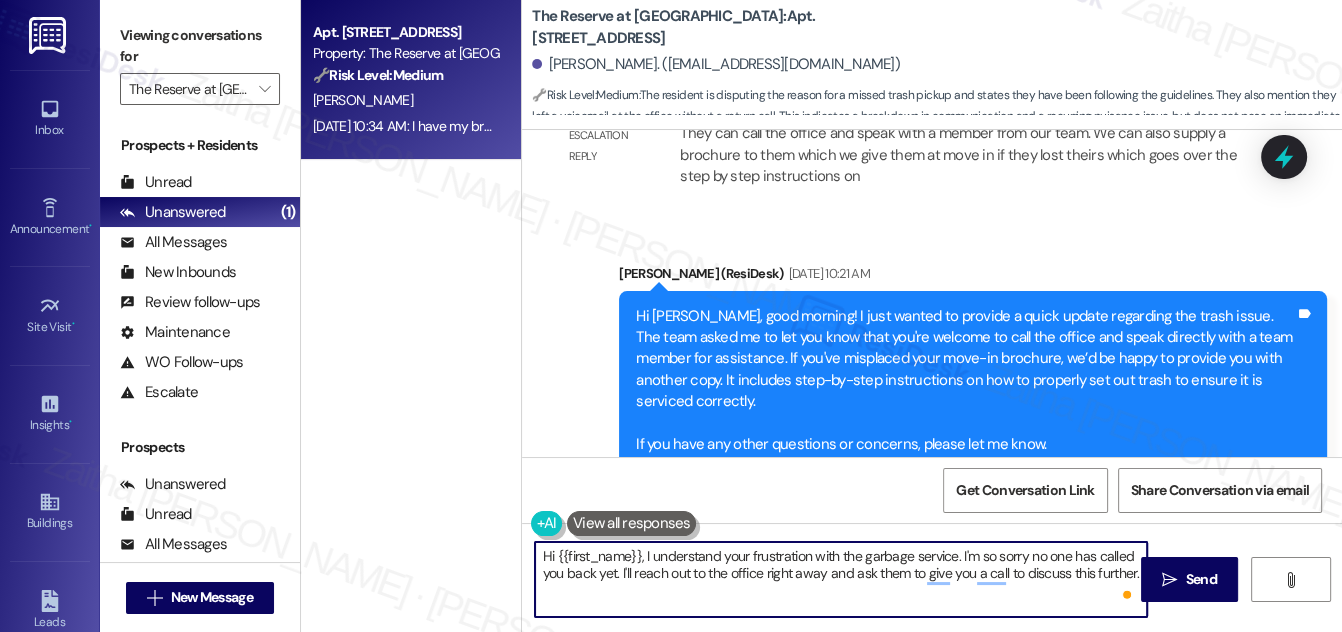 drag, startPoint x: 619, startPoint y: 571, endPoint x: 634, endPoint y: 572, distance: 15.033297 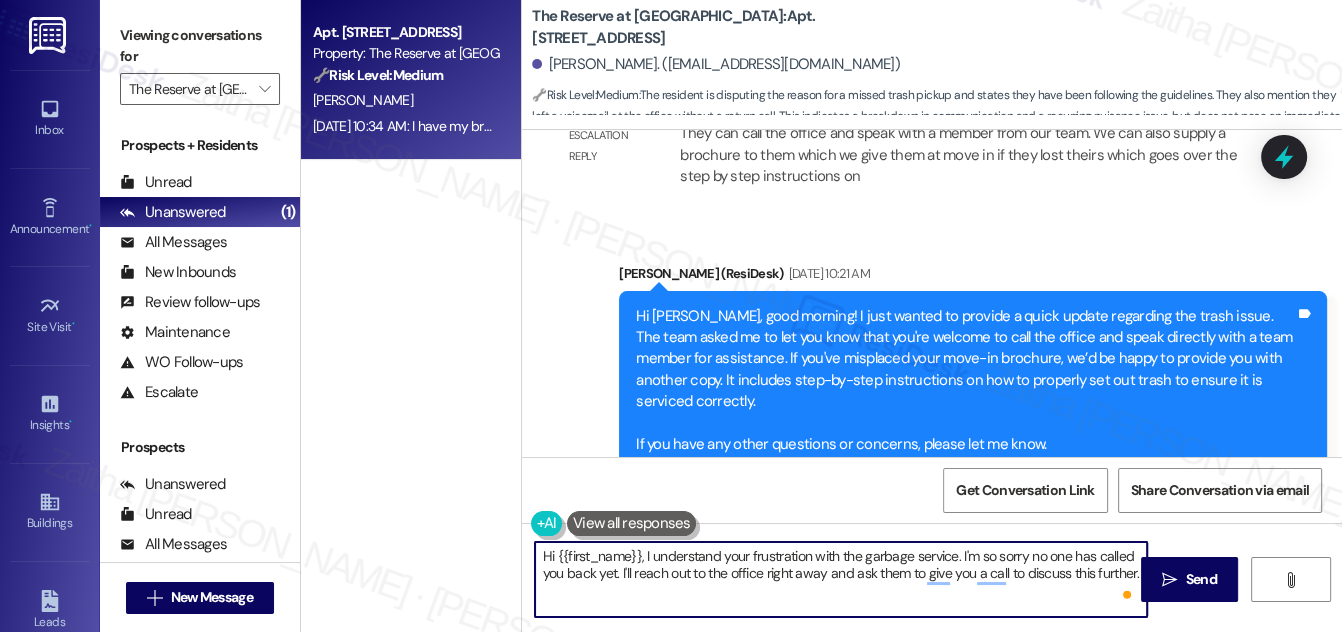 click on "Hi {{first_name}}, I understand your frustration with the garbage service. I'm so sorry no one has called you back yet. I'll reach out to the office right away and ask them to give you a call to discuss this further." at bounding box center [841, 579] 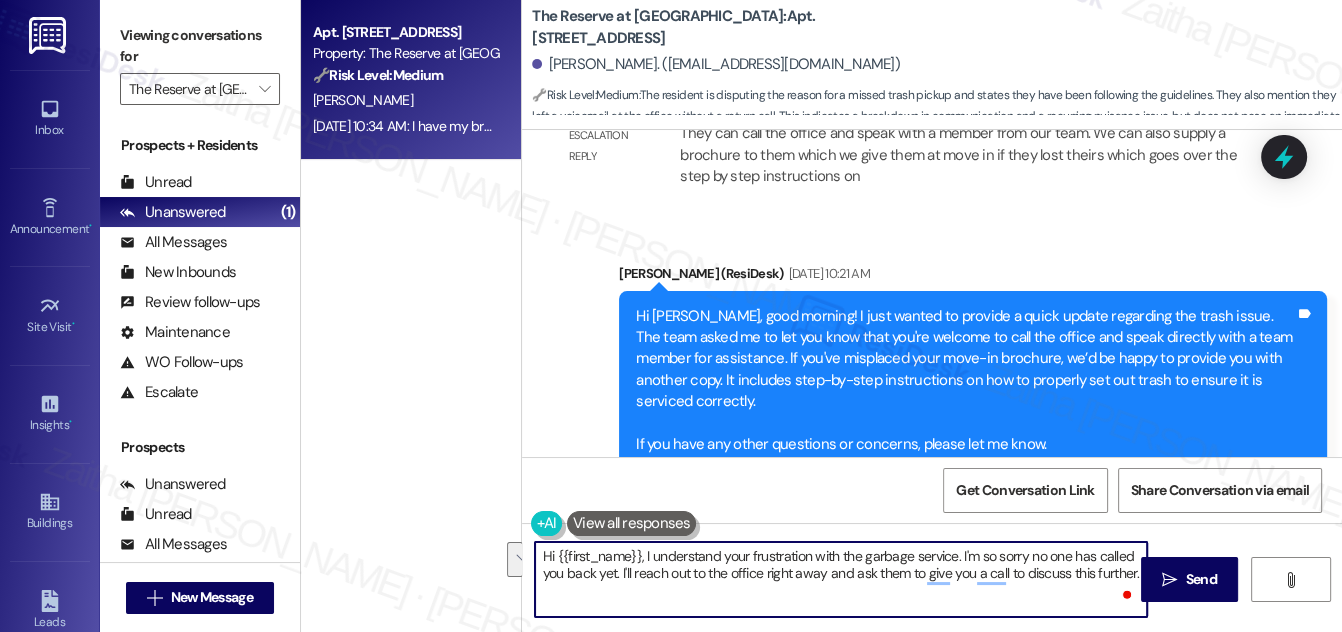 drag, startPoint x: 960, startPoint y: 554, endPoint x: 1127, endPoint y: 581, distance: 169.16855 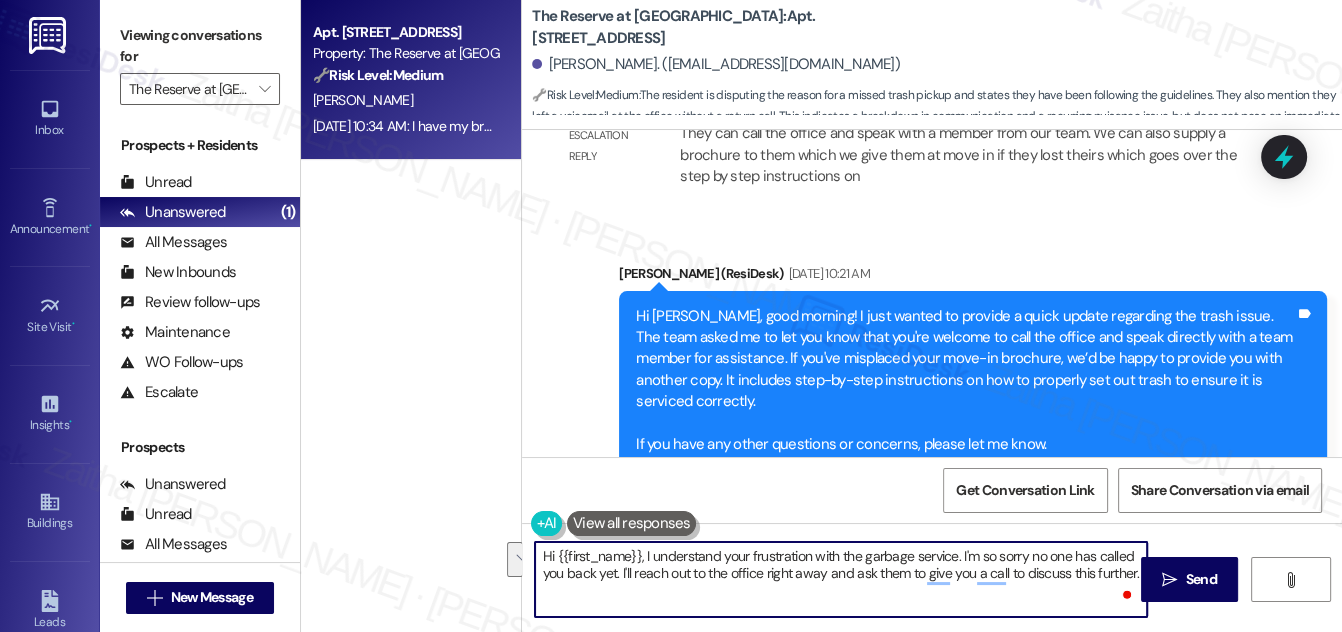 click on "Hi {{first_name}}, I understand your frustration with the garbage service. I'm so sorry no one has called you back yet. I'll reach out to the office right away and ask them to give you a call to discuss this further." at bounding box center [841, 579] 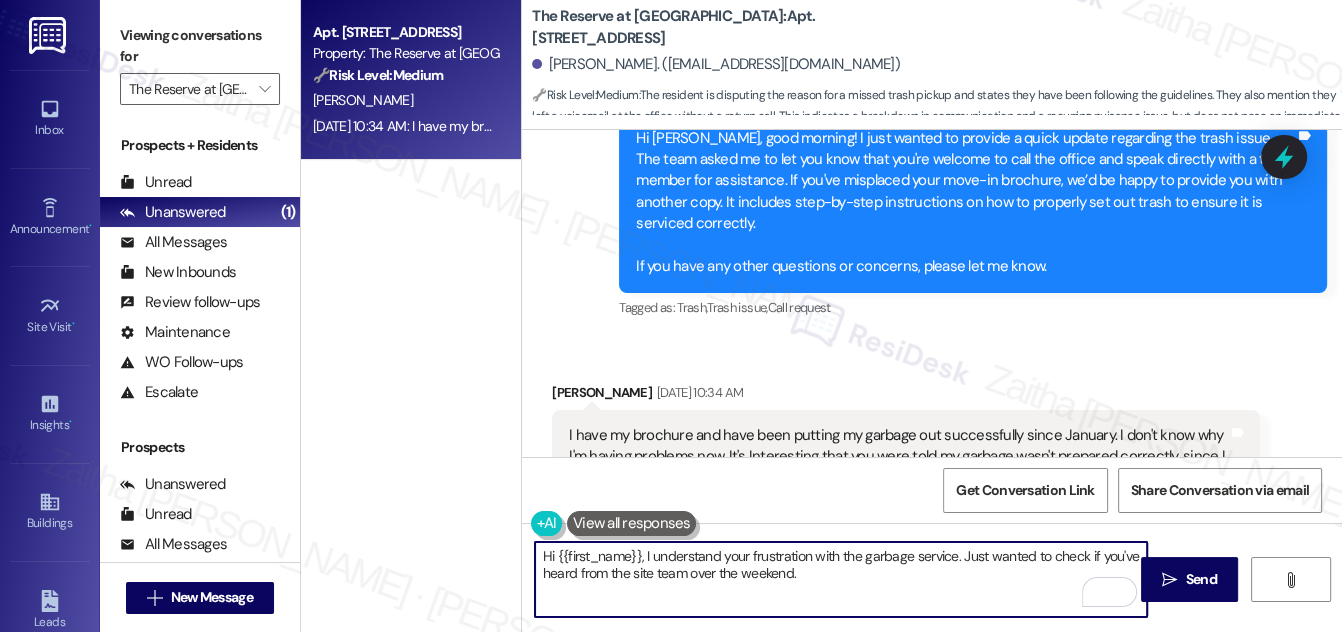 scroll, scrollTop: 10465, scrollLeft: 0, axis: vertical 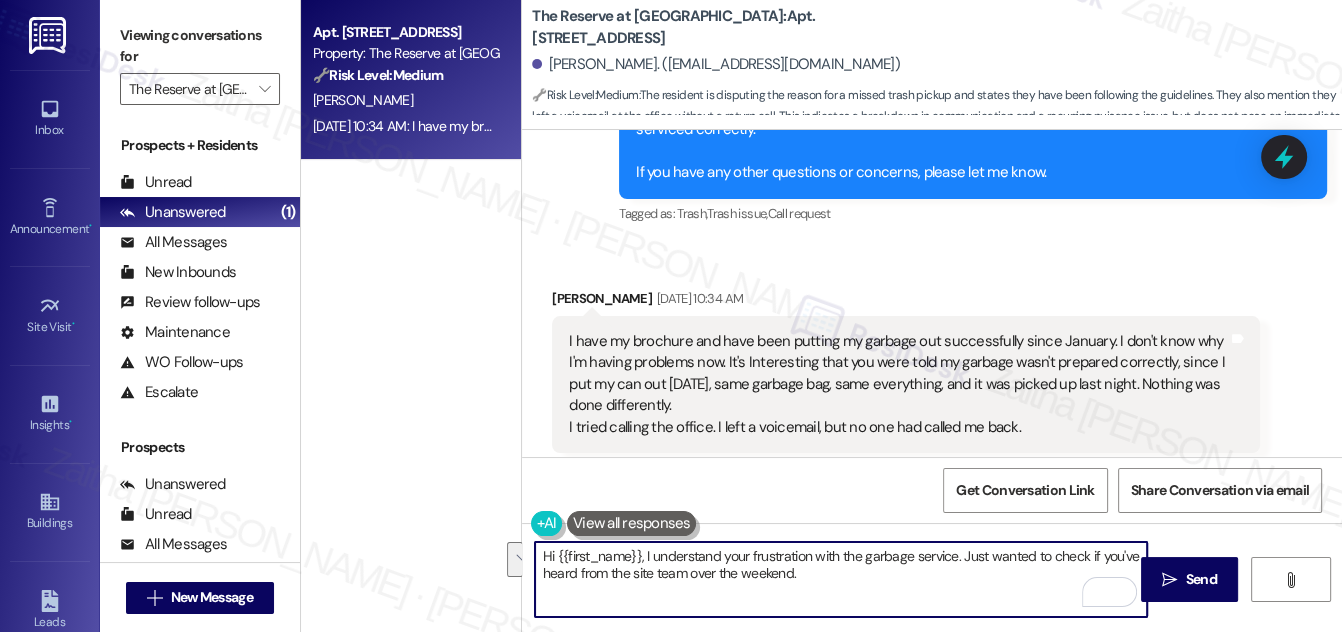 drag, startPoint x: 645, startPoint y: 553, endPoint x: 849, endPoint y: 585, distance: 206.49455 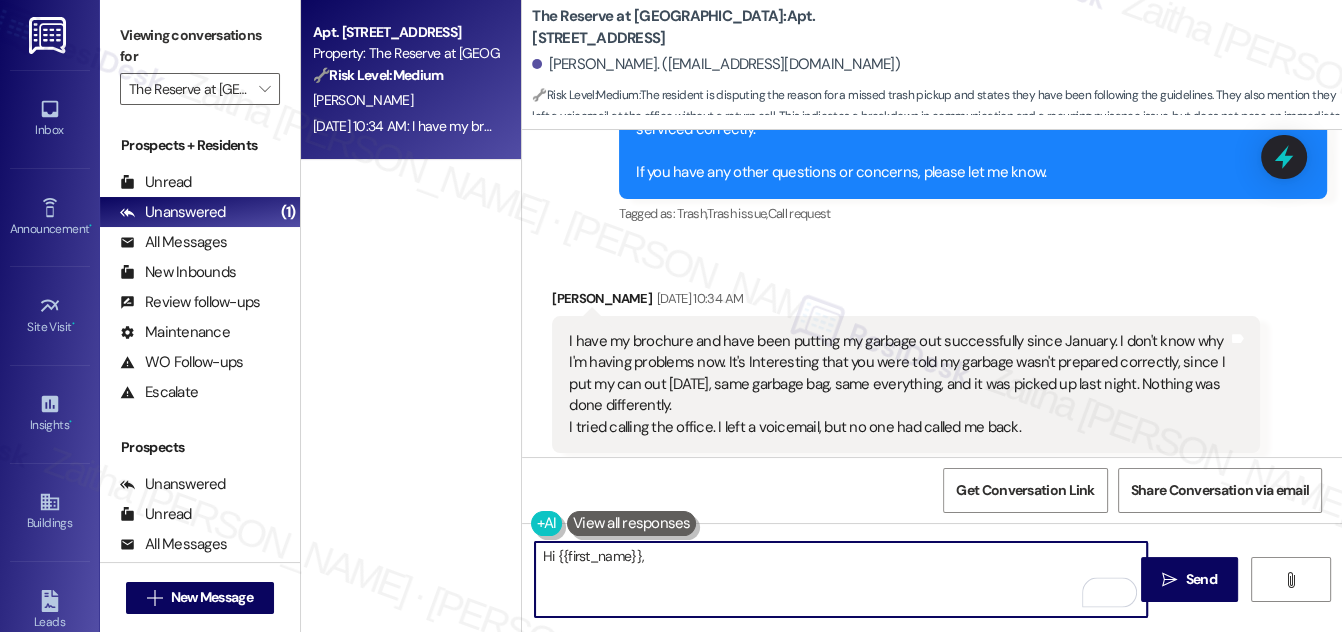 type on "Hi {{first_name}}," 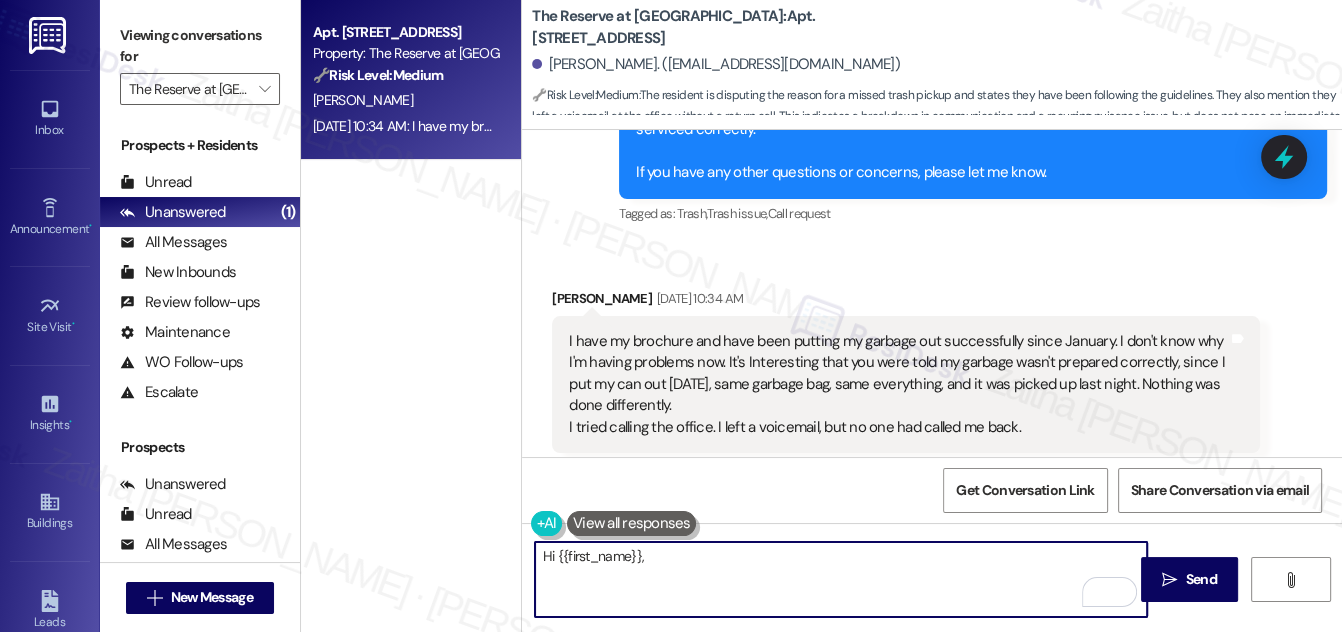 click at bounding box center (632, 523) 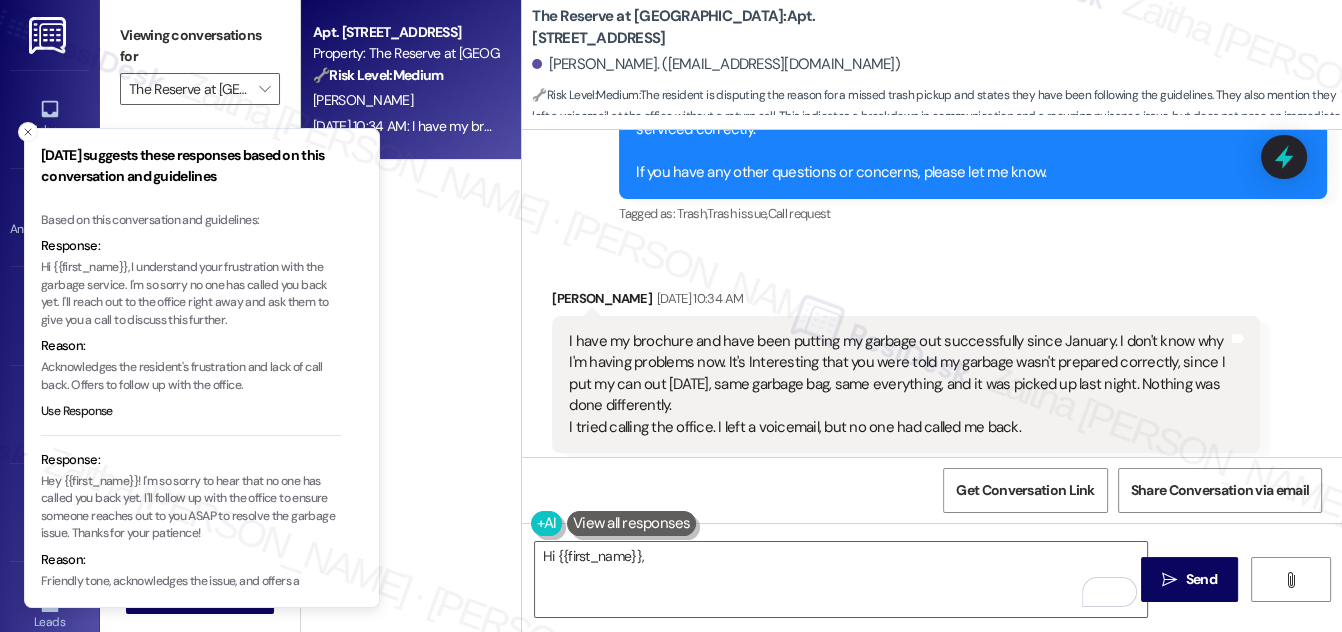 click on "Hi {{first_name}}, I understand your frustration with the garbage service. I'm so sorry no one has called you back yet. I'll reach out to the office right away and ask them to give you a call to discuss this further." at bounding box center (191, 294) 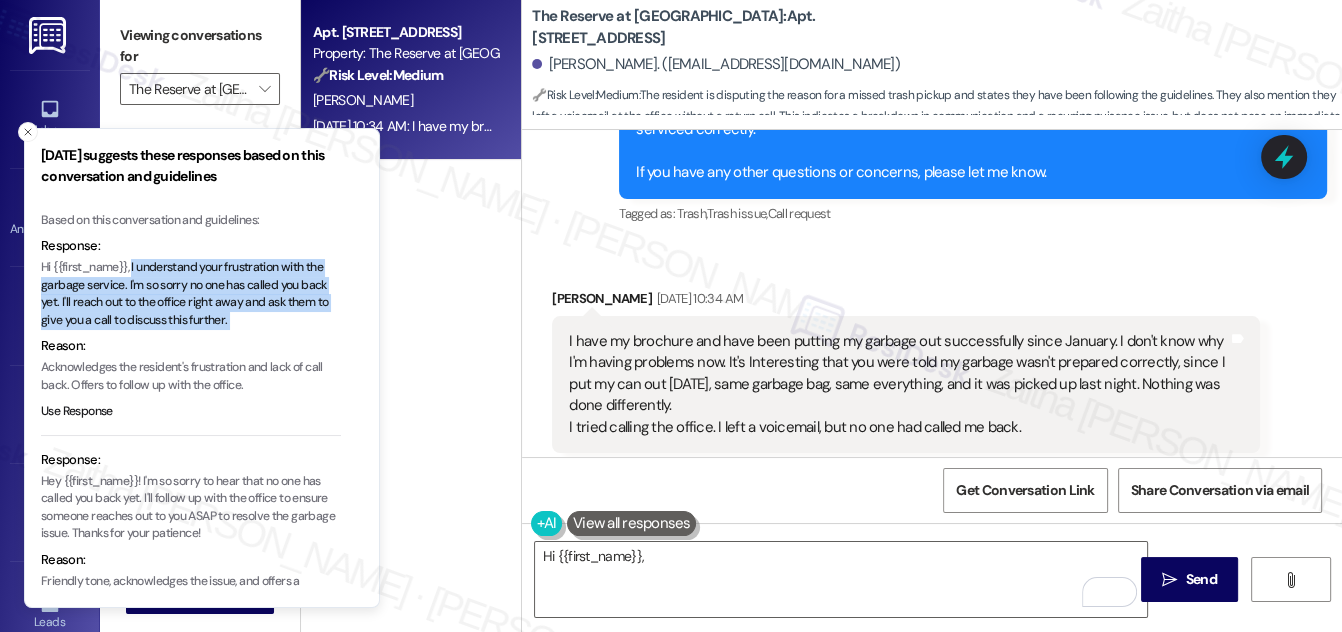 drag, startPoint x: 134, startPoint y: 265, endPoint x: 261, endPoint y: 319, distance: 138.00362 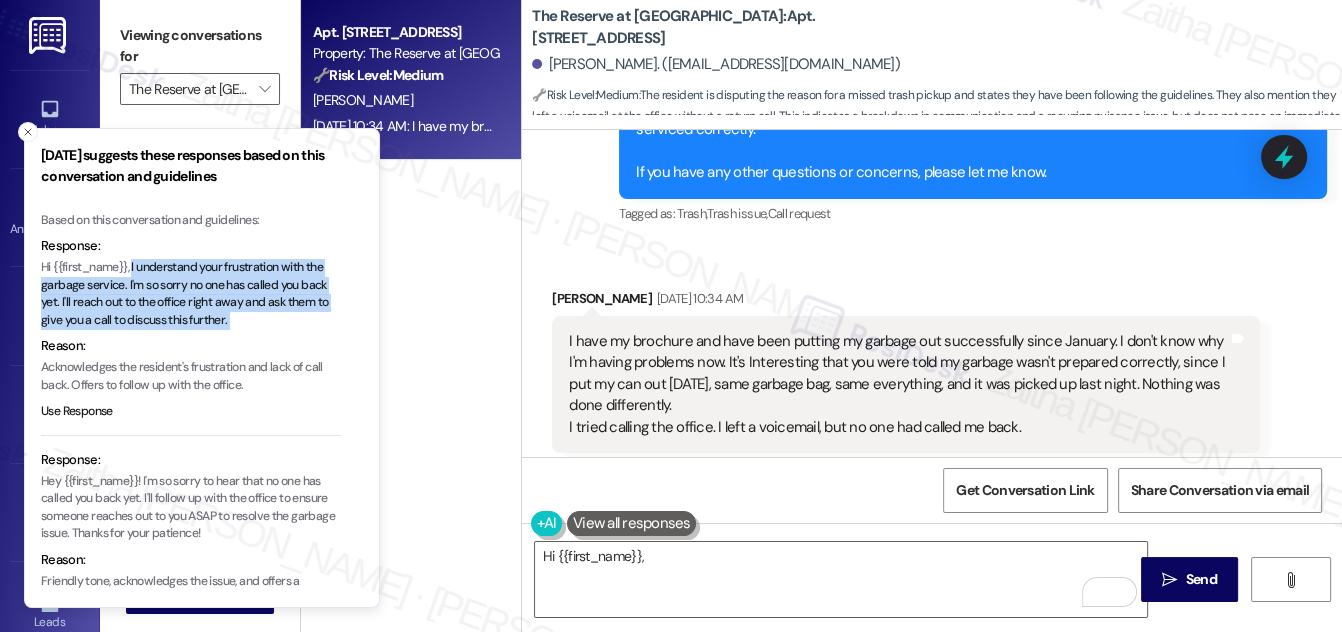 type 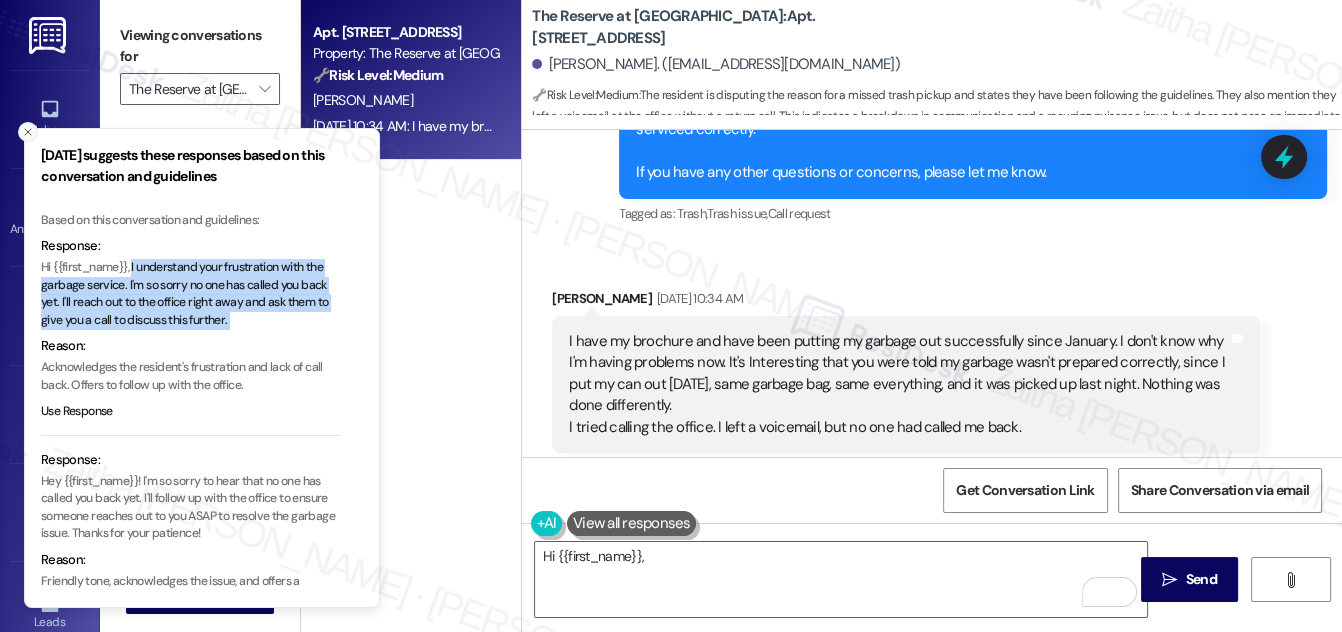 click 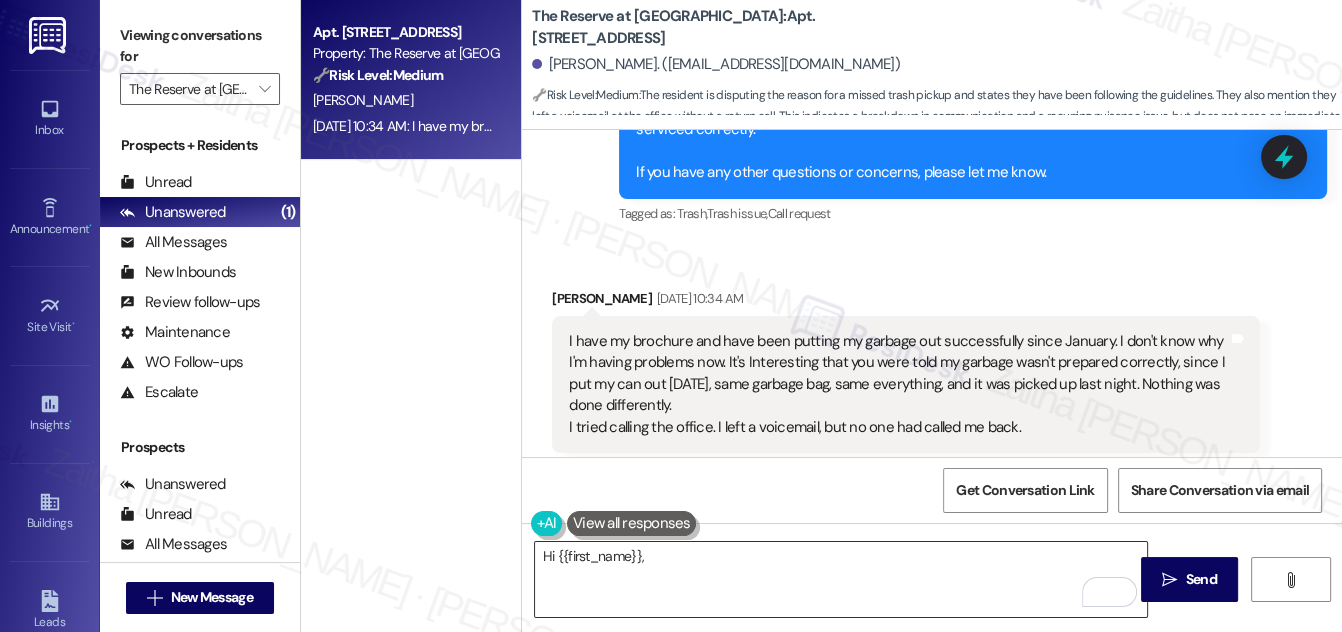click on "Hi {{first_name}}," at bounding box center [841, 579] 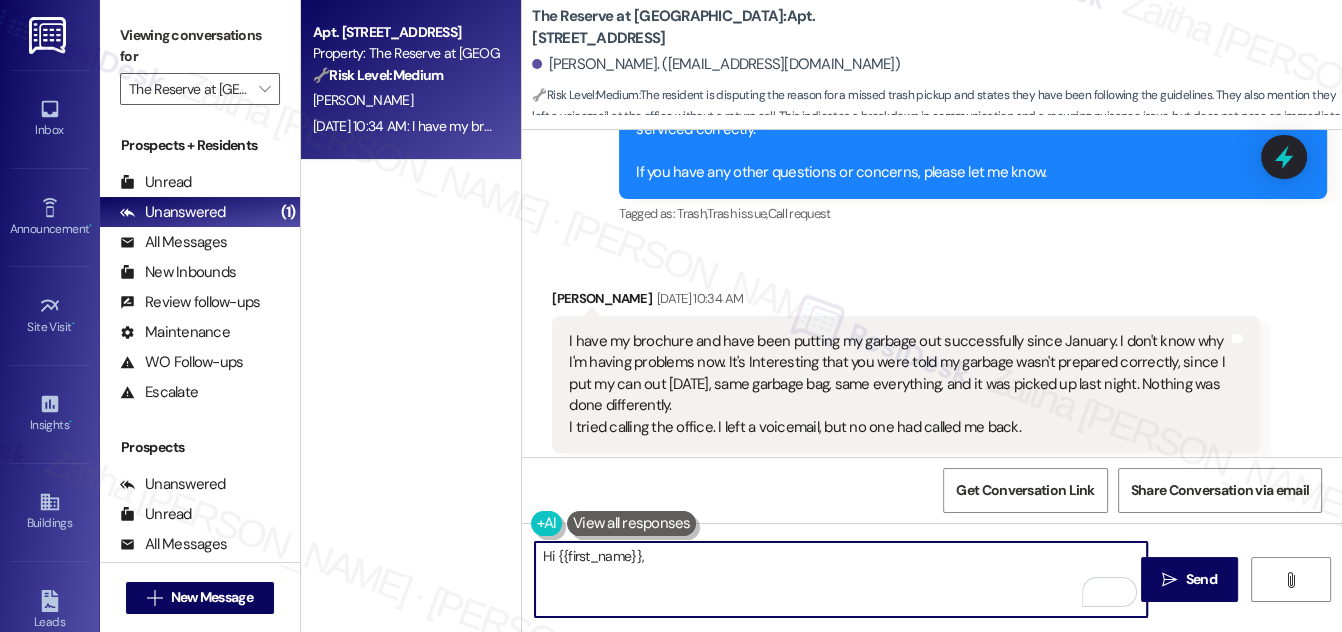 drag, startPoint x: 637, startPoint y: 554, endPoint x: 622, endPoint y: 562, distance: 17 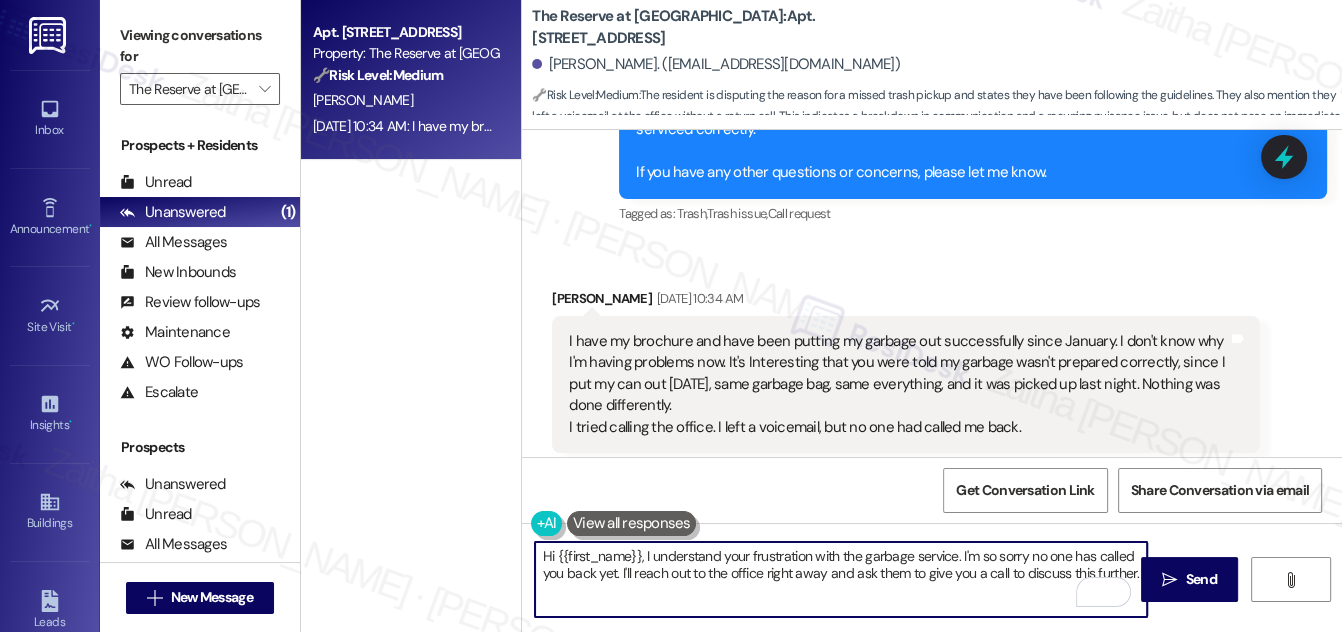 scroll, scrollTop: 16, scrollLeft: 0, axis: vertical 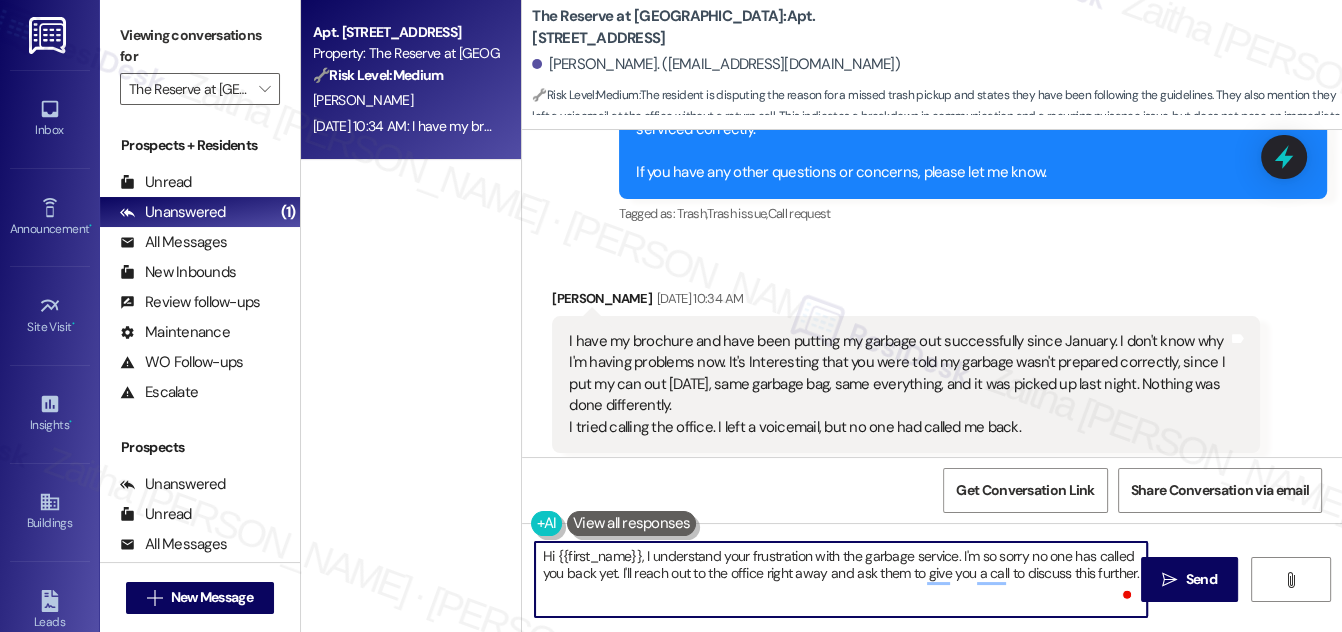 click on "Hi {{first_name}}, I understand your frustration with the garbage service. I'm so sorry no one has called you back yet. I'll reach out to the office right away and ask them to give you a call to discuss this further." at bounding box center (841, 579) 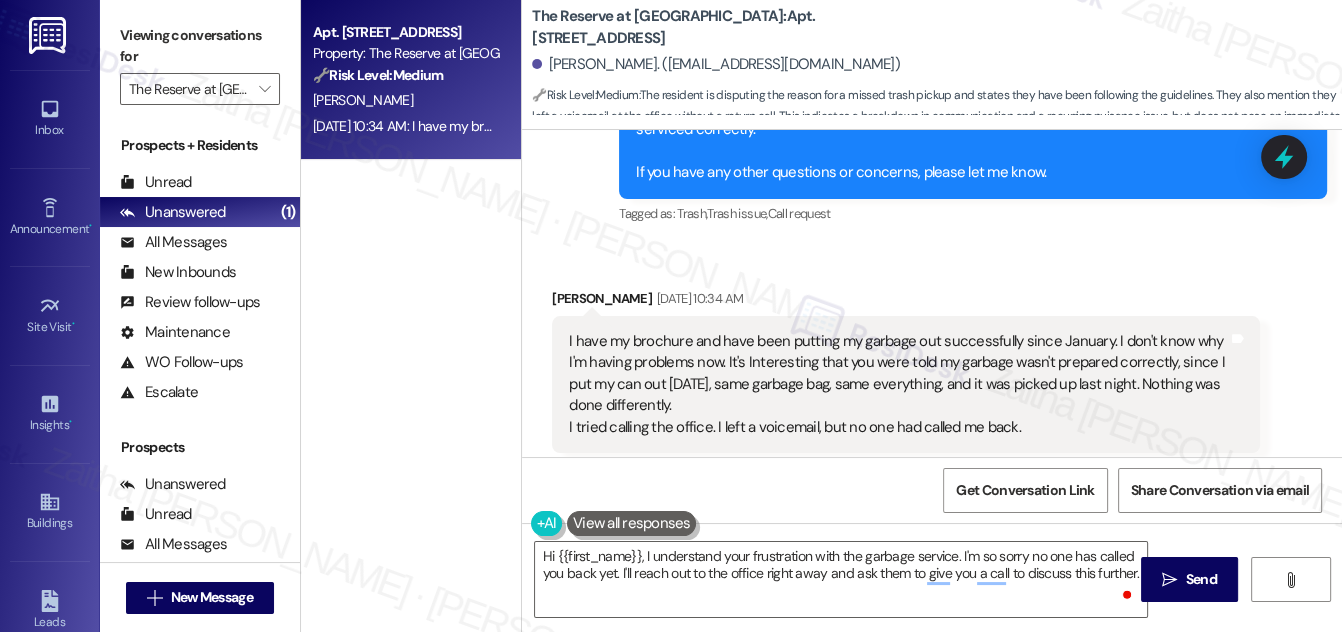 drag, startPoint x: 530, startPoint y: 23, endPoint x: 938, endPoint y: 33, distance: 408.12253 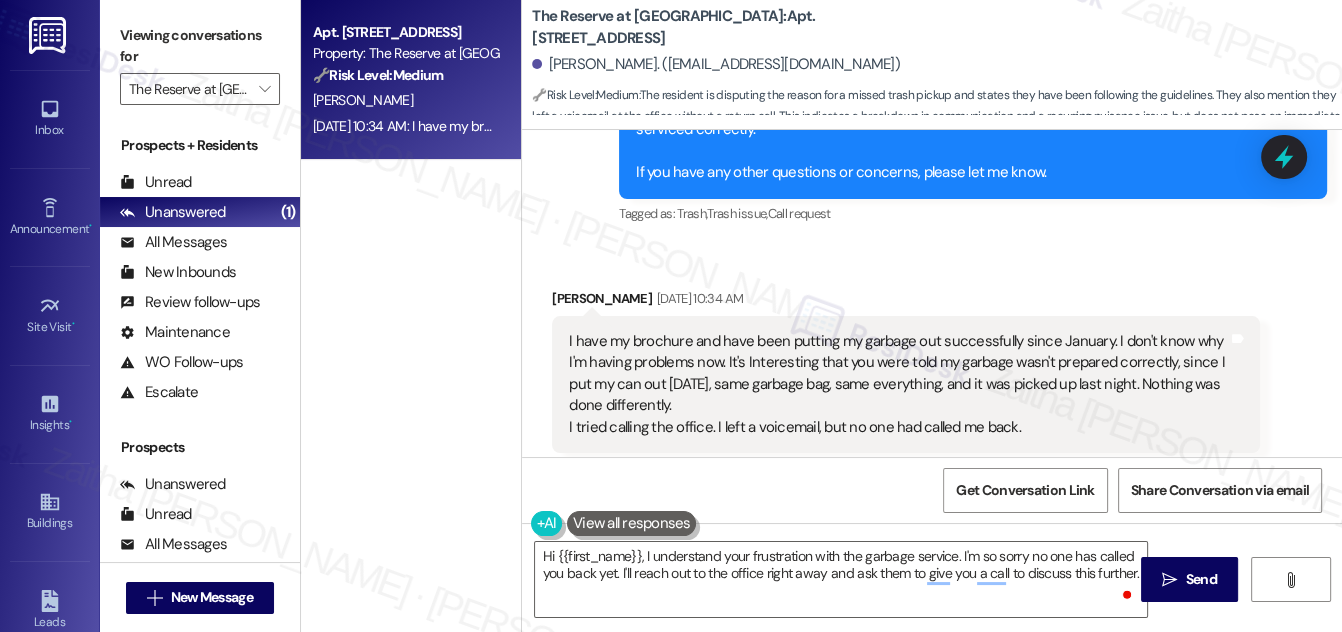click on "The Reserve at White Oak:  Apt. 713, 1100 Deer Harbor Drive       Annette Pernick. (grammypern@hotmail.com)   🔧  Risk Level:  Medium :  The resident is disputing the reason for a missed trash pickup and states they have been following the guidelines. They also mention they left a voicemail at the office without a return call. This indicates a breakdown in communication and a recurring nuisance issue, but does not pose an immediate threat or policy violation." at bounding box center (937, 60) 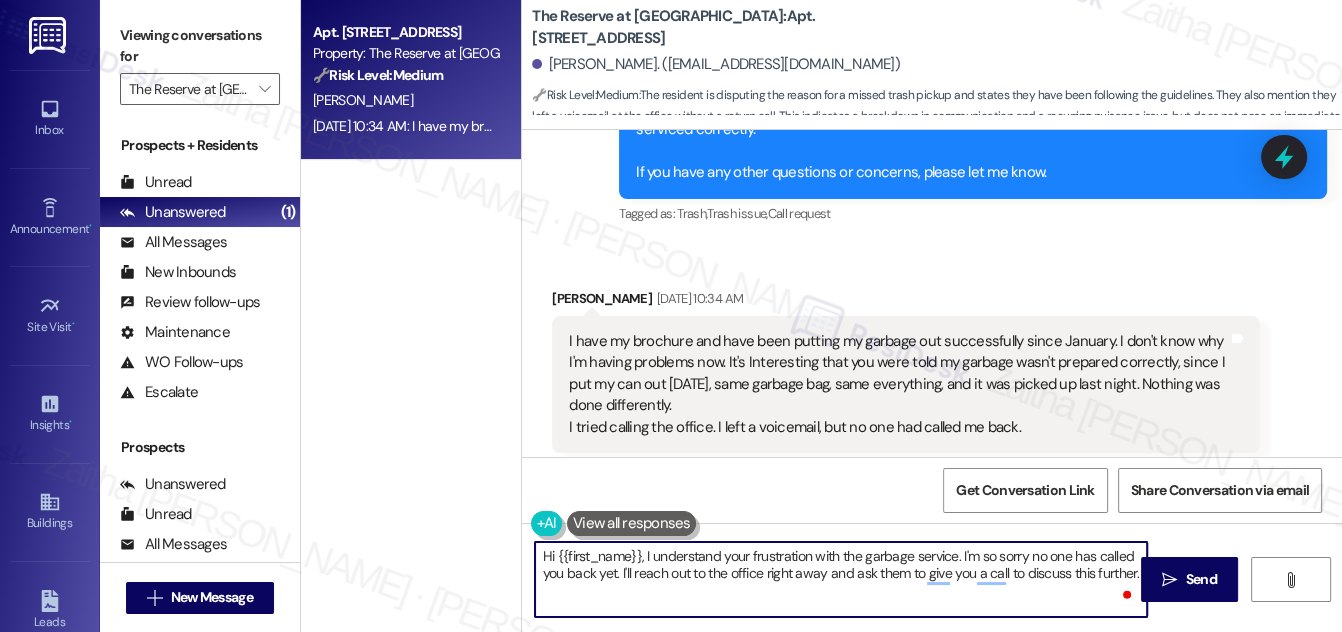 click on "Hi {{first_name}}, I understand your frustration with the garbage service. I'm so sorry no one has called you back yet. I'll reach out to the office right away and ask them to give you a call to discuss this further." at bounding box center (841, 579) 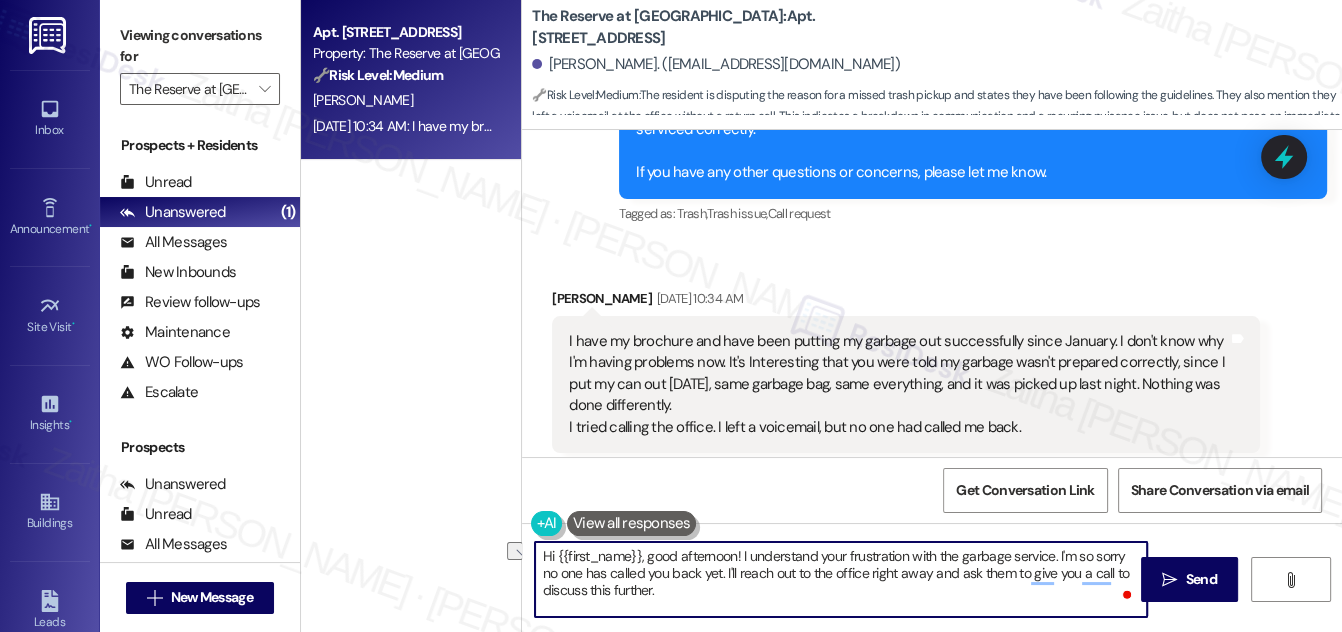 drag, startPoint x: 930, startPoint y: 573, endPoint x: 835, endPoint y: 572, distance: 95.005264 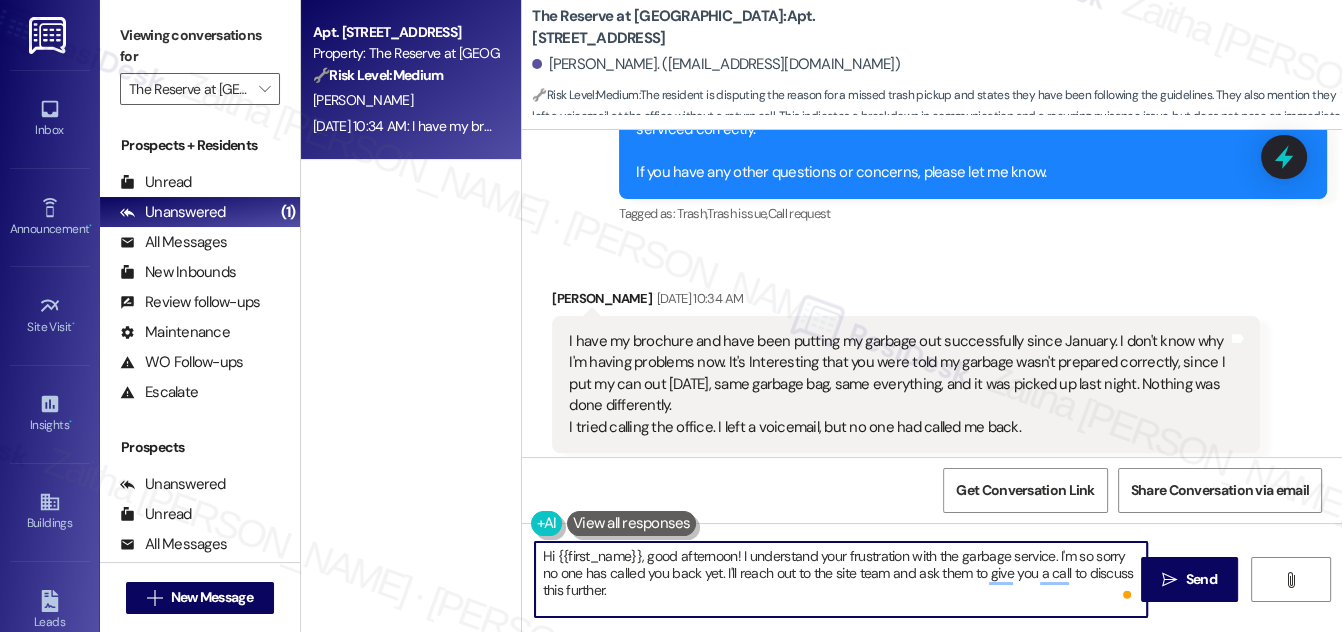 click on "Hi {{first_name}}, good afternoon! I understand your frustration with the garbage service. I'm so sorry no one has called you back yet. I'll reach out to the site team and ask them to give you a call to discuss this further." at bounding box center [841, 579] 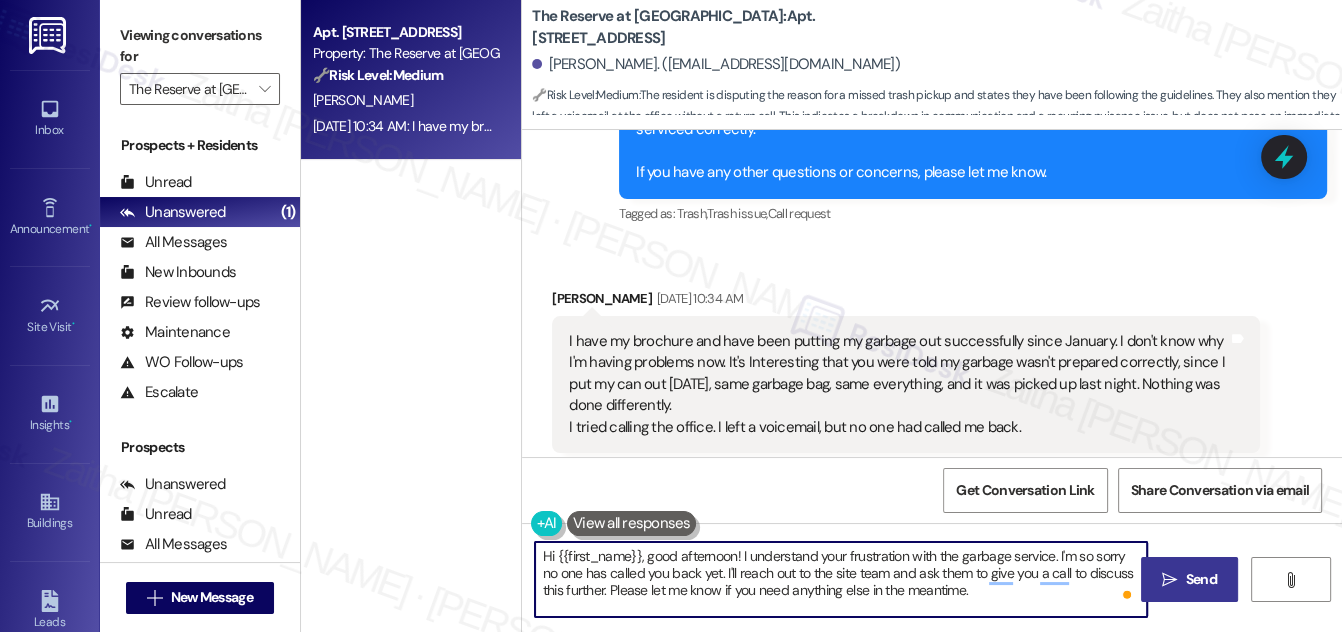 type on "Hi {{first_name}}, good afternoon! I understand your frustration with the garbage service. I'm so sorry no one has called you back yet. I'll reach out to the site team and ask them to give you a call to discuss this further. Please let me know if you need anything else in the meantime." 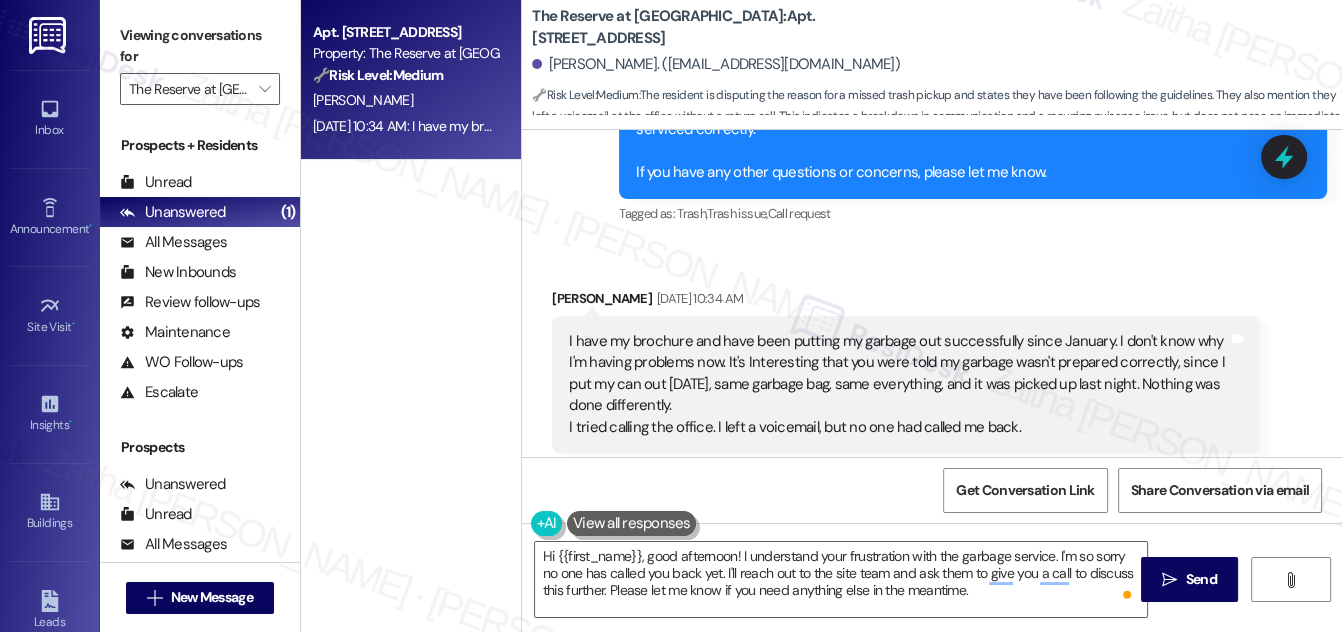 drag, startPoint x: 1205, startPoint y: 572, endPoint x: 1176, endPoint y: 551, distance: 35.805027 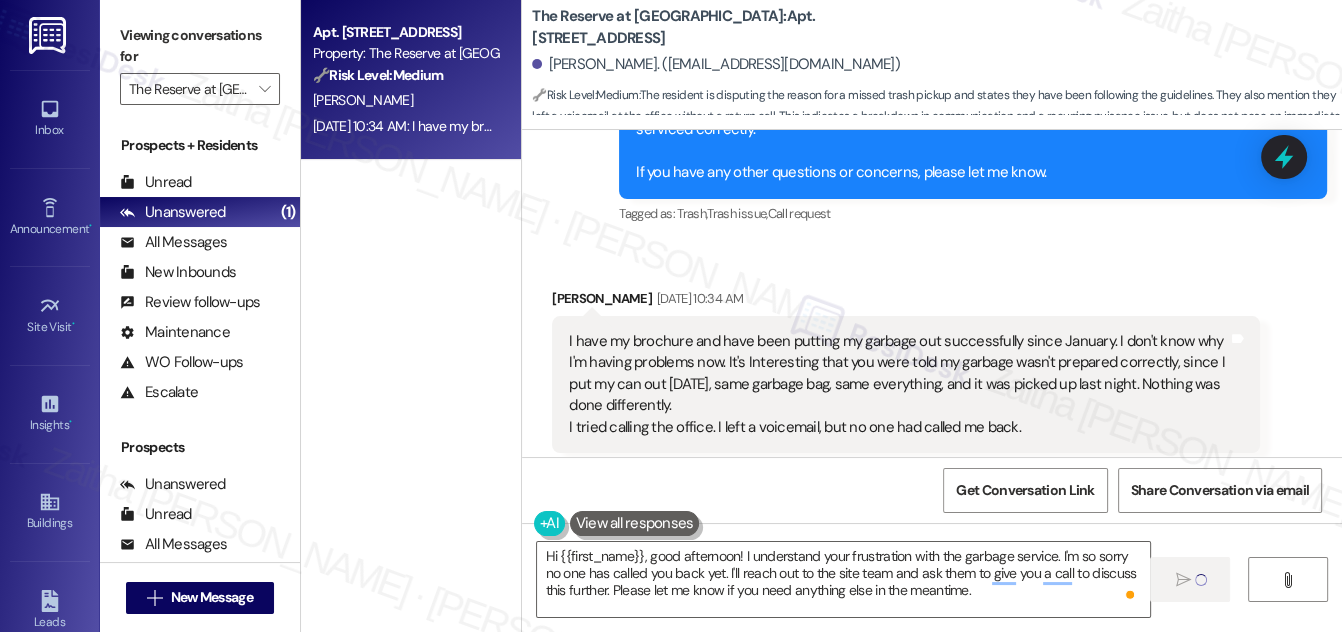 type 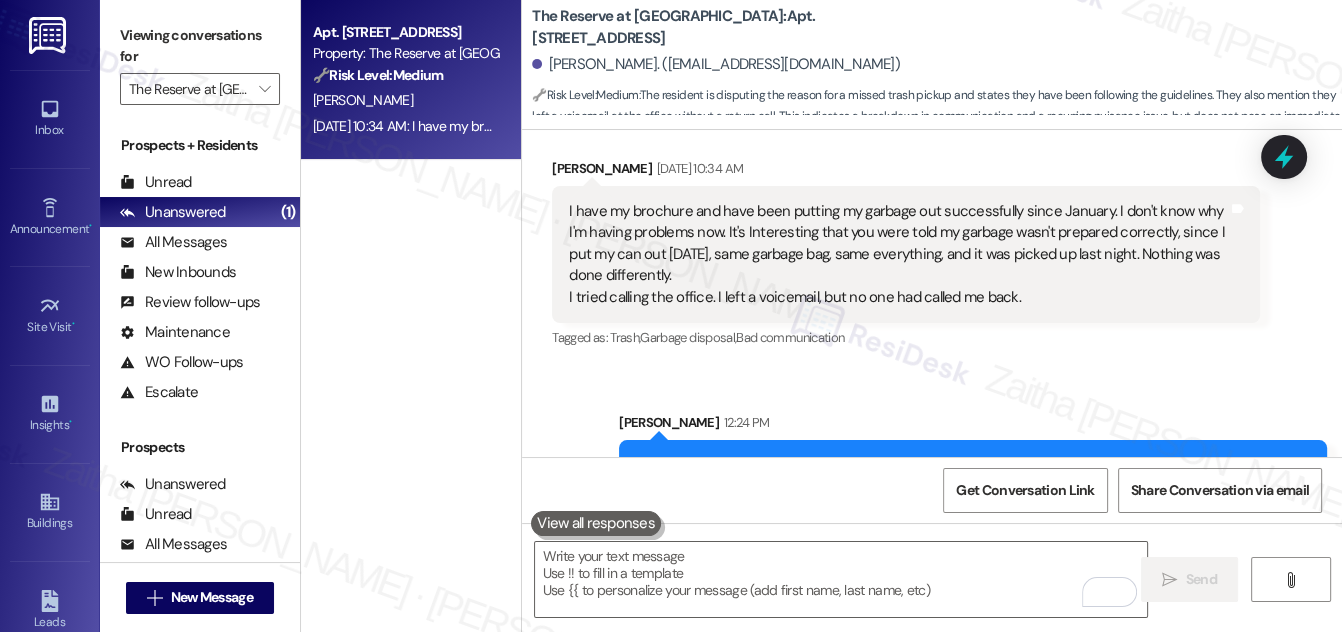 scroll, scrollTop: 10647, scrollLeft: 0, axis: vertical 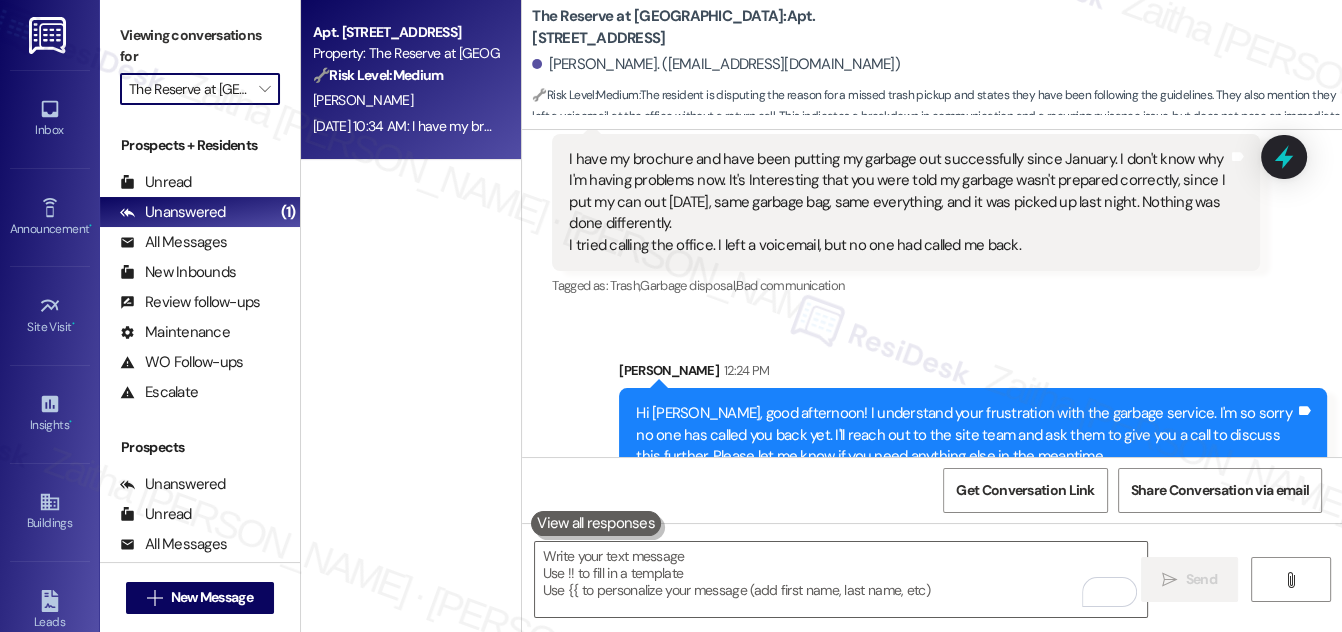 click on "The Reserve at White Oak" at bounding box center (188, 89) 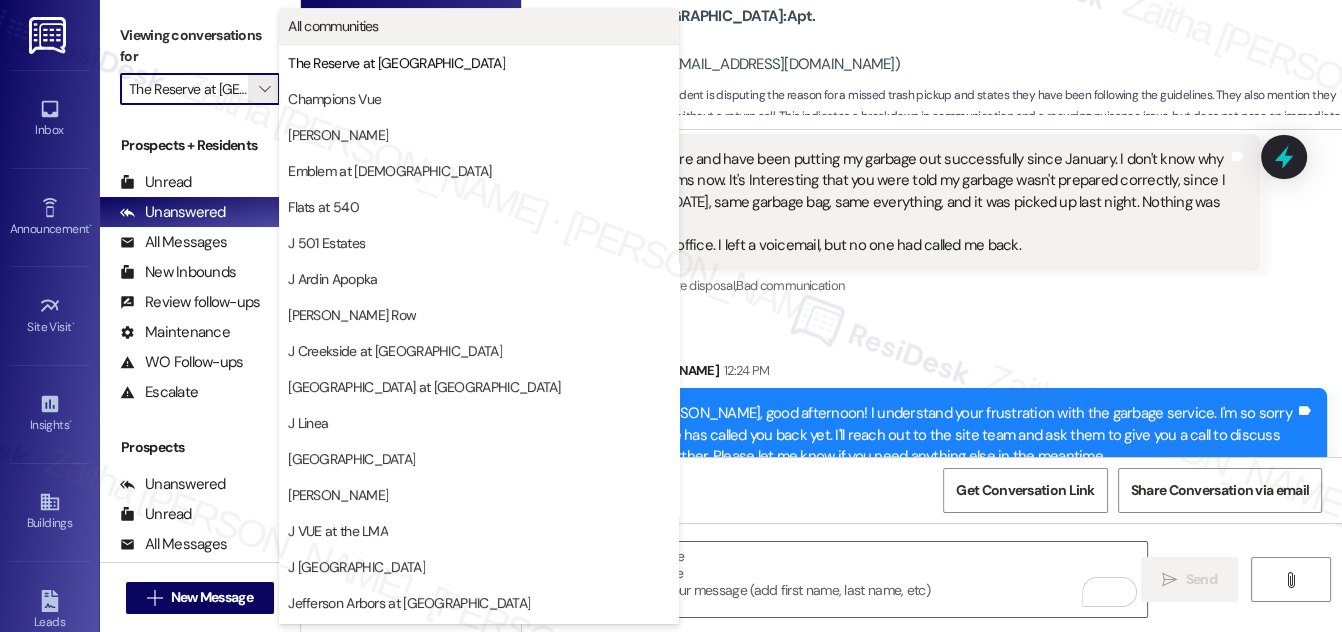 click on "All communities" at bounding box center [479, 26] 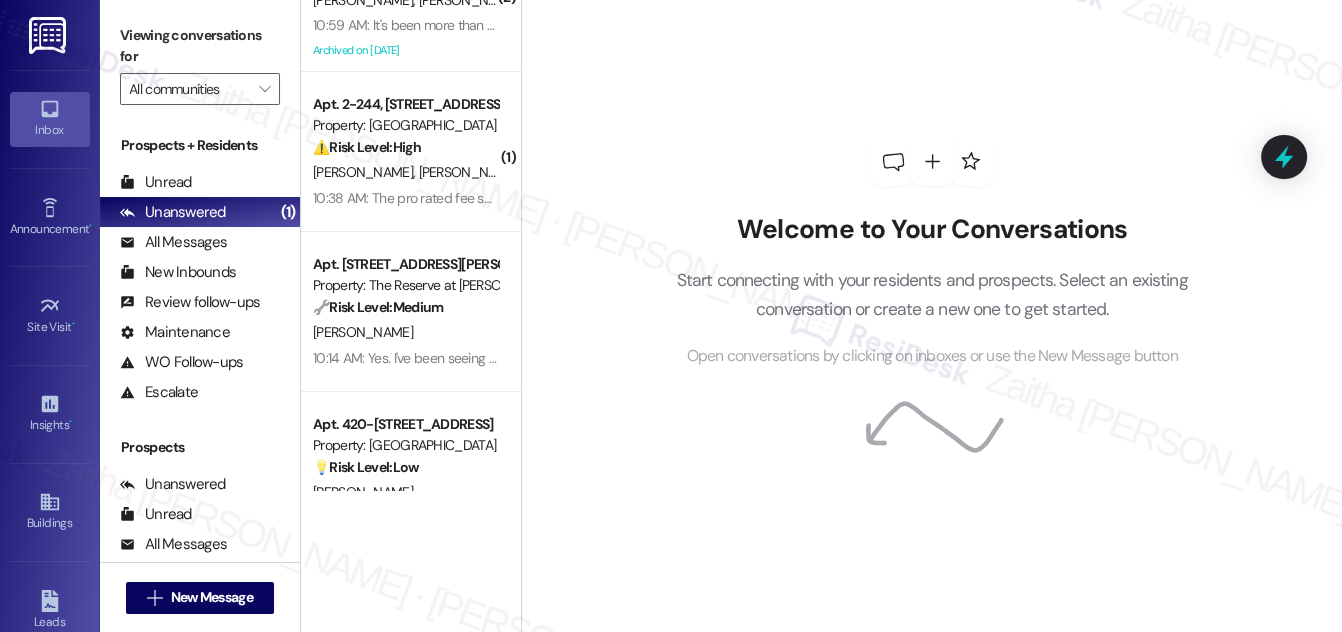 scroll, scrollTop: 90, scrollLeft: 0, axis: vertical 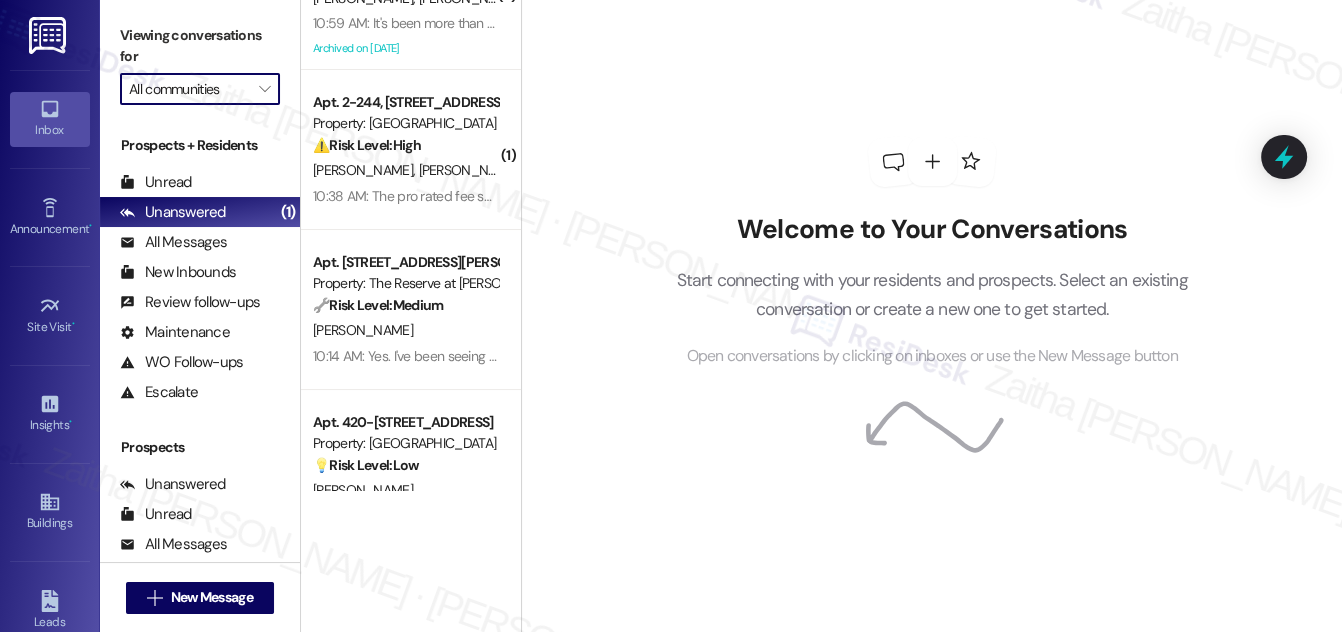 click on "All communities" at bounding box center [188, 89] 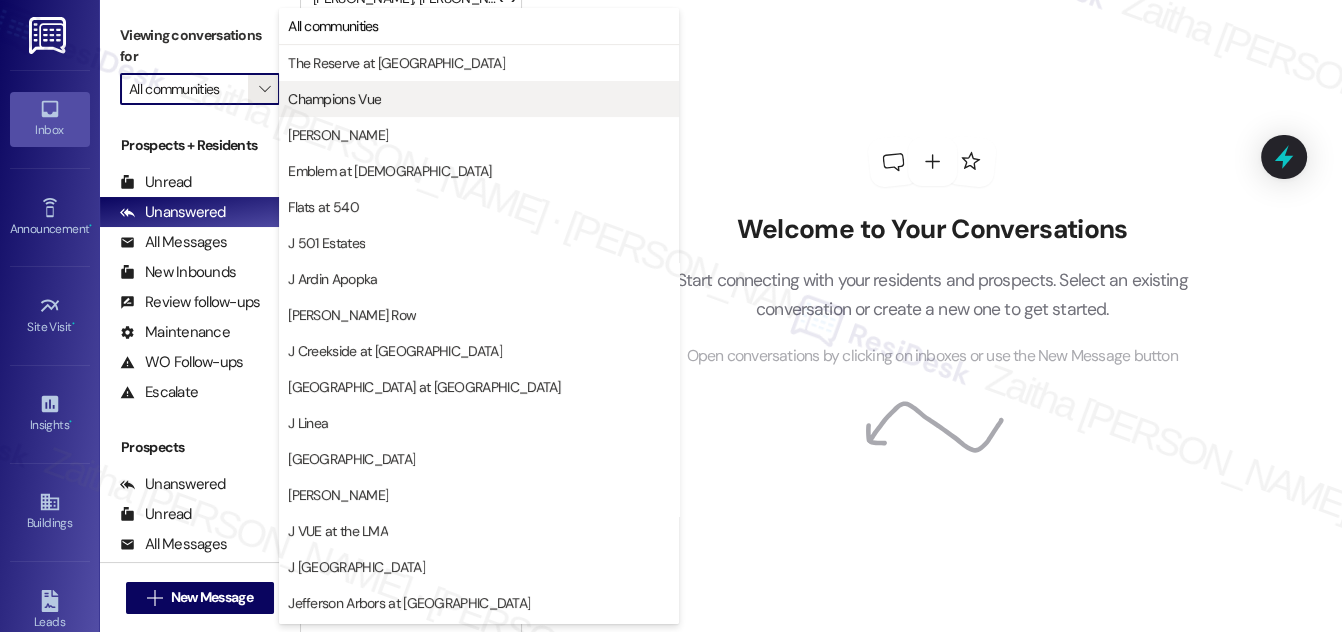 click on "Champions Vue" at bounding box center (334, 99) 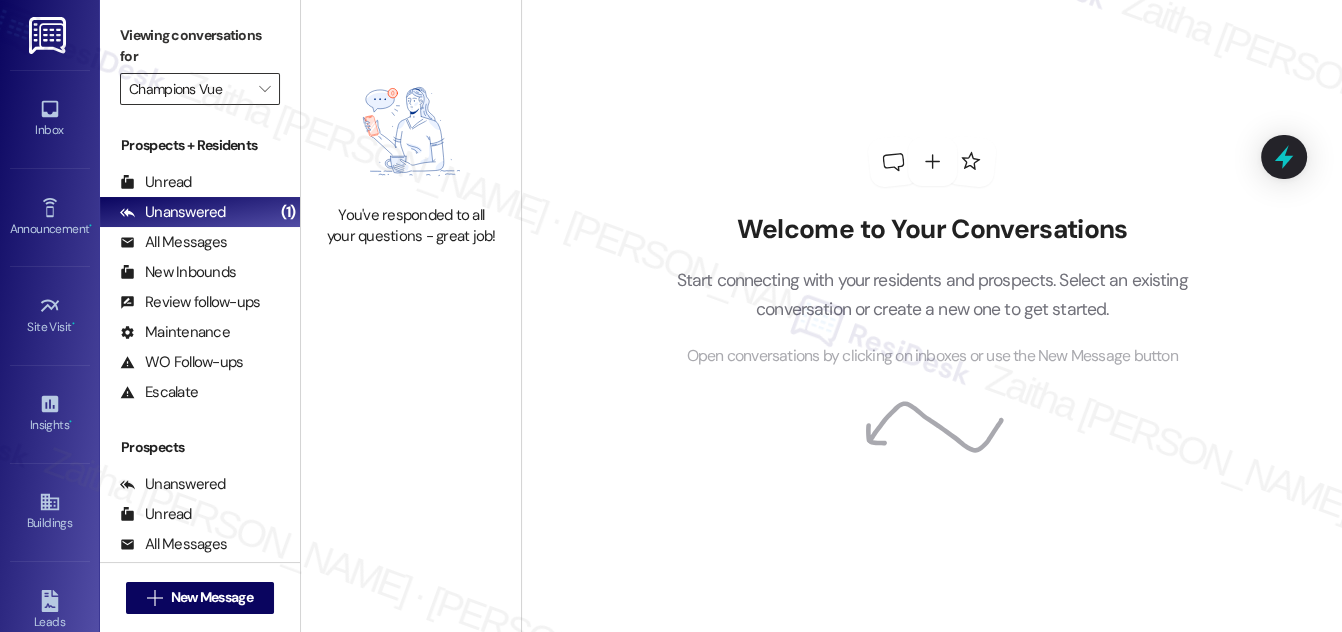 click on "Champions Vue" at bounding box center (188, 89) 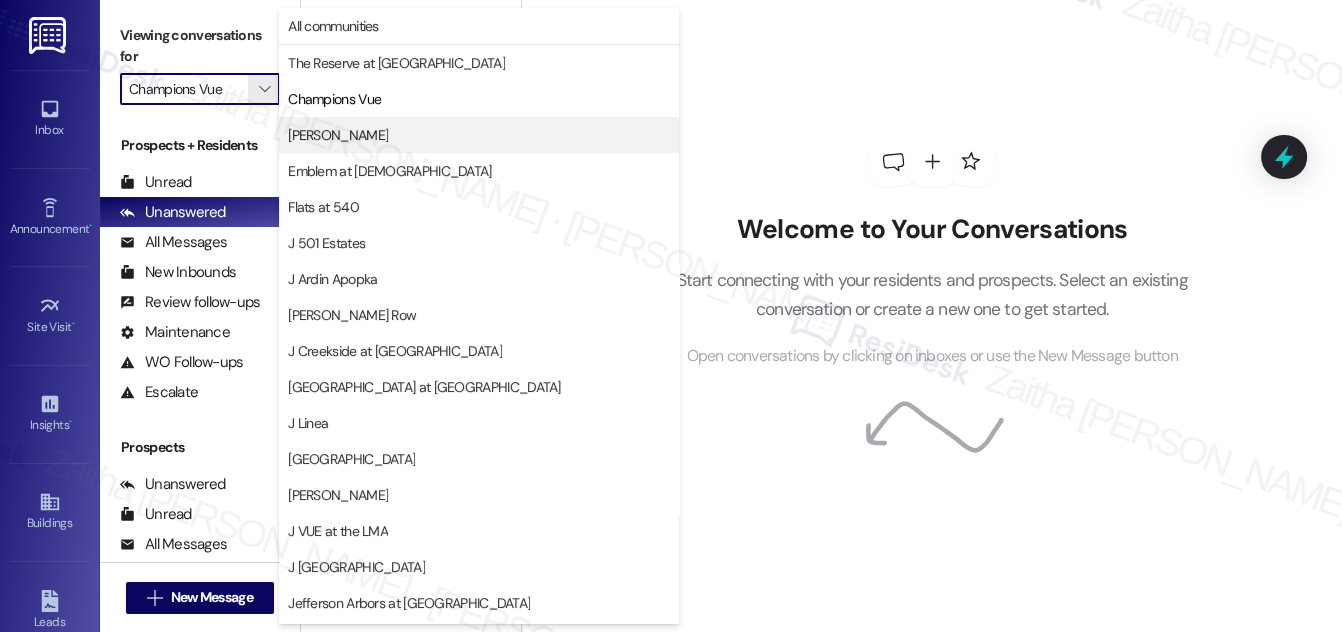 click on "EDE" at bounding box center [479, 135] 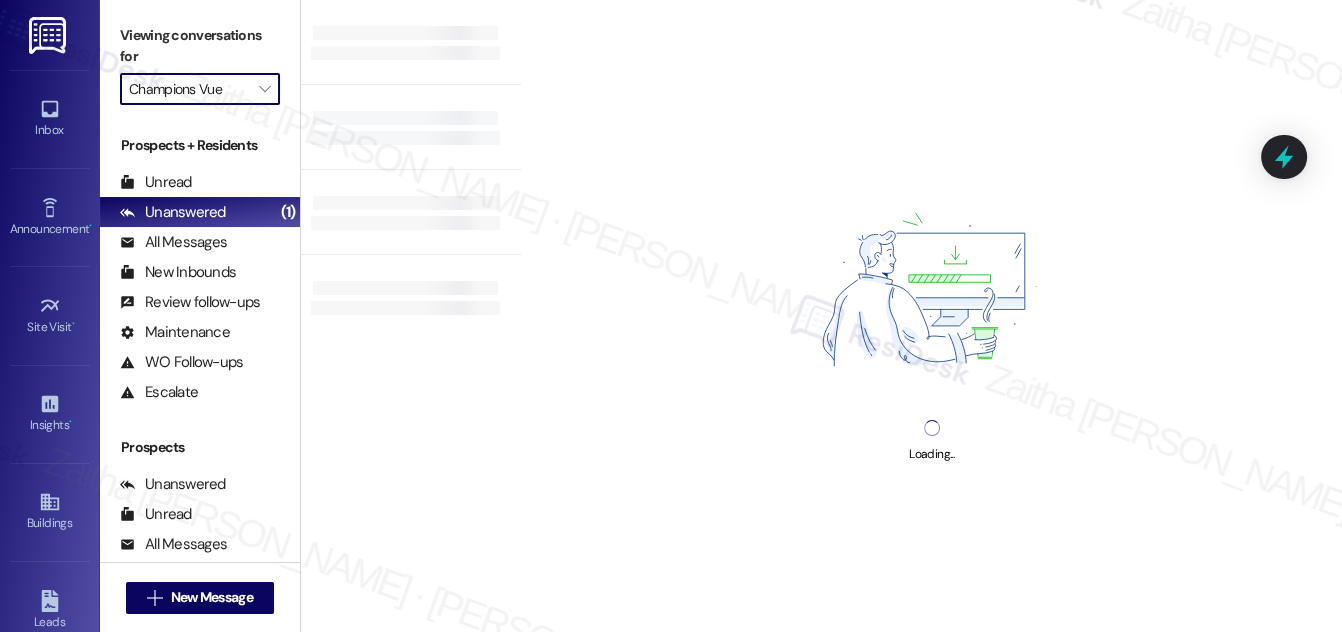 type on "EDE" 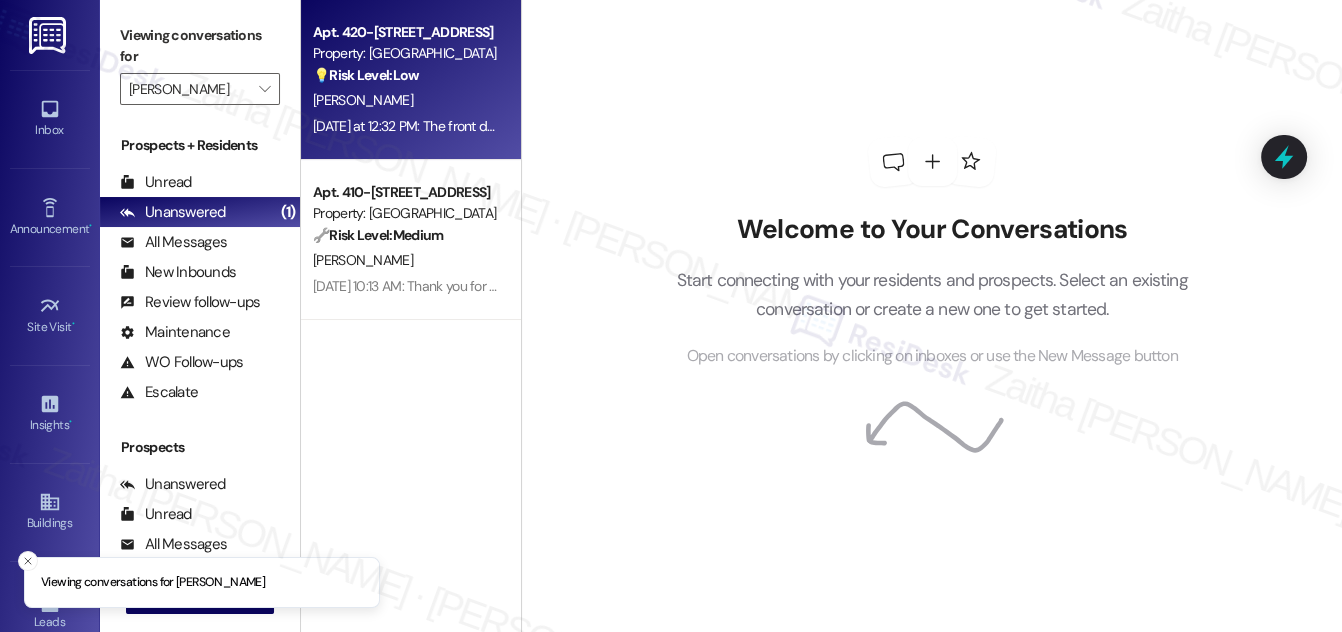 click on "💡  Risk Level:  Low The resident is providing feedback on the move-in process, which is a non-essential request for cosmetic enhancement and customer satisfaction." at bounding box center (405, 75) 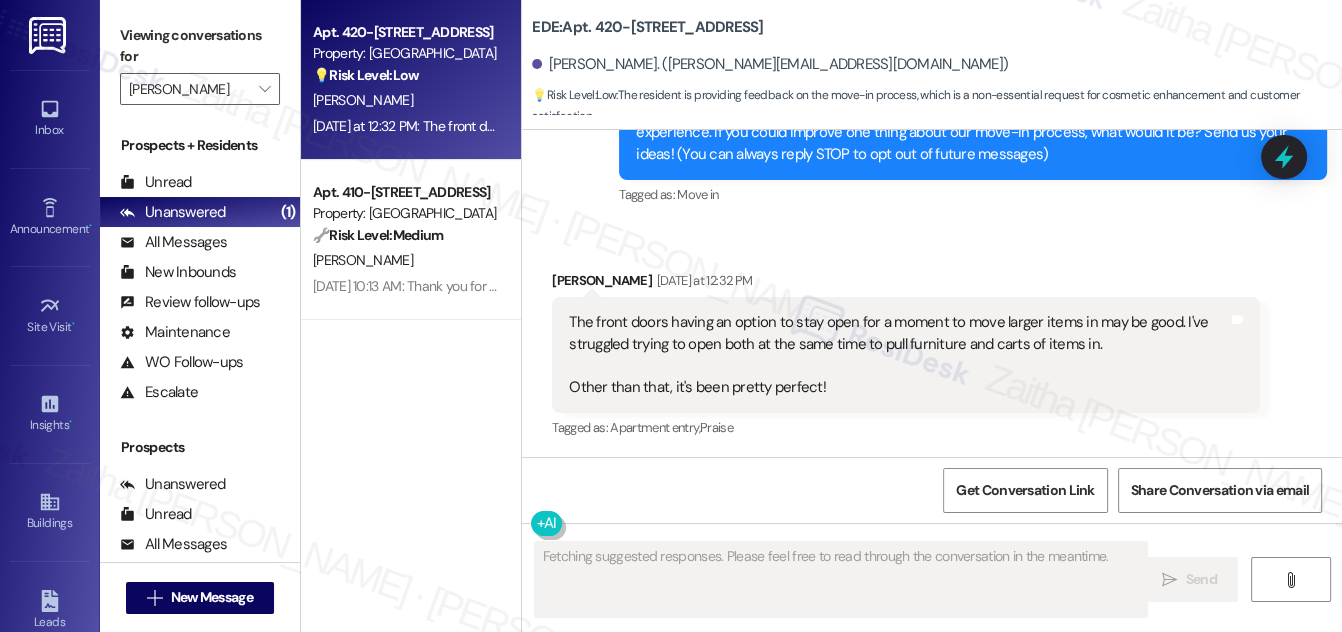 scroll, scrollTop: 252, scrollLeft: 0, axis: vertical 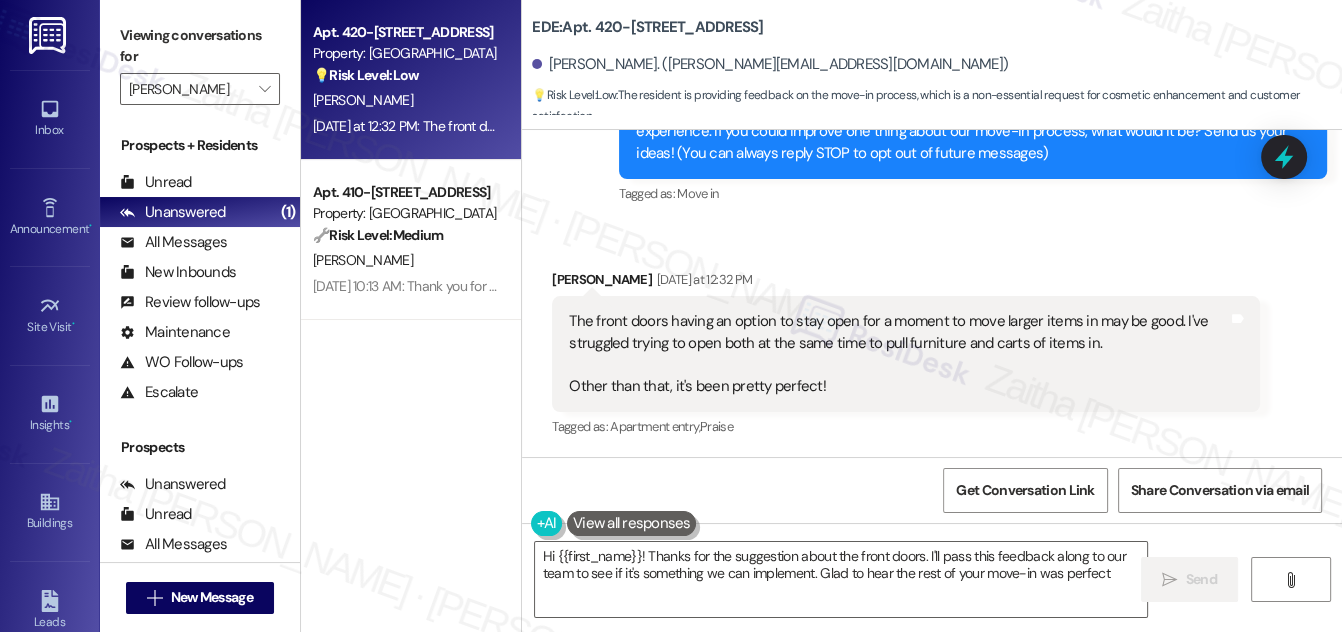 type on "Hi {{first_name}}! Thanks for the suggestion about the front doors. I'll pass this feedback along to our team to see if it's something we can implement. Glad to hear the rest of your move-in was perfect!" 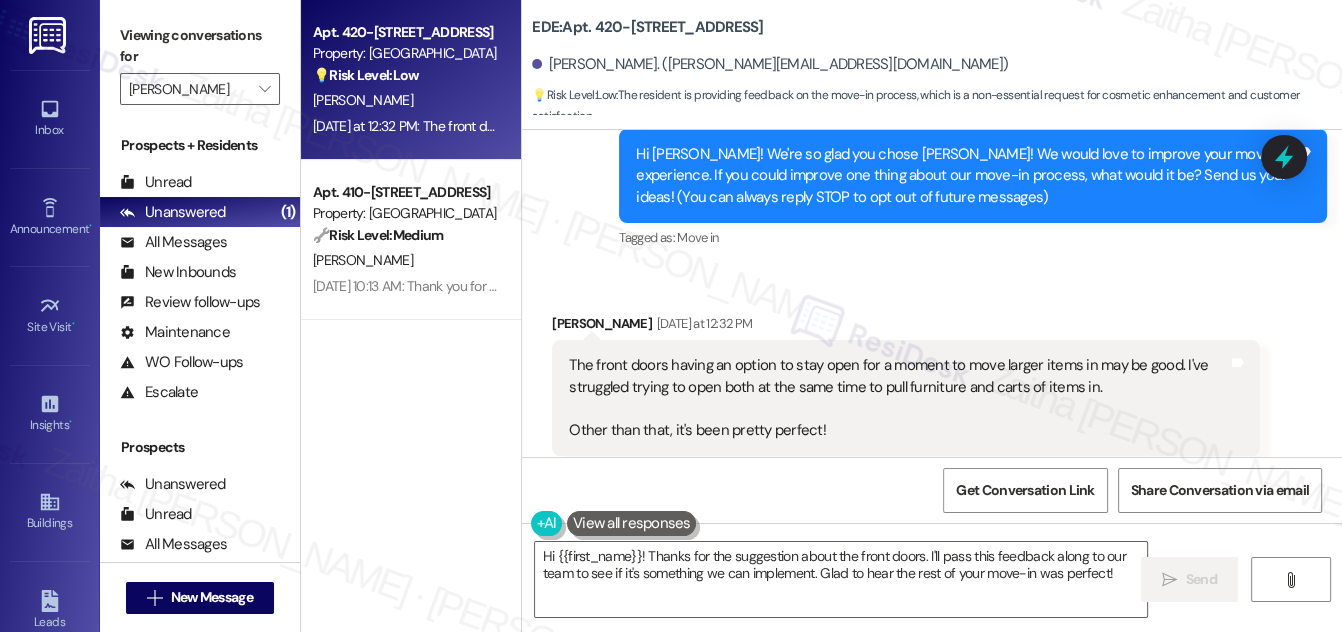 scroll, scrollTop: 252, scrollLeft: 0, axis: vertical 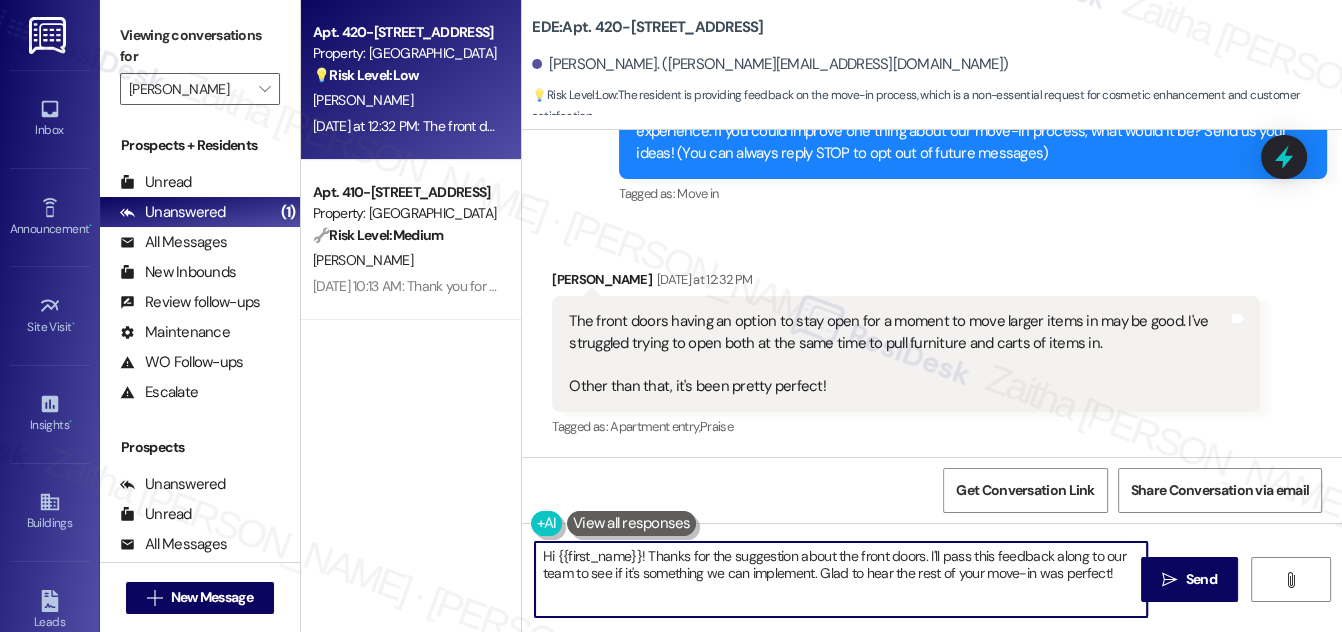 click on "Hi {{first_name}}! Thanks for the suggestion about the front doors. I'll pass this feedback along to our team to see if it's something we can implement. Glad to hear the rest of your move-in was perfect!" at bounding box center (841, 579) 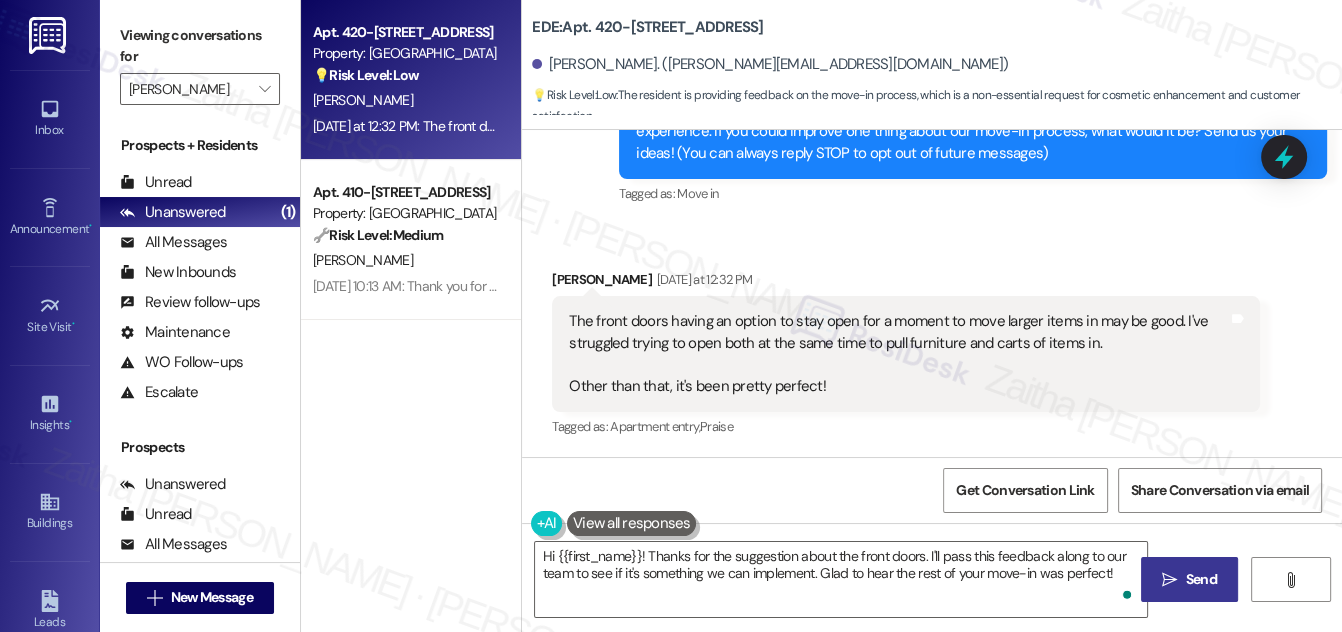 click on "Send" at bounding box center [1201, 579] 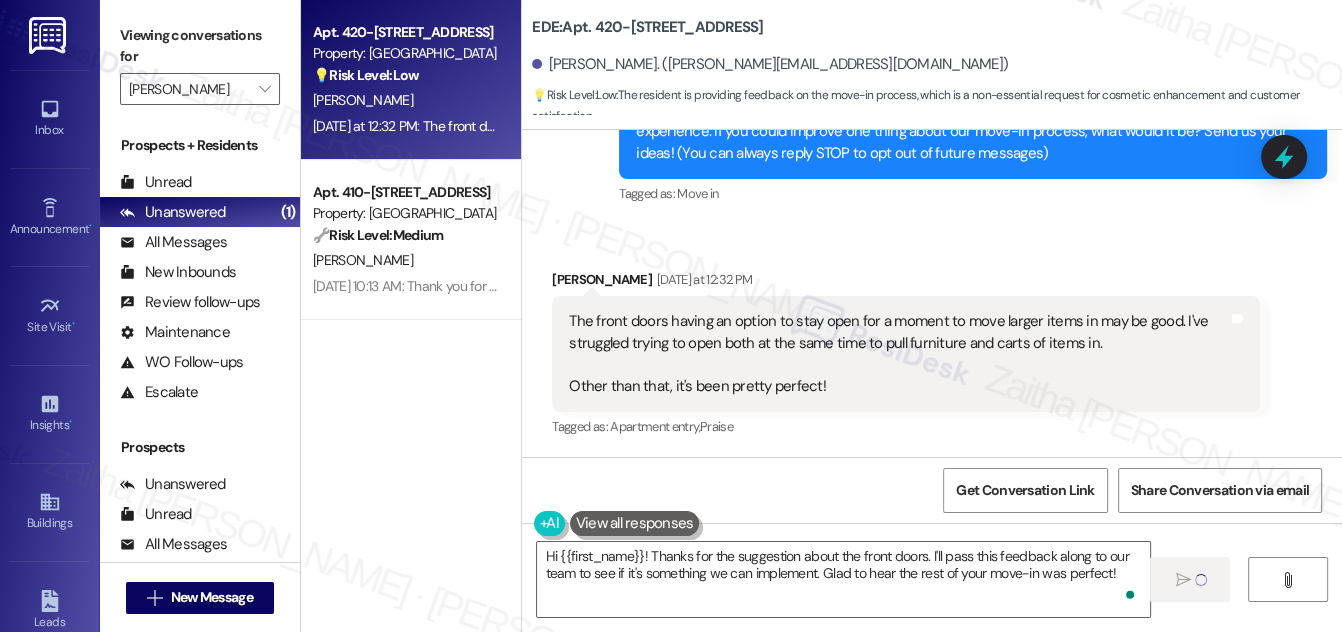 type 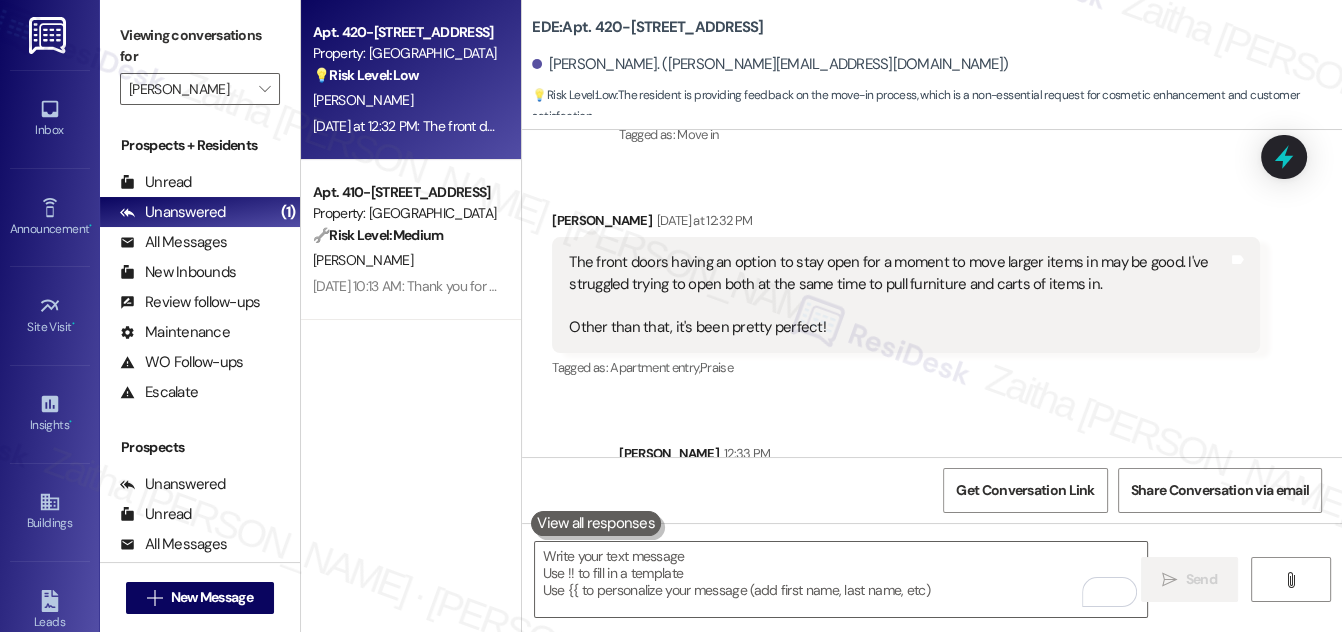 scroll, scrollTop: 413, scrollLeft: 0, axis: vertical 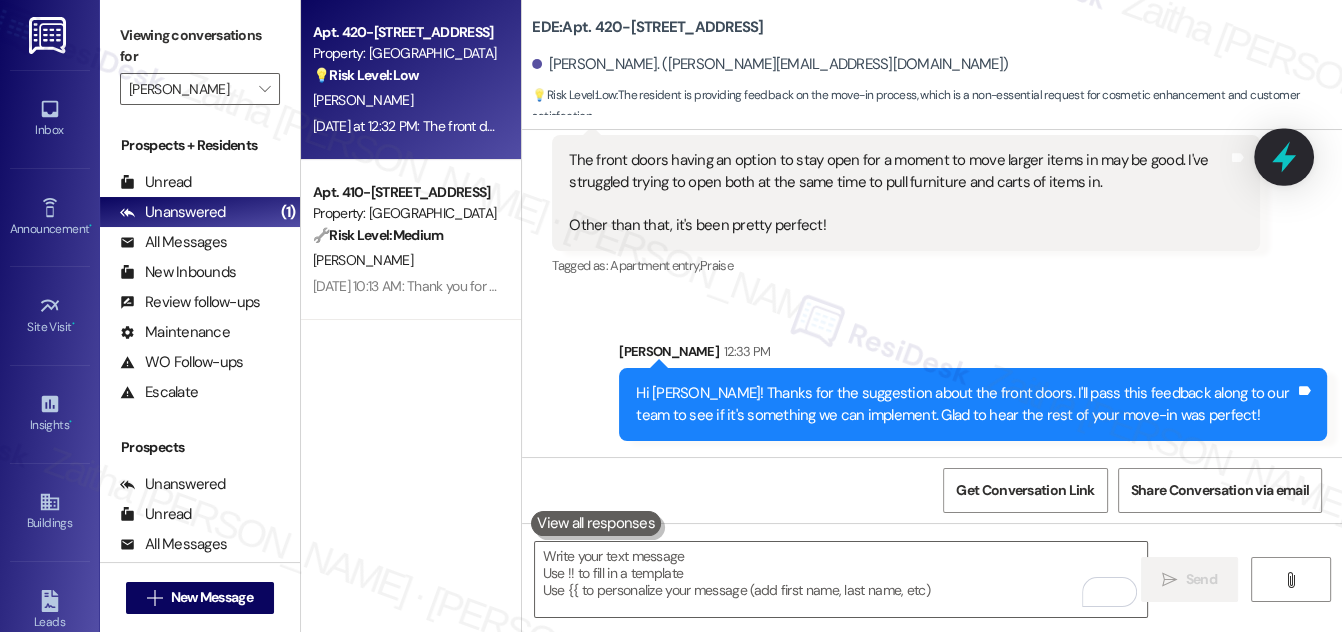 drag, startPoint x: 1267, startPoint y: 179, endPoint x: 1277, endPoint y: 154, distance: 26.925823 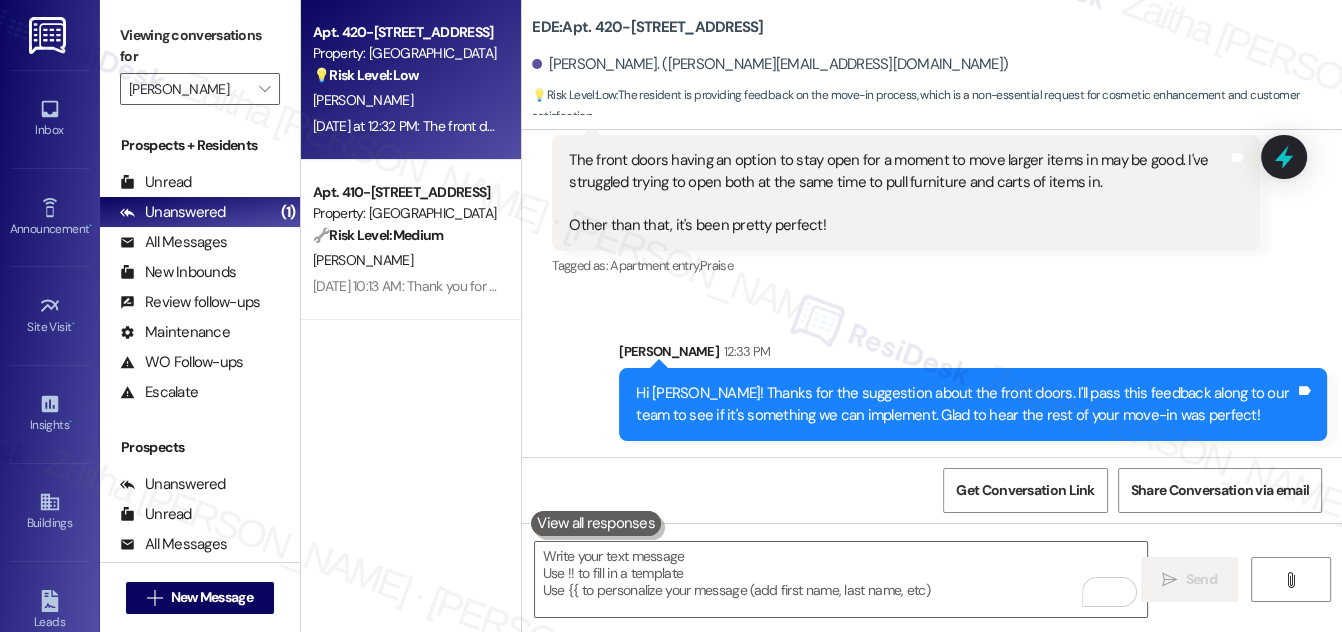 drag, startPoint x: 1277, startPoint y: 154, endPoint x: 1059, endPoint y: 186, distance: 220.3361 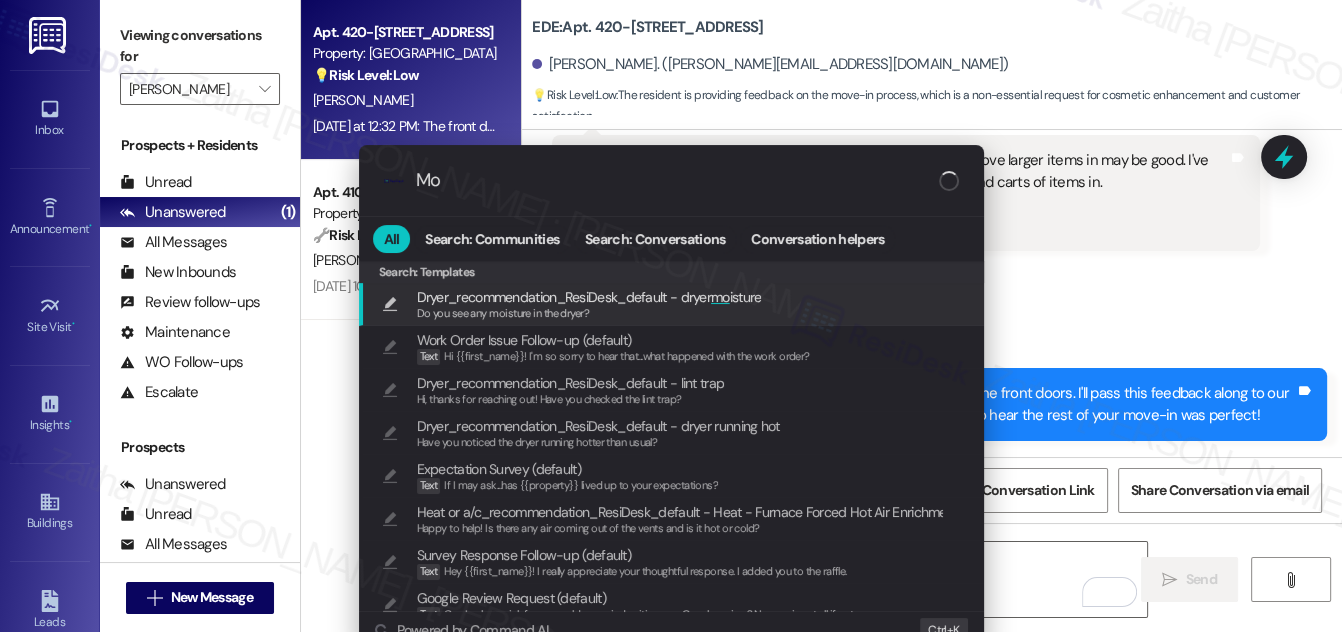 type on "M" 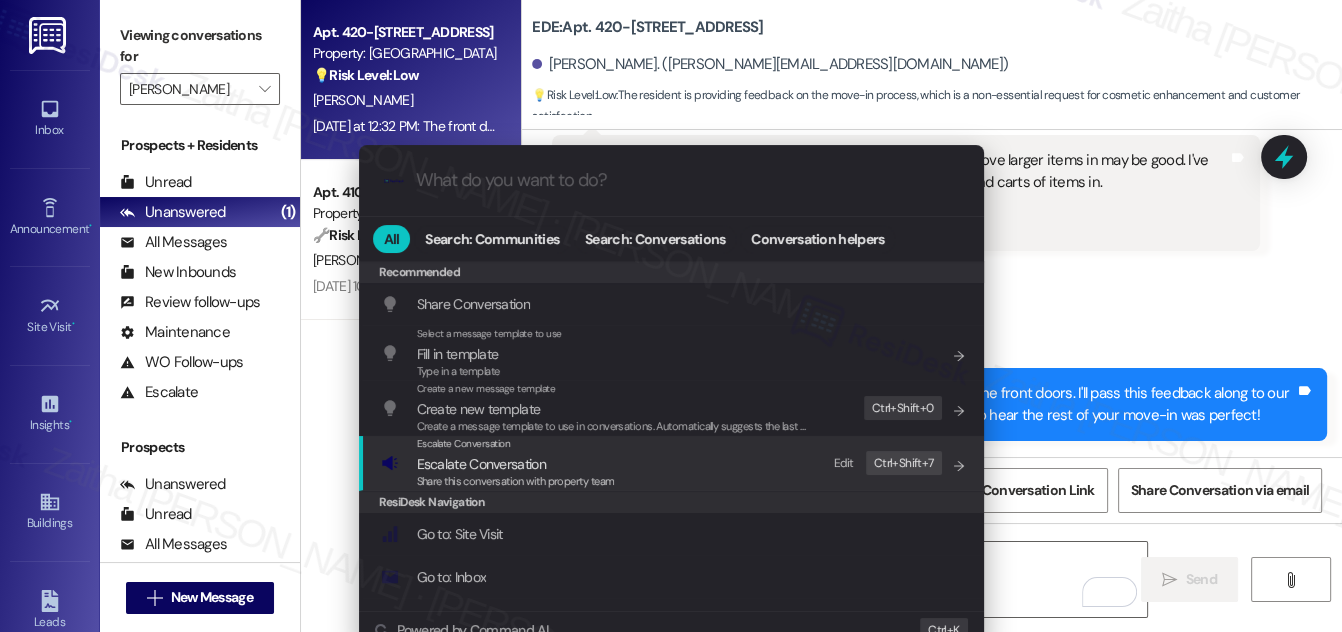 click on "Escalate Conversation" at bounding box center [481, 464] 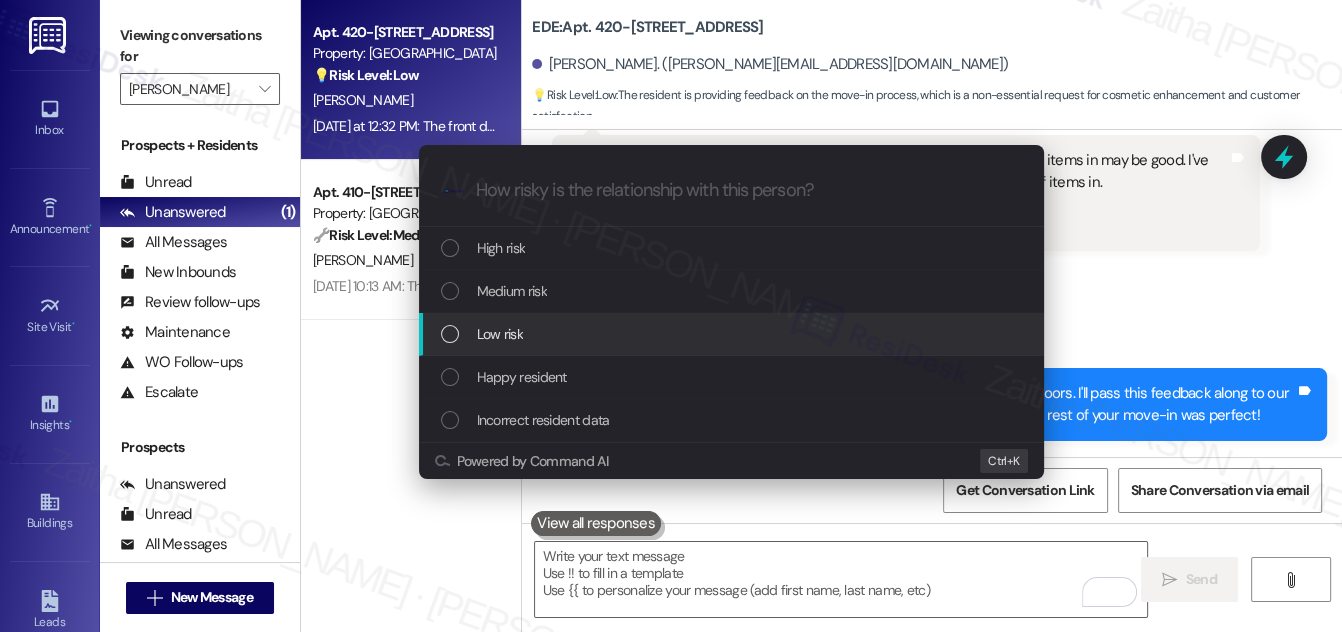 click on "Low risk" at bounding box center (500, 334) 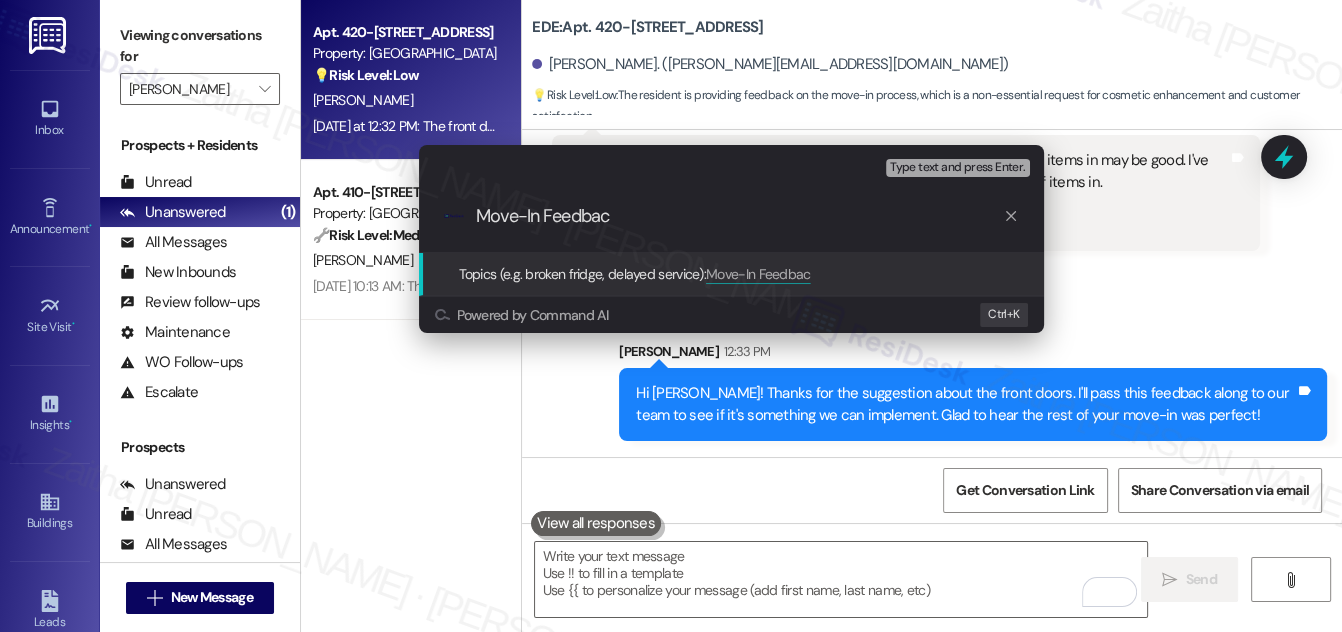 type on "Move-In Feedback" 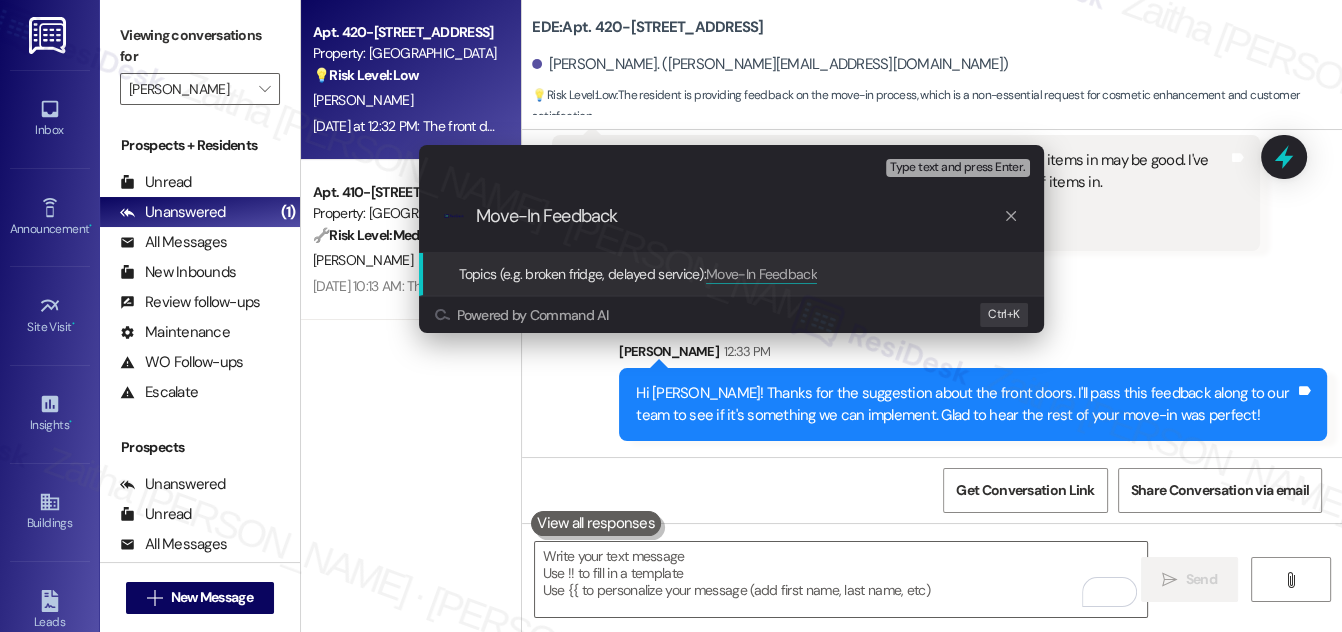 type 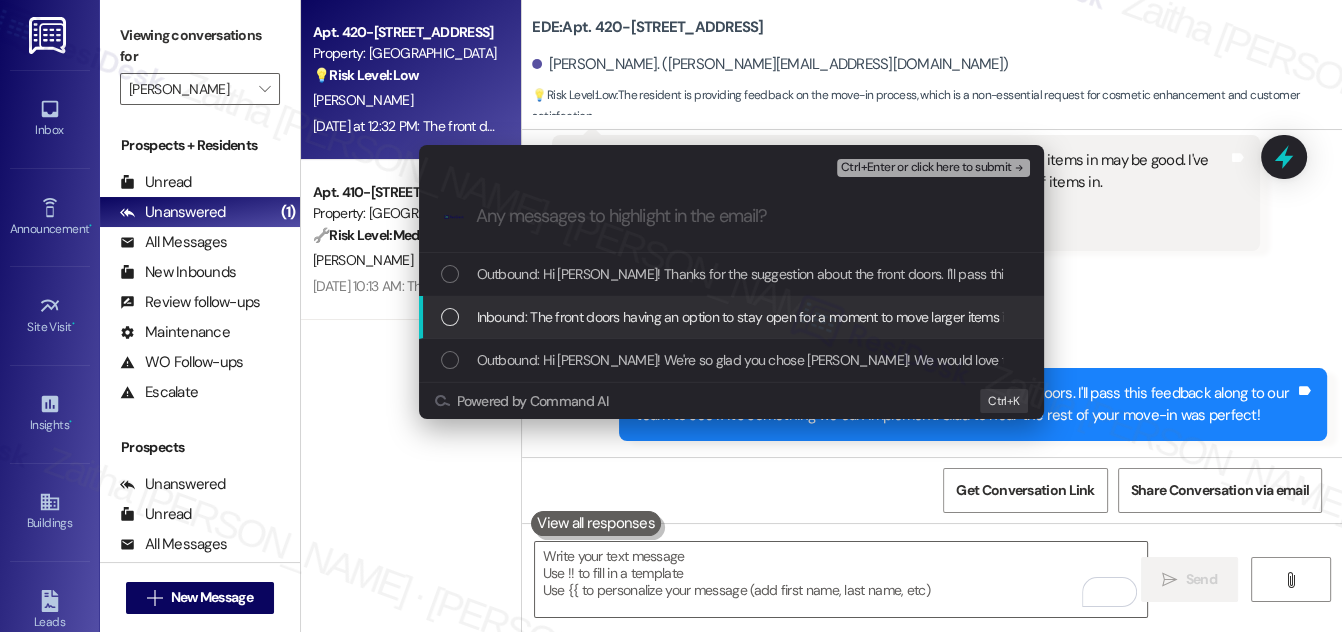 click at bounding box center (450, 317) 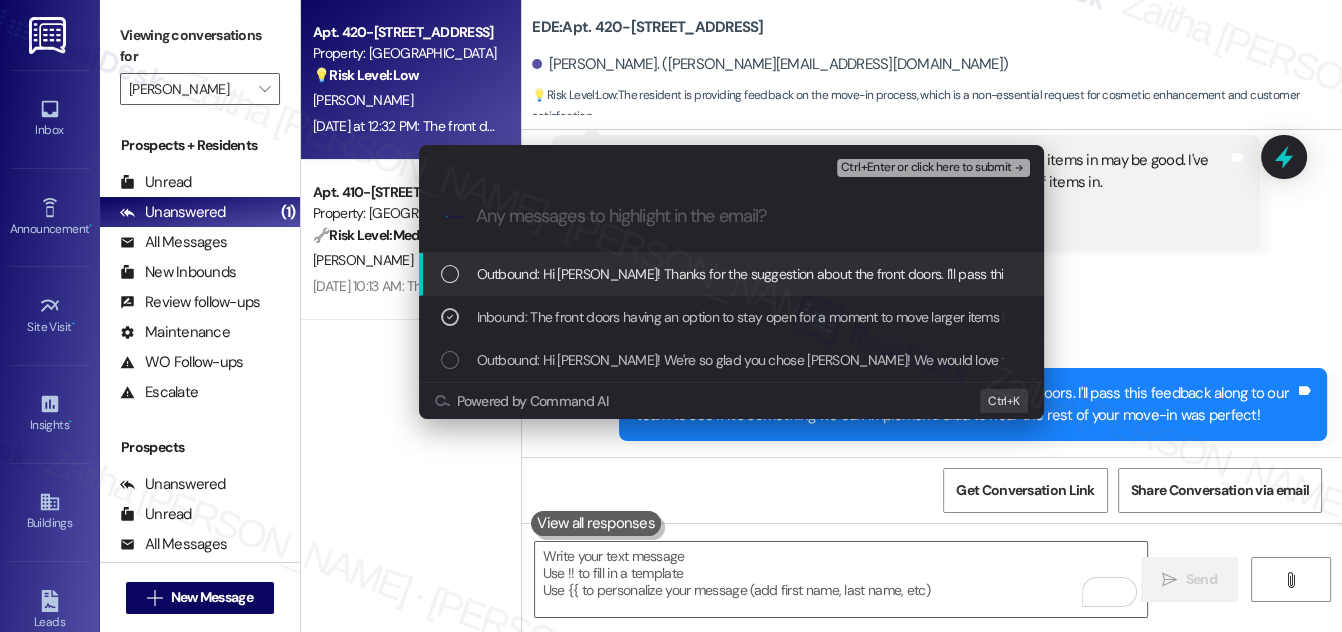 click on "Ctrl+Enter or click here to submit" at bounding box center [926, 168] 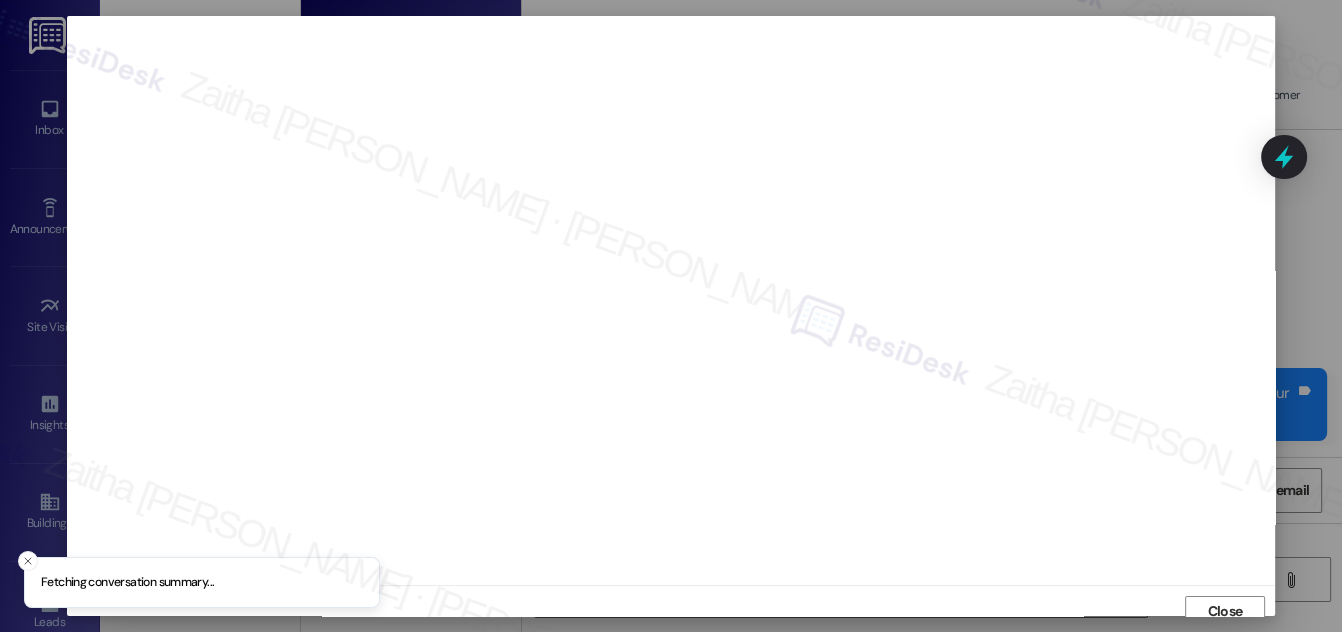 scroll, scrollTop: 11, scrollLeft: 0, axis: vertical 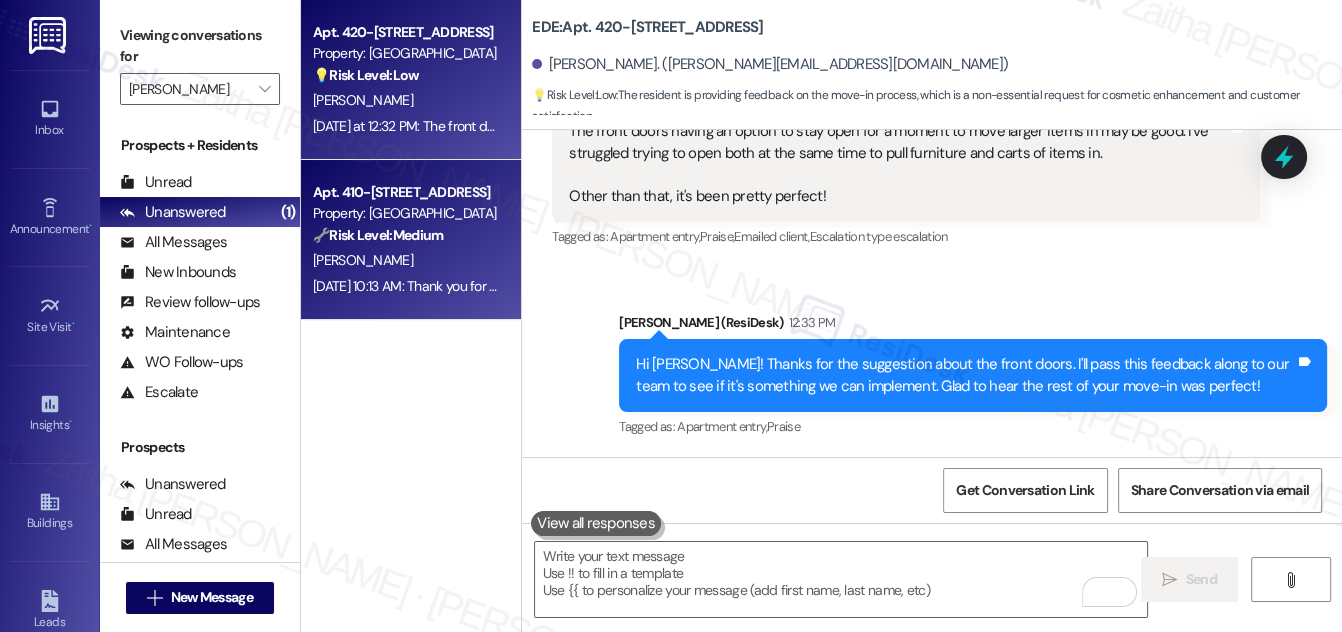 click on "🔧  Risk Level:  Medium The message reports that some charging stations are not working. This is a non-urgent maintenance issue related to an amenity." at bounding box center [405, 235] 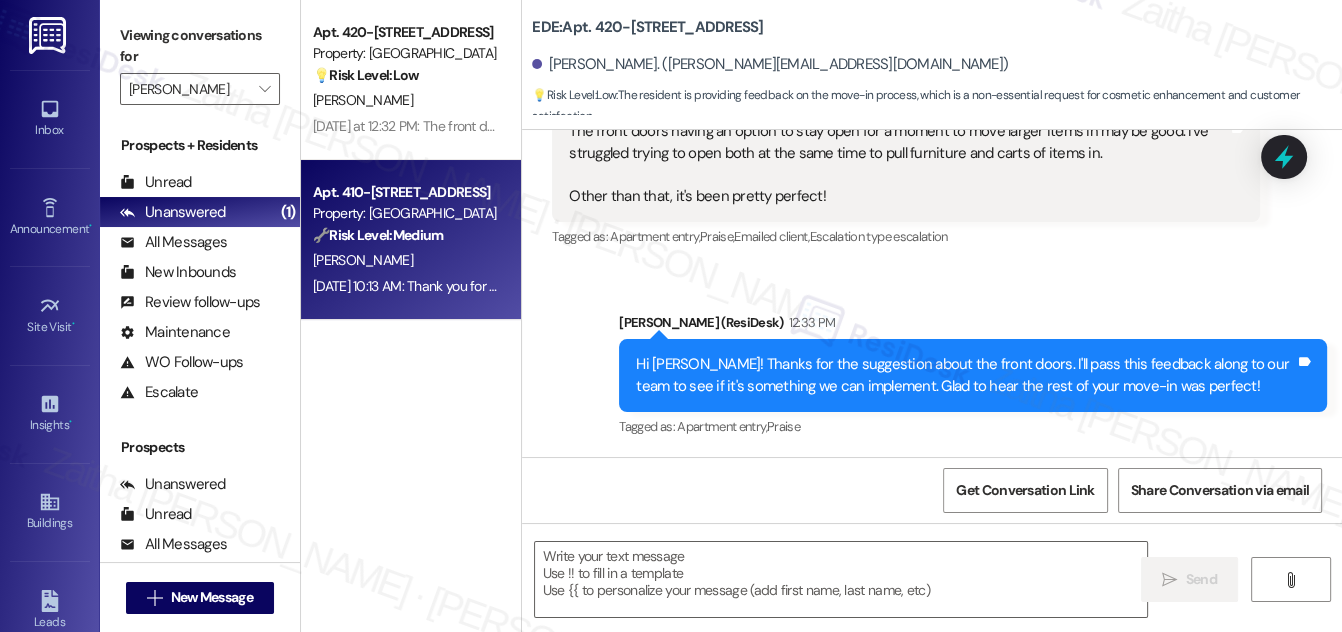 type on "Fetching suggested responses. Please feel free to read through the conversation in the meantime." 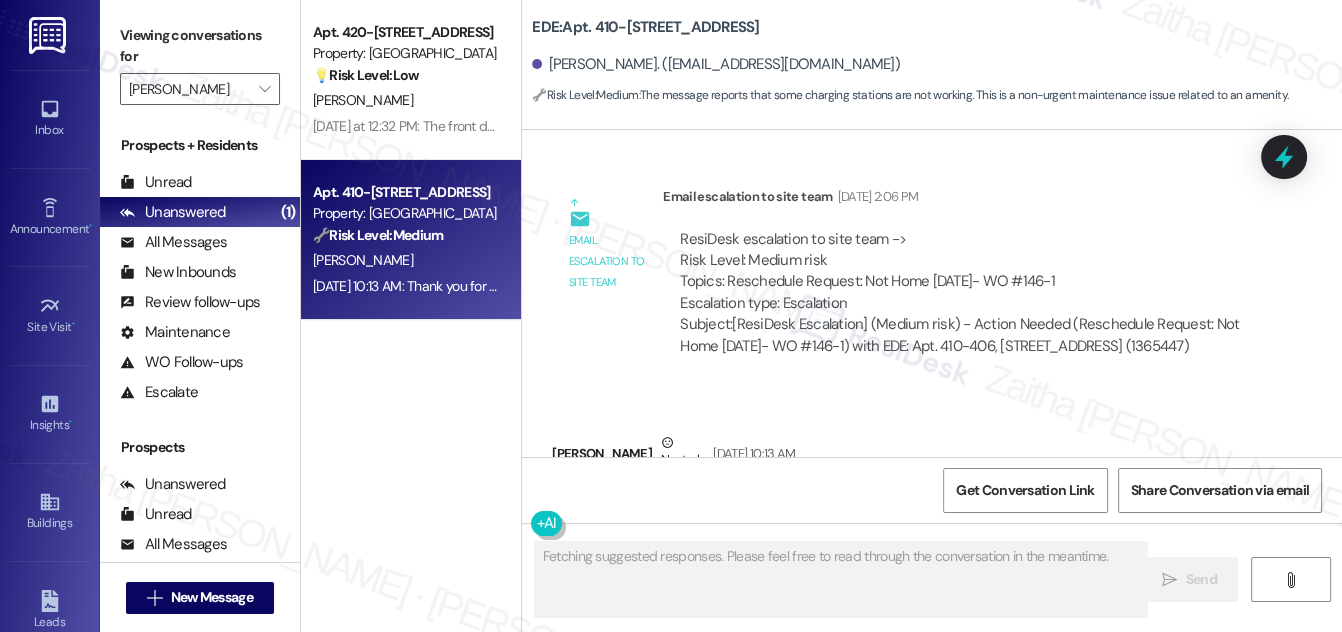 scroll, scrollTop: 9289, scrollLeft: 0, axis: vertical 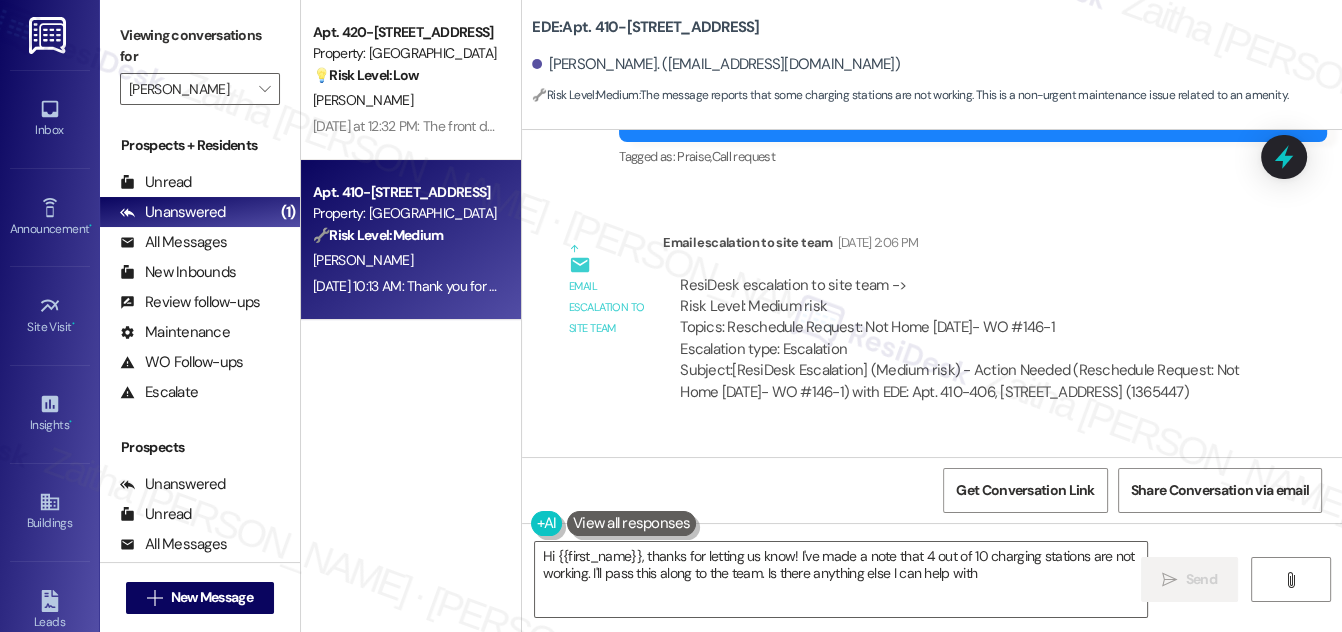 type on "Hi {{first_name}}, thanks for letting us know! I've made a note that 4 out of 10 charging stations are not working. I'll pass this along to the team. Is there anything else I can help with?" 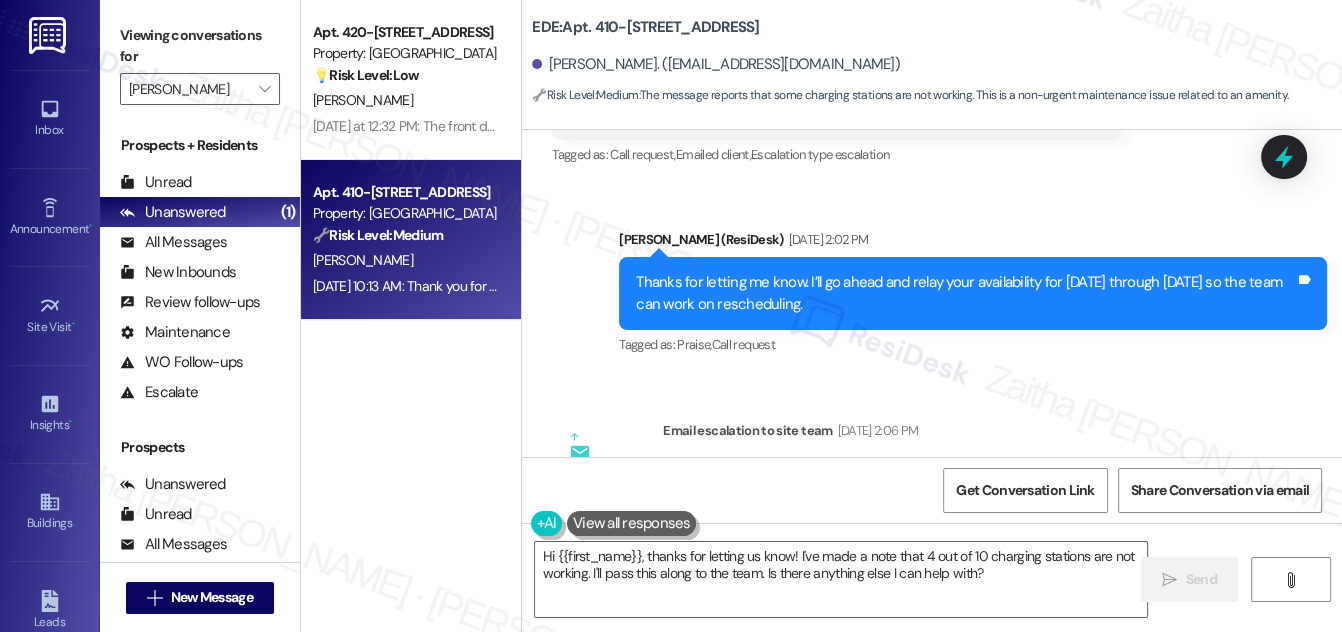 scroll, scrollTop: 9016, scrollLeft: 0, axis: vertical 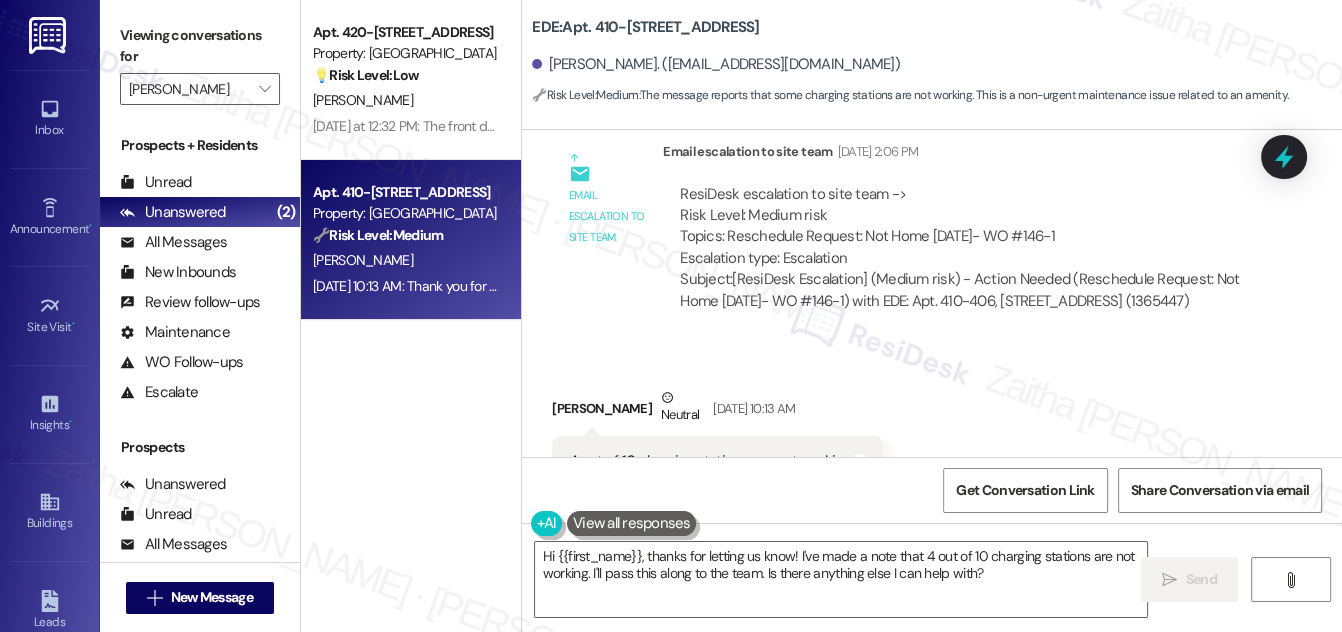 click on "Received via SMS Kaiwei Wu   Neutral Jul 26, 2025 at 10:13 AM 4 out of 10 charging stations are not working   Tags and notes Tagged as:   Amenities Click to highlight conversations about Amenities" at bounding box center [932, 437] 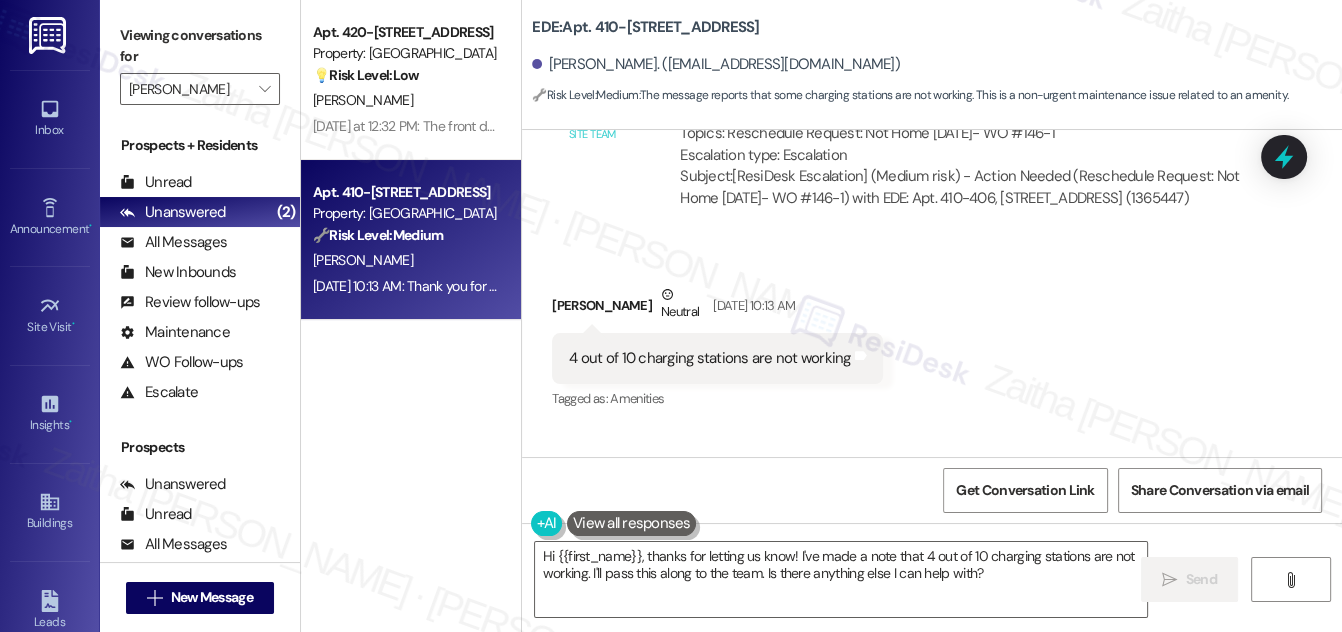 scroll, scrollTop: 9561, scrollLeft: 0, axis: vertical 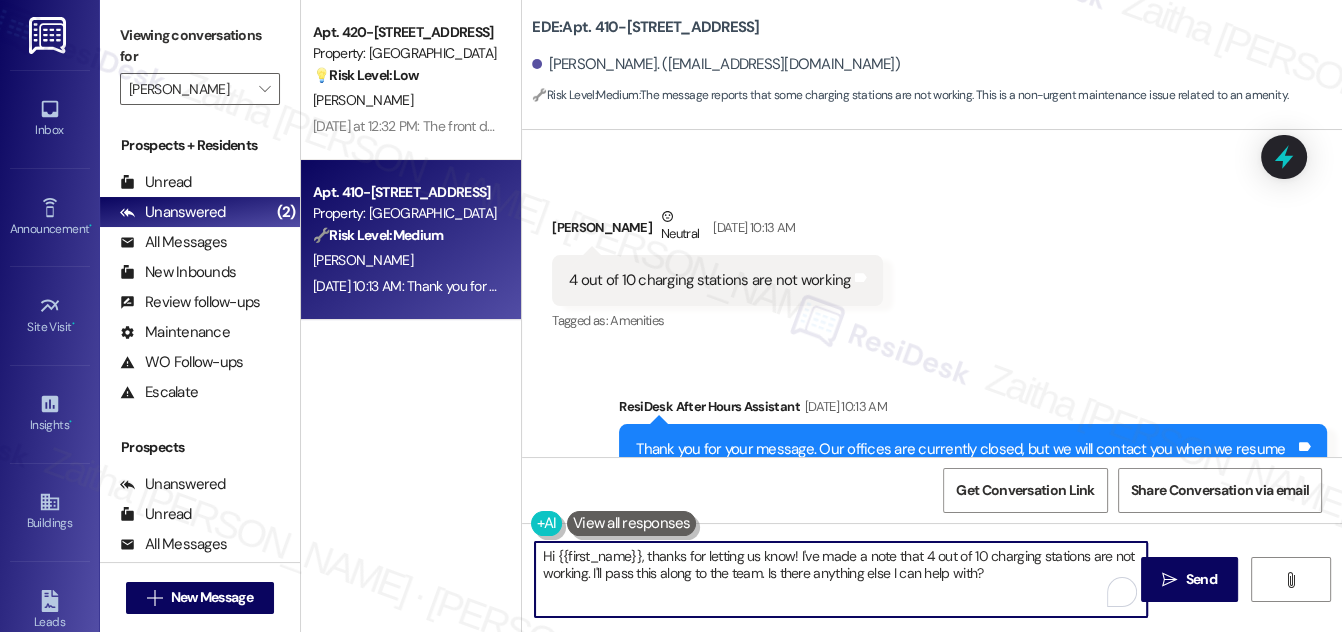 click on "Hi {{first_name}}, thanks for letting us know! I've made a note that 4 out of 10 charging stations are not working. I'll pass this along to the team. Is there anything else I can help with?" at bounding box center (841, 579) 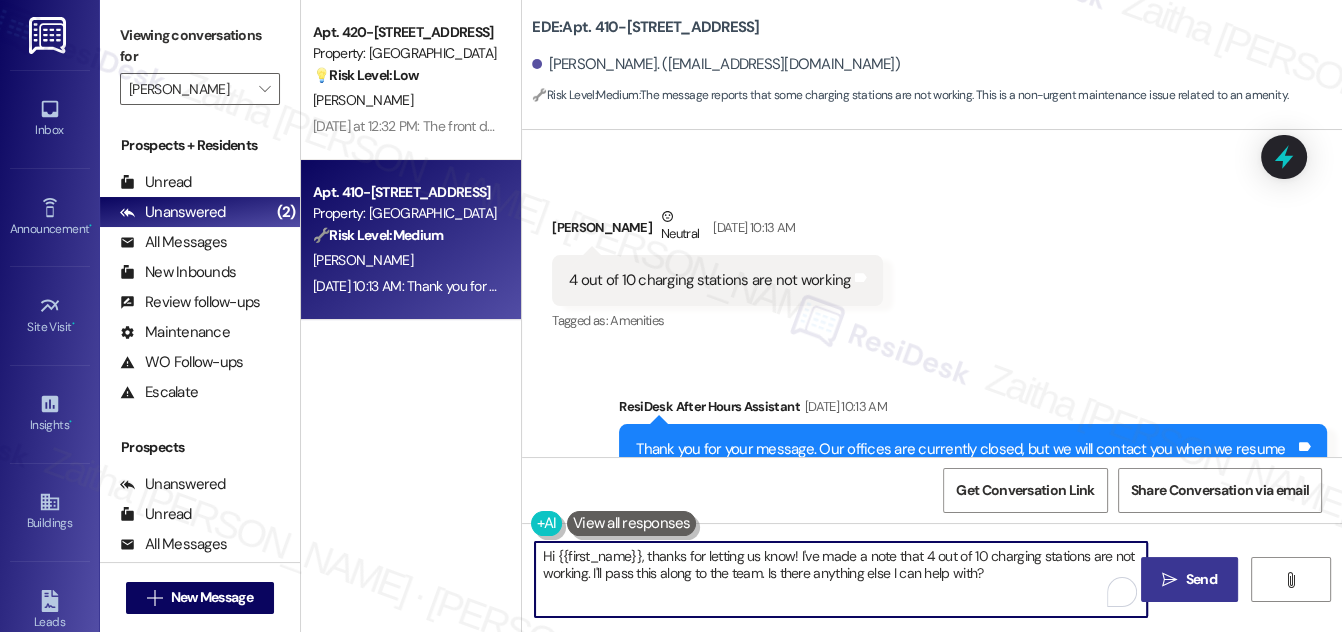 drag, startPoint x: 1209, startPoint y: 567, endPoint x: 1192, endPoint y: 560, distance: 18.384777 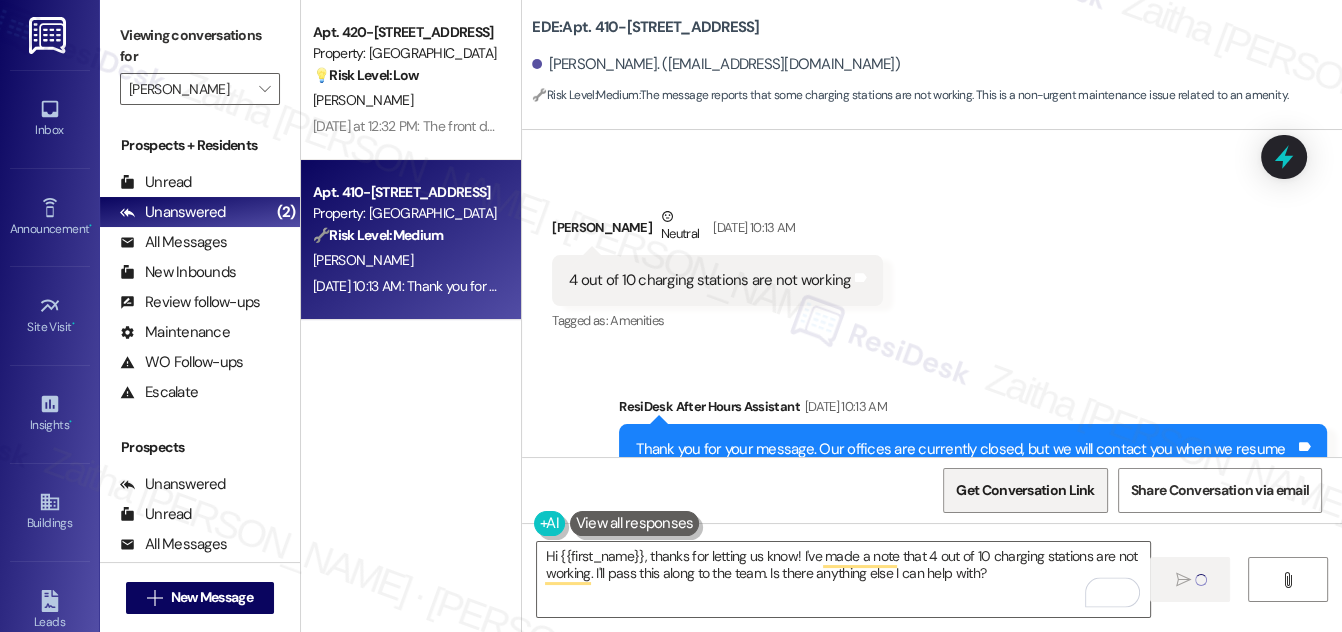 type 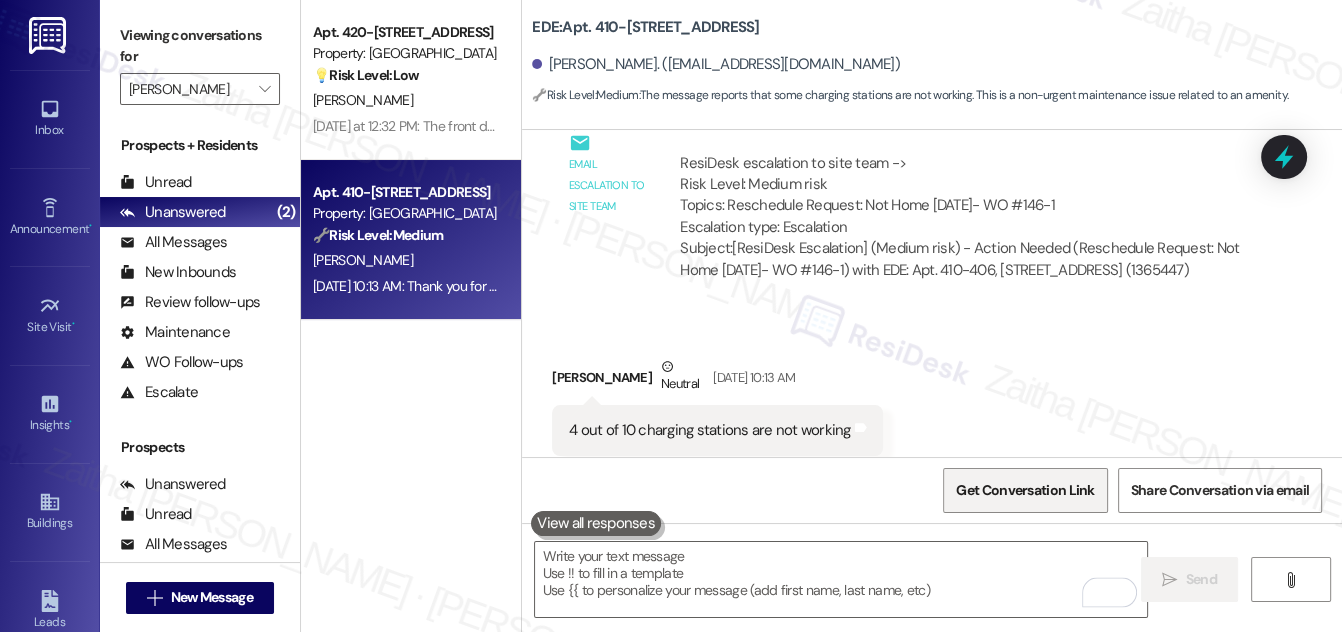 scroll, scrollTop: 9370, scrollLeft: 0, axis: vertical 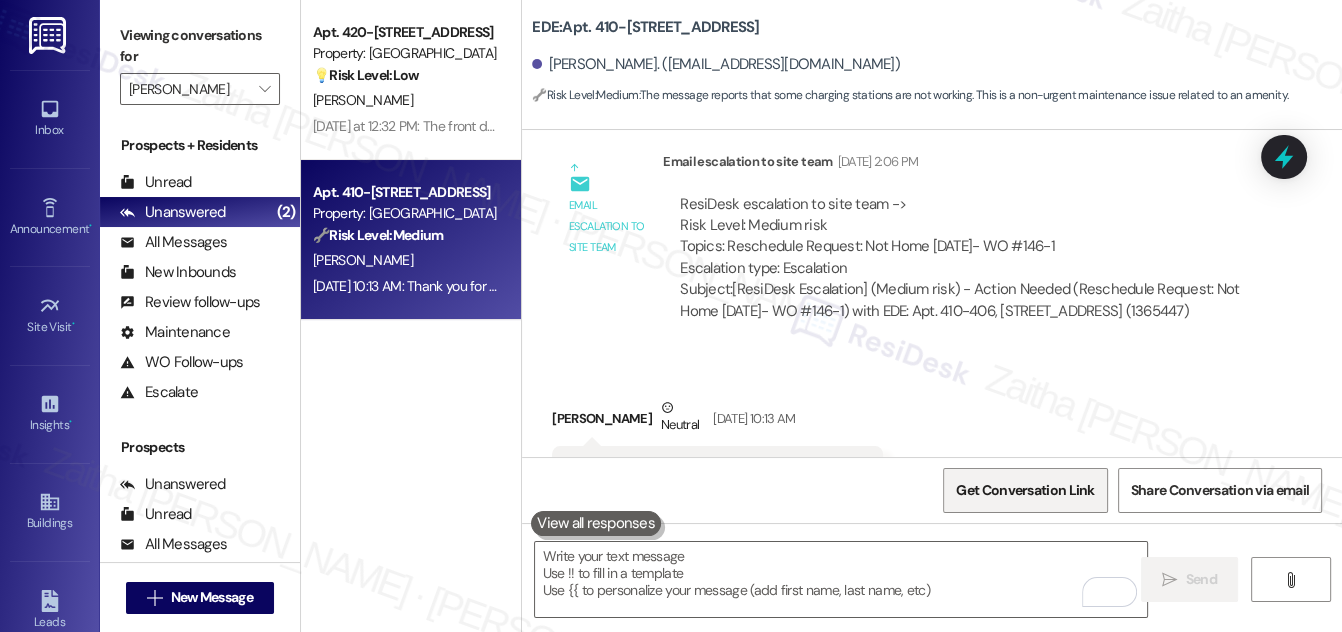 click on "Get Conversation Link" at bounding box center [1025, 490] 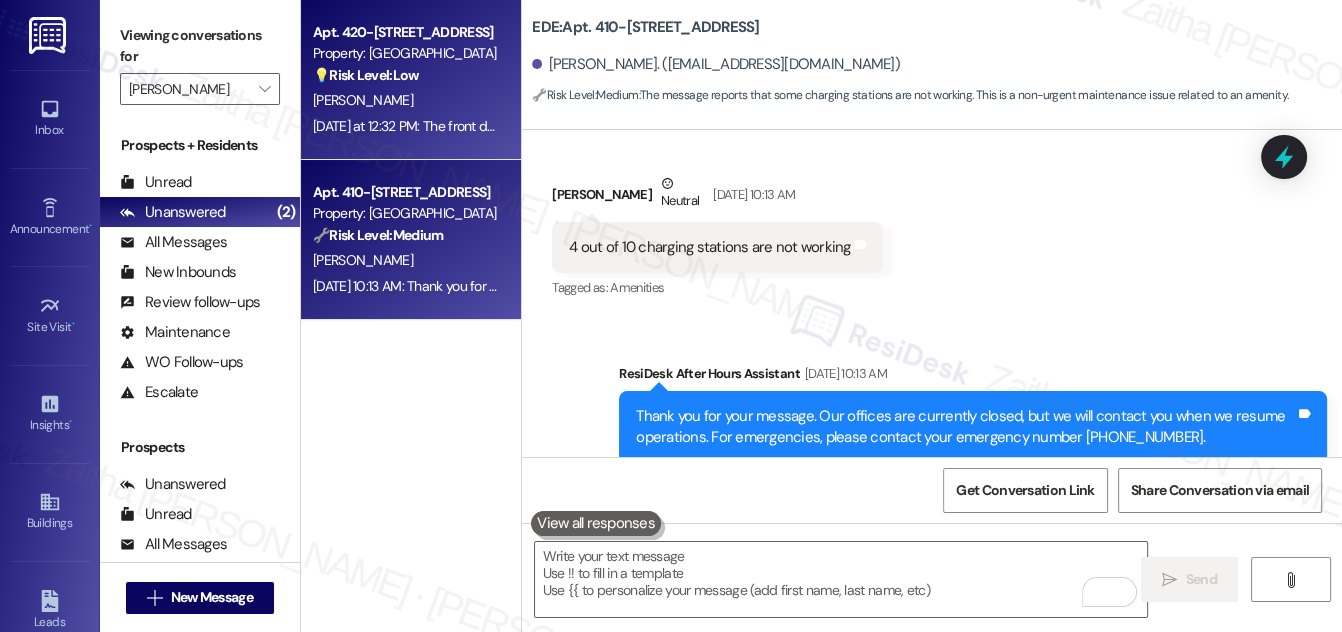 scroll, scrollTop: 9642, scrollLeft: 0, axis: vertical 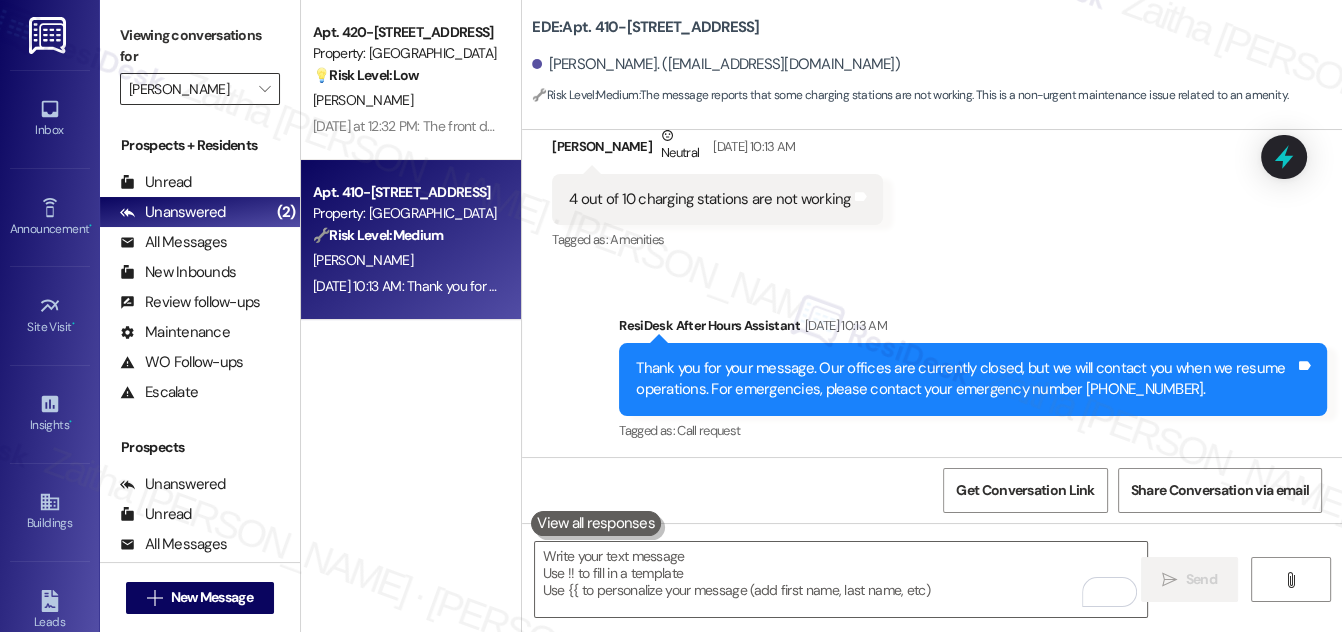click on "EDE" at bounding box center [188, 89] 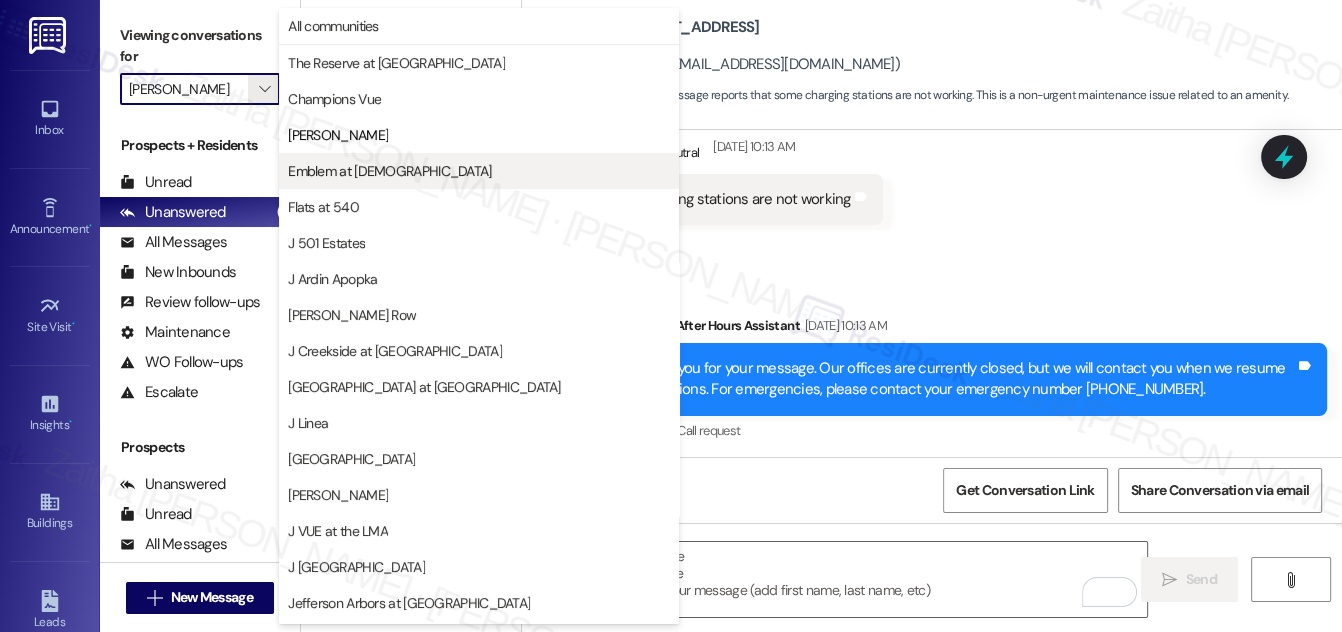 click on "Emblem at Christiana" at bounding box center (389, 171) 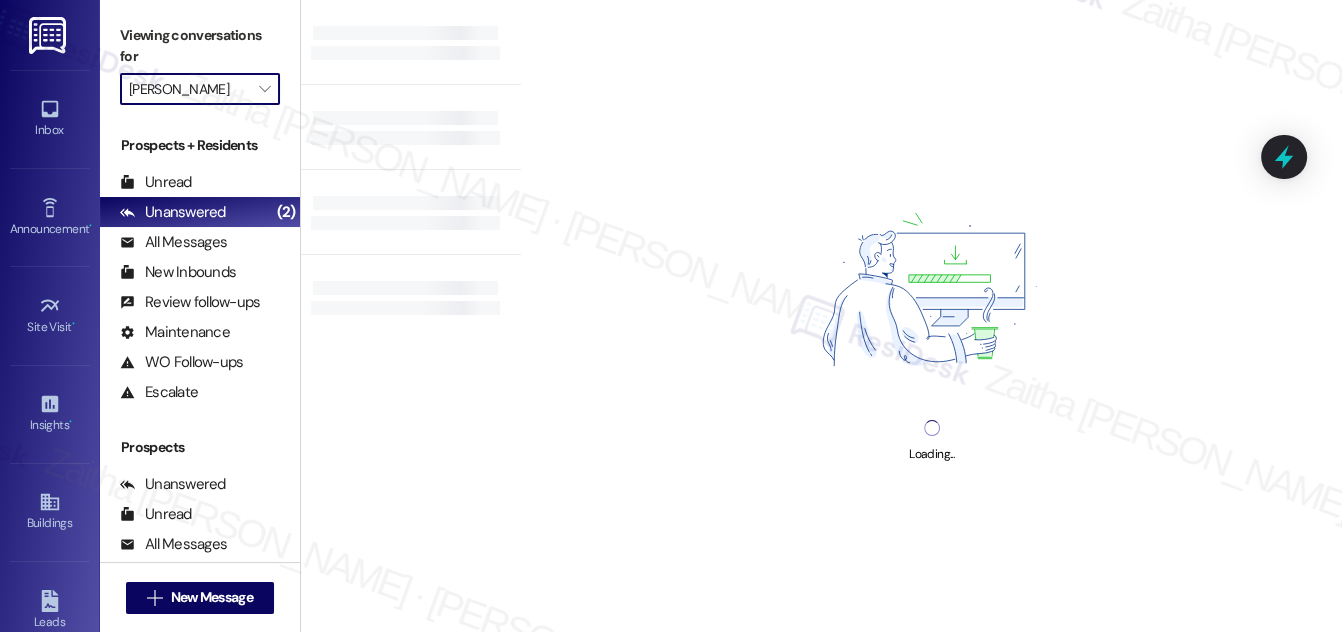 type on "Emblem at Christiana" 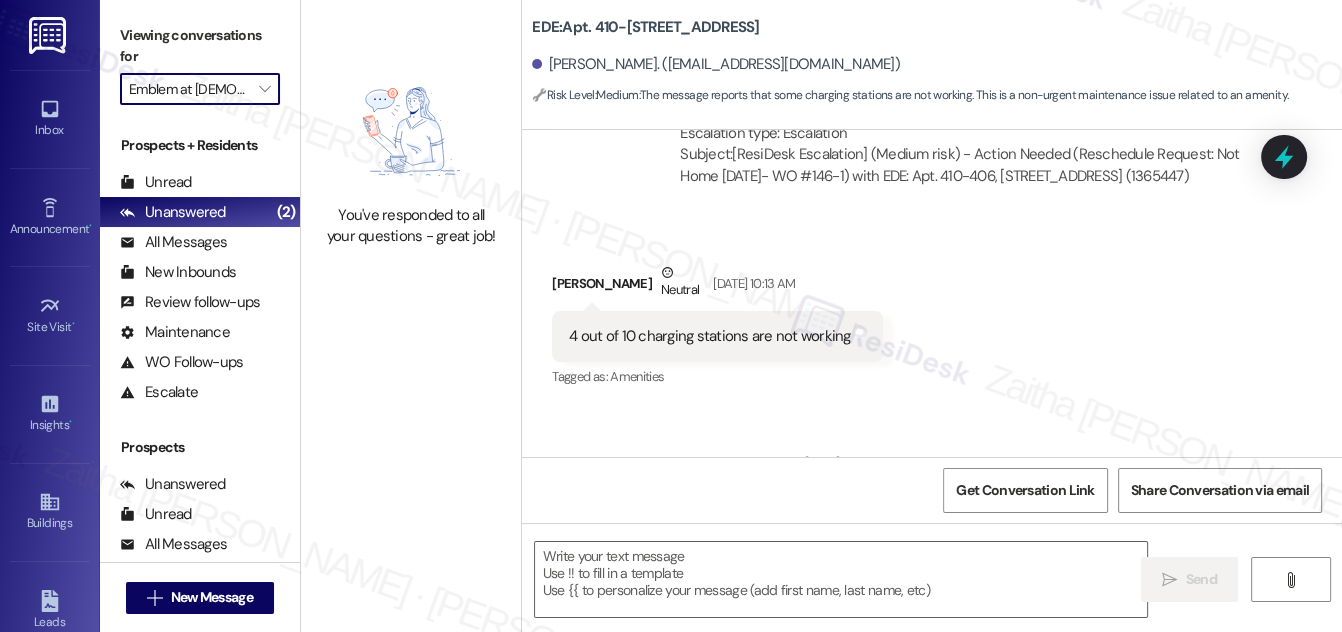 click on "Emblem at Christiana" at bounding box center (188, 89) 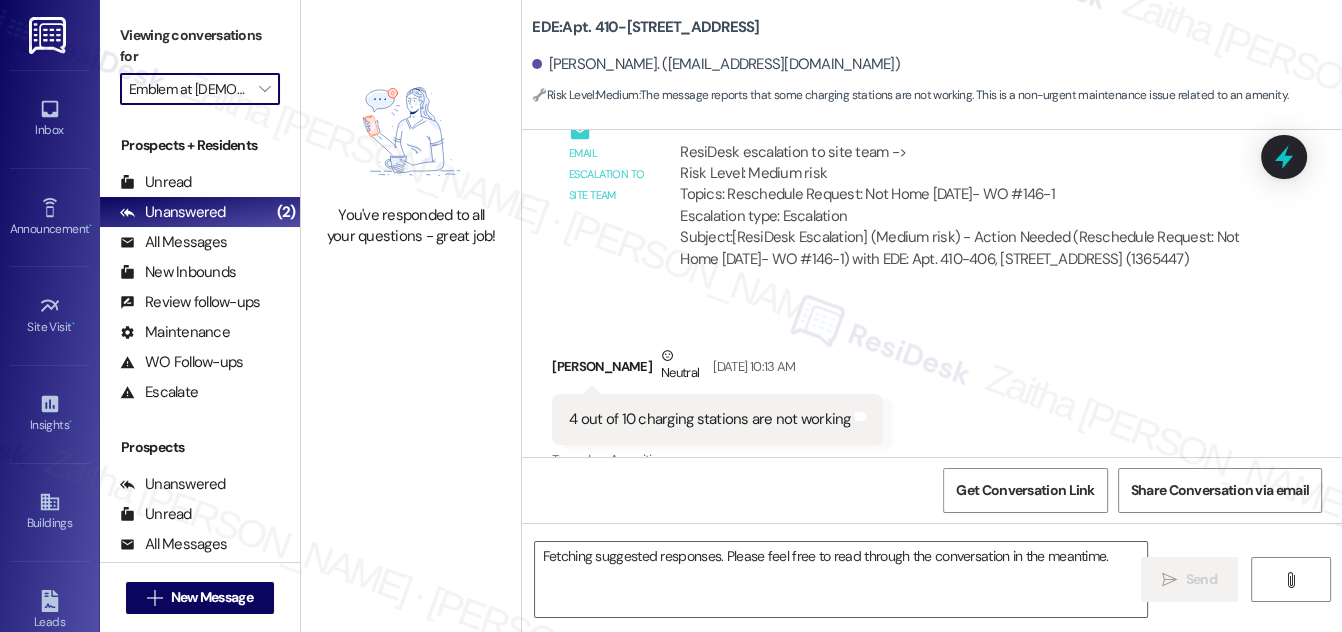 scroll, scrollTop: 9370, scrollLeft: 0, axis: vertical 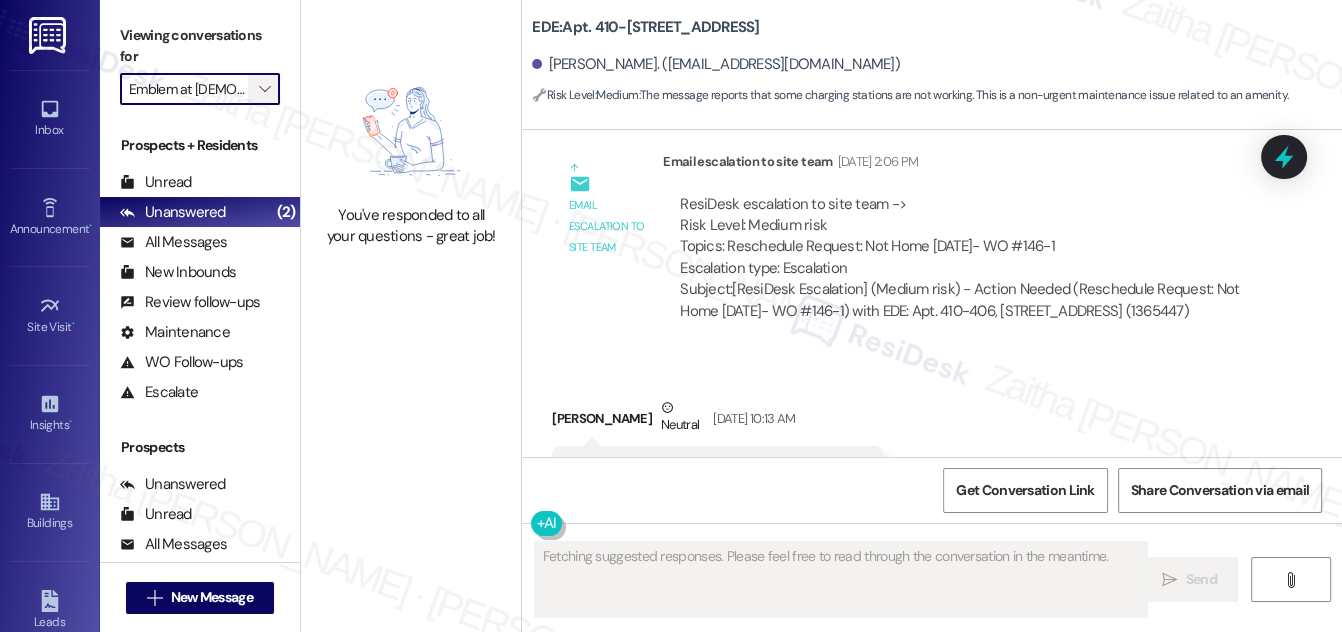 click on "" at bounding box center [264, 89] 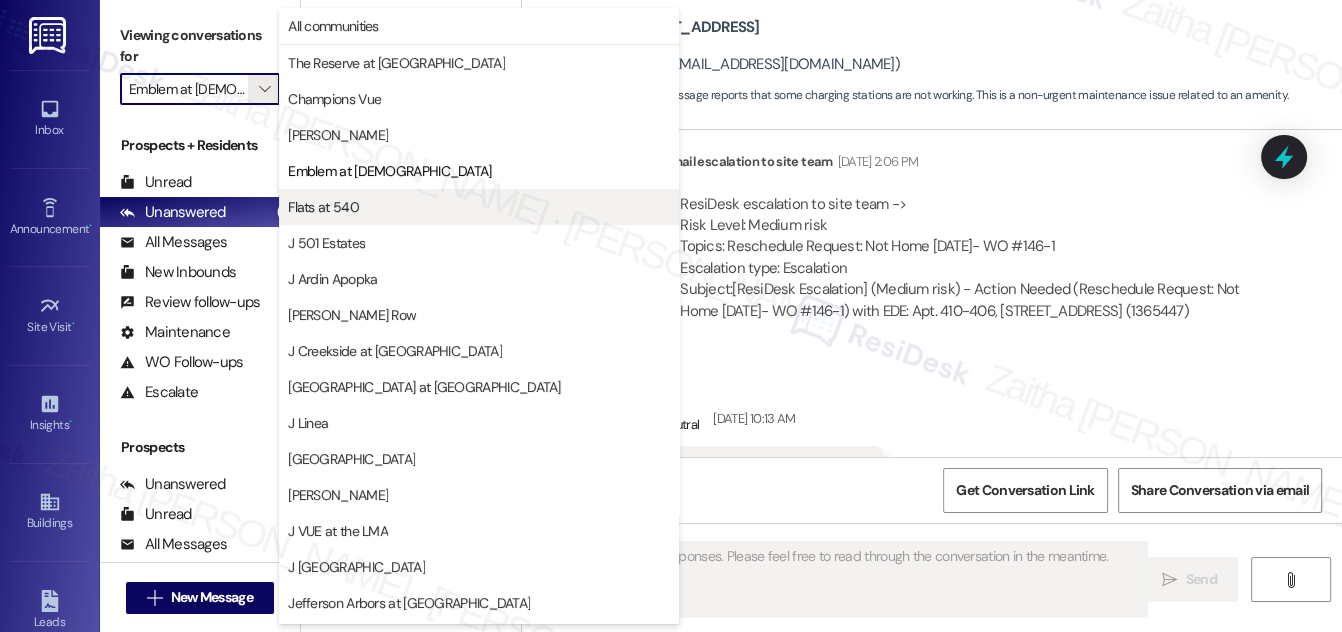 click on "Flats at 540" at bounding box center [479, 207] 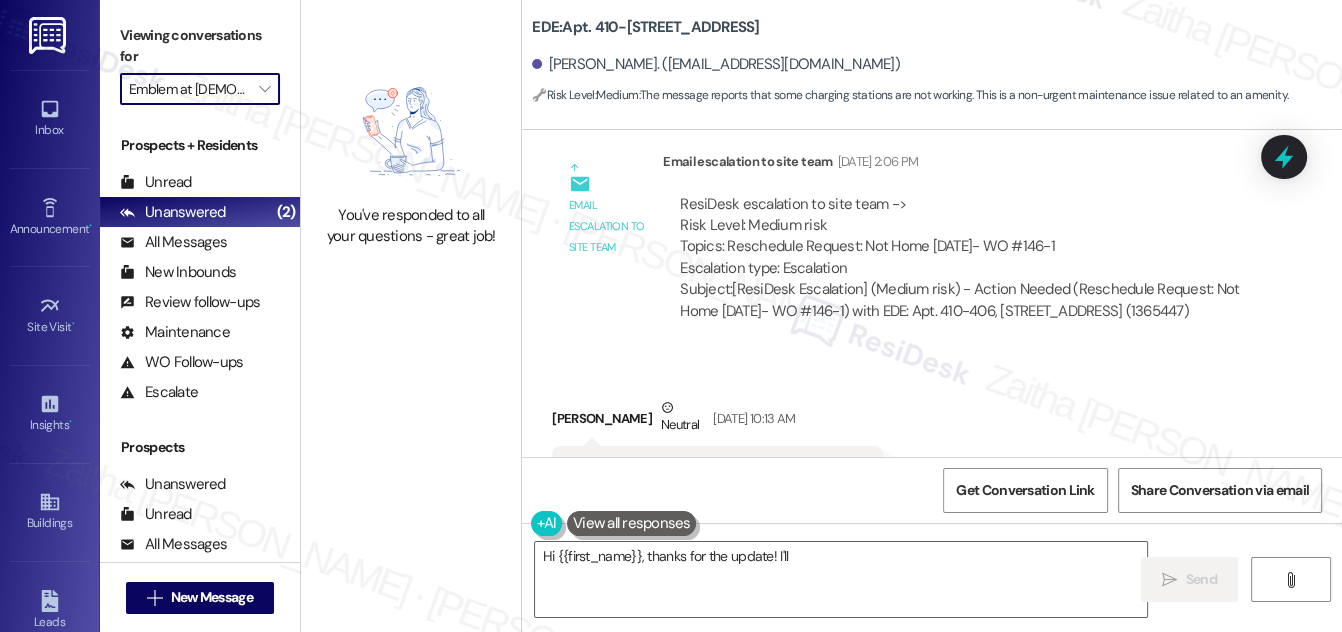 type on "Hi {{first_name}}, thanks for the update! I'll let" 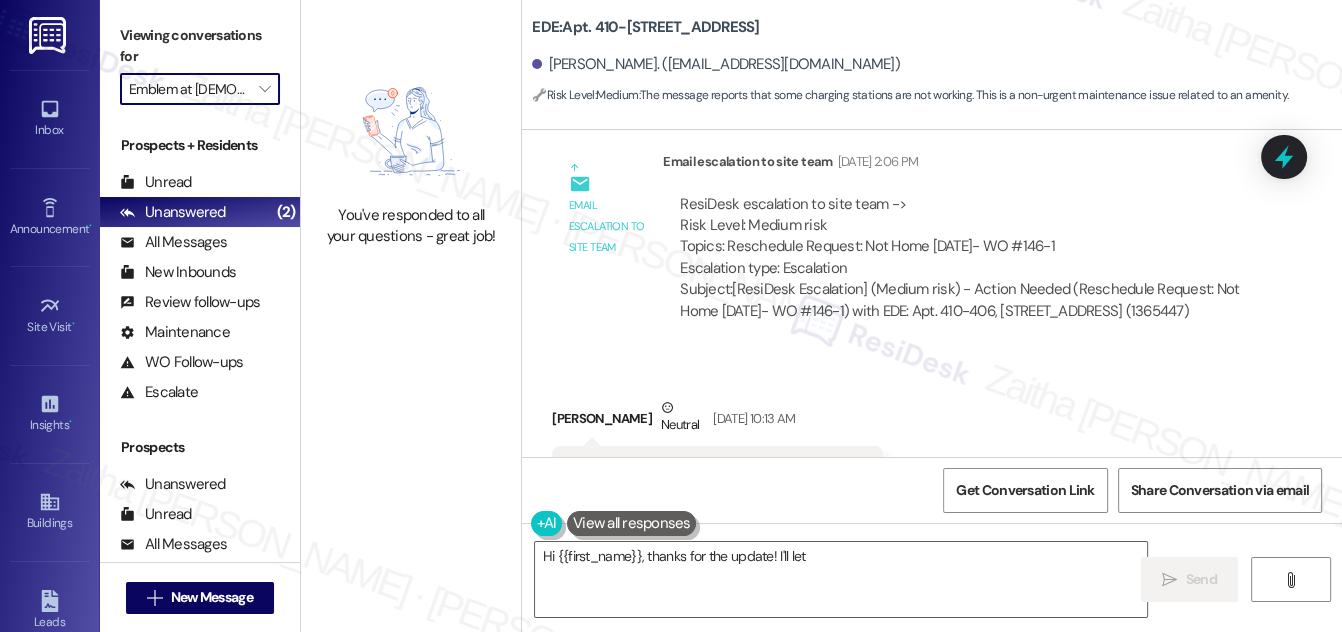 type on "Flats at 540" 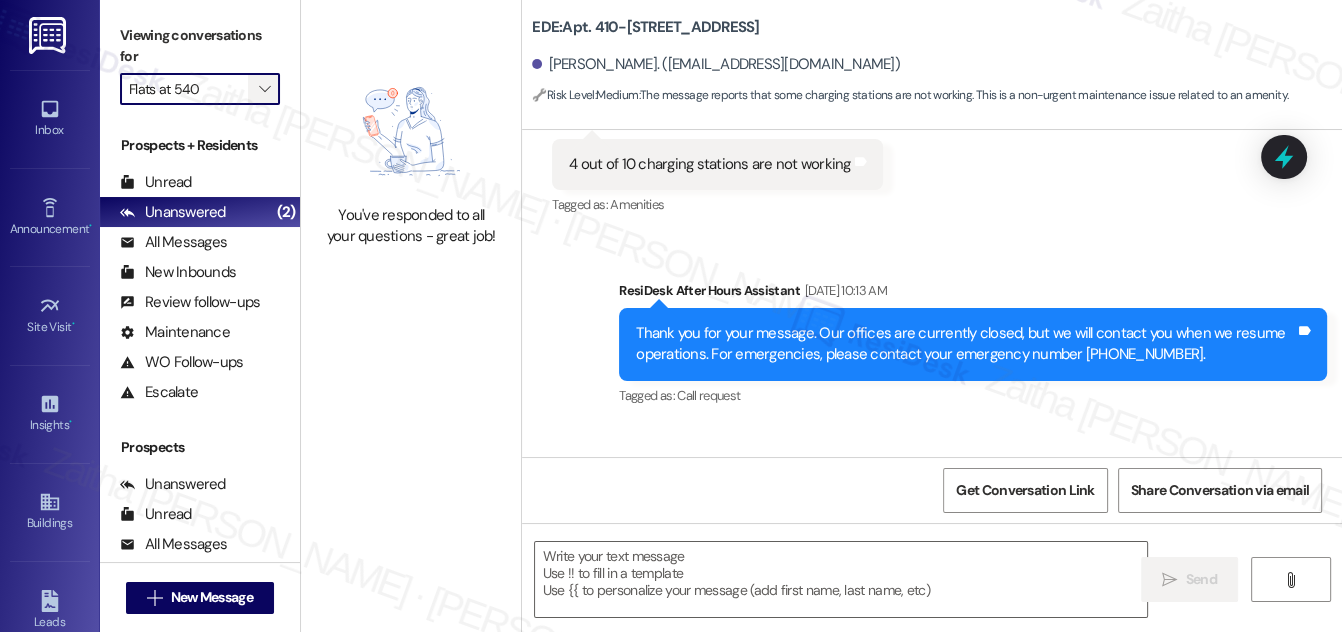 type on "Fetching suggested responses. Please feel free to read through the conversation in the meantime." 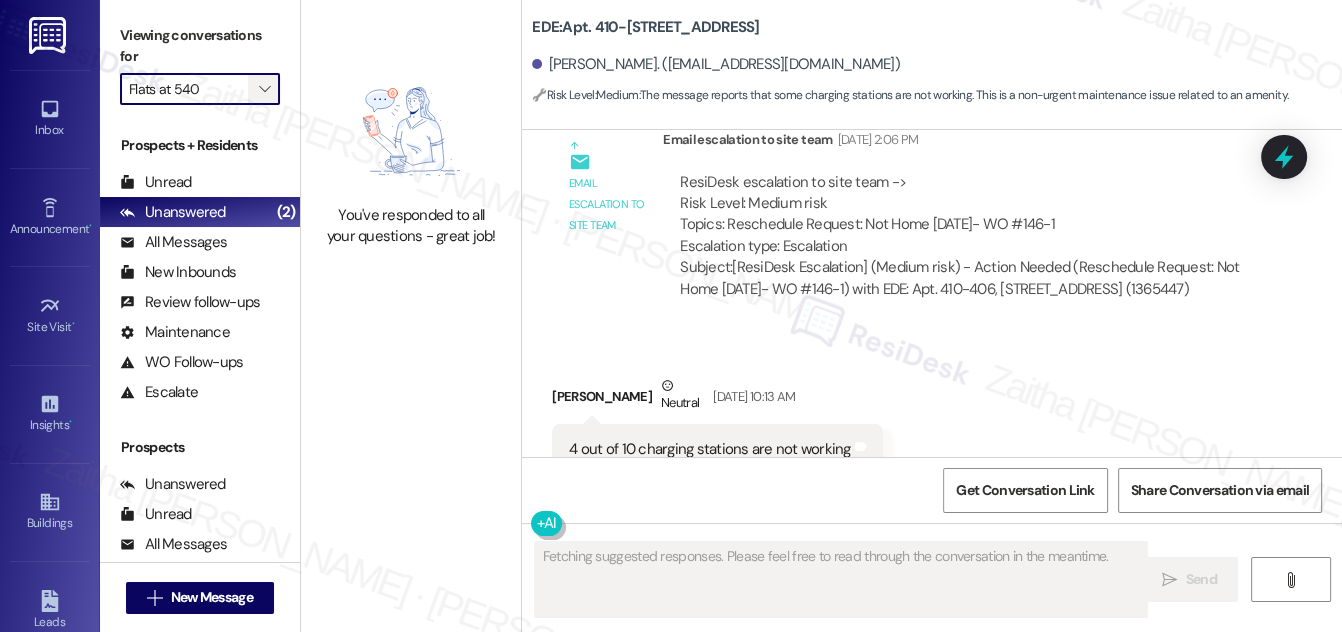 scroll, scrollTop: 9370, scrollLeft: 0, axis: vertical 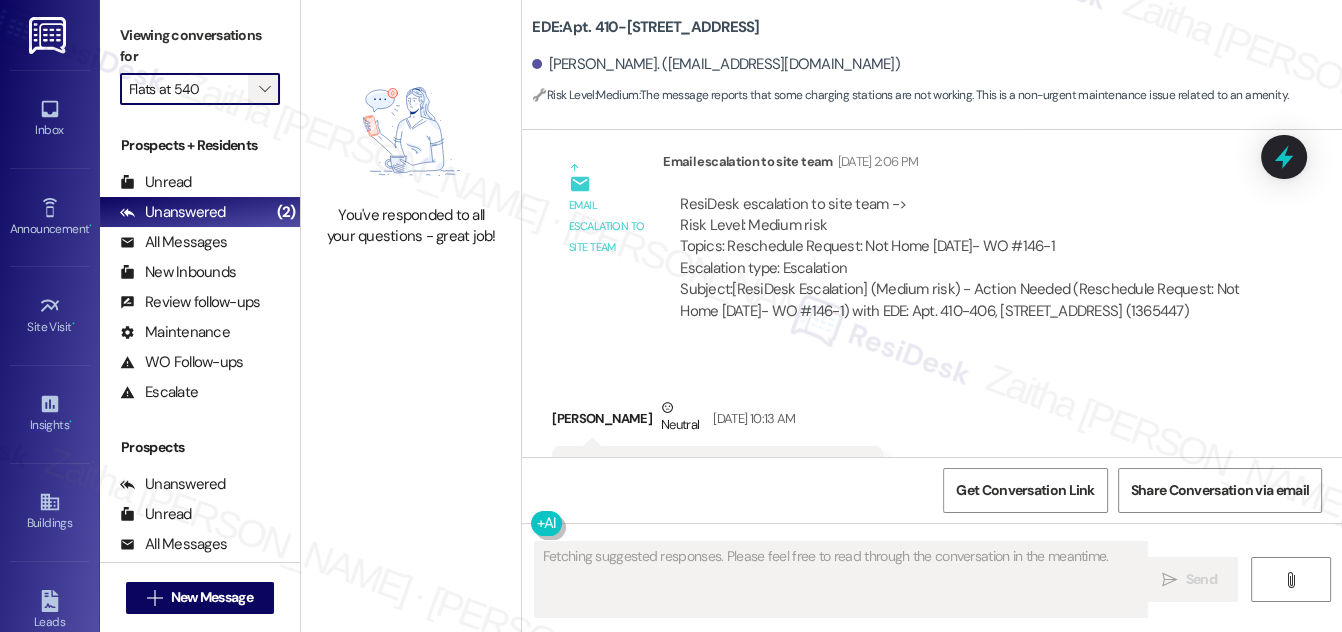 click on "" at bounding box center (264, 89) 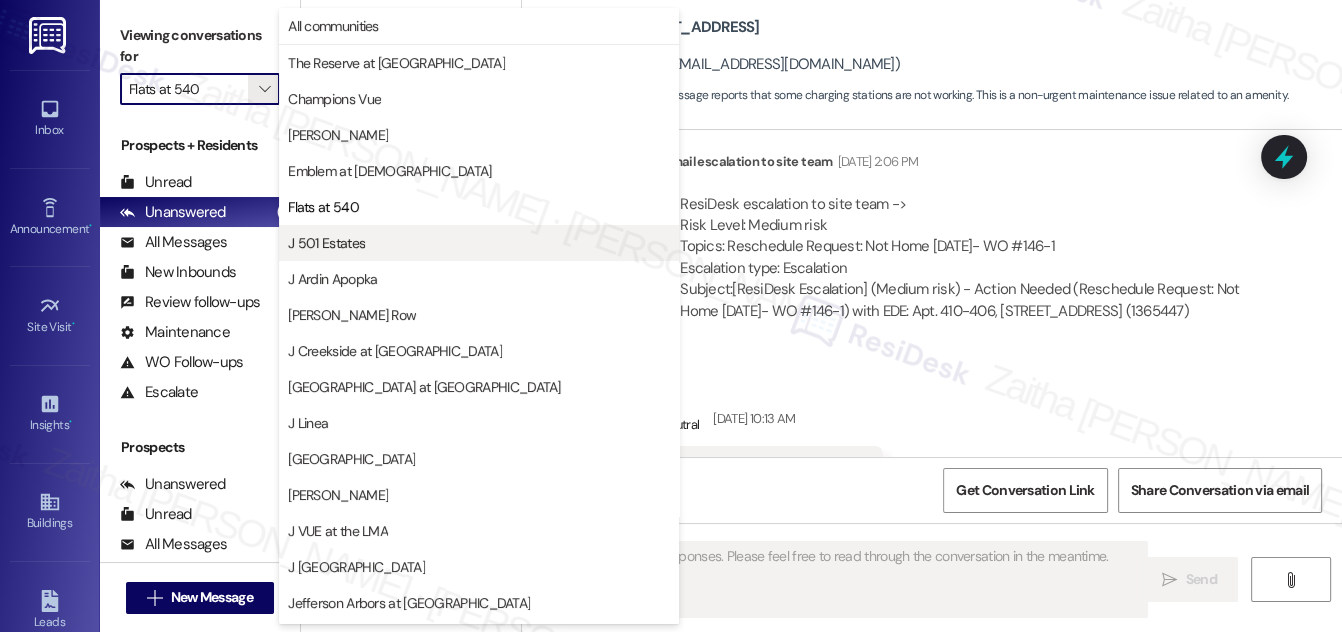 click on "J 501 Estates" at bounding box center (479, 243) 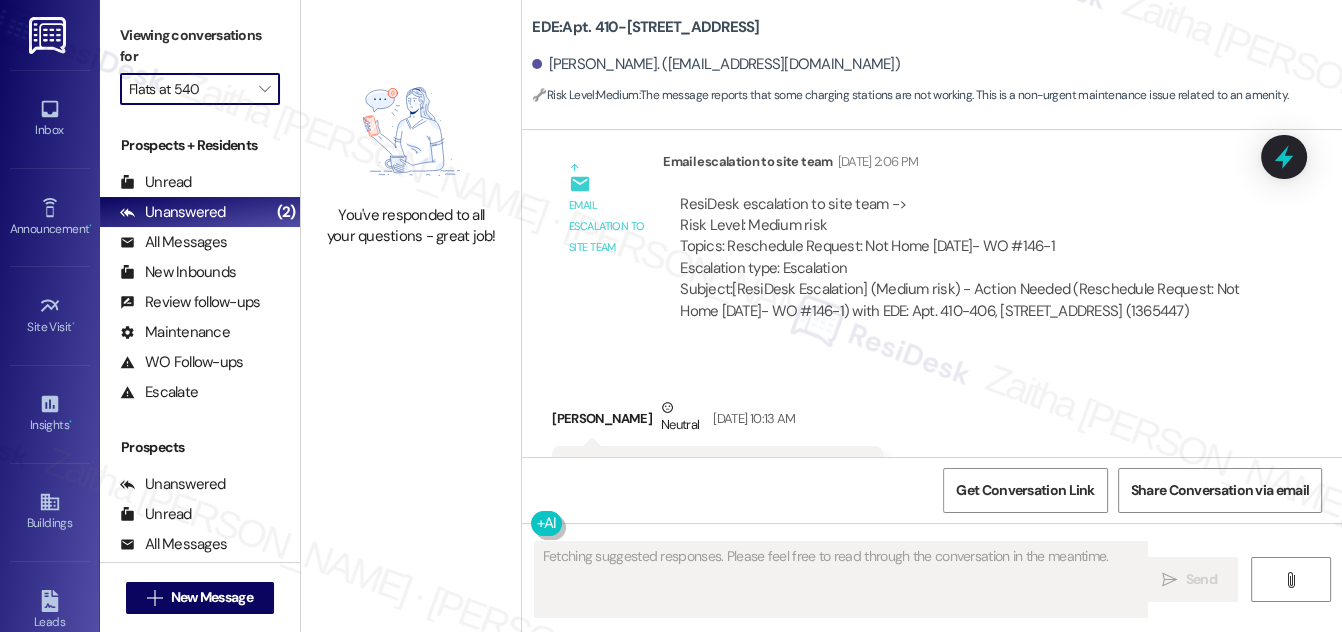 type on "J 501 Estates" 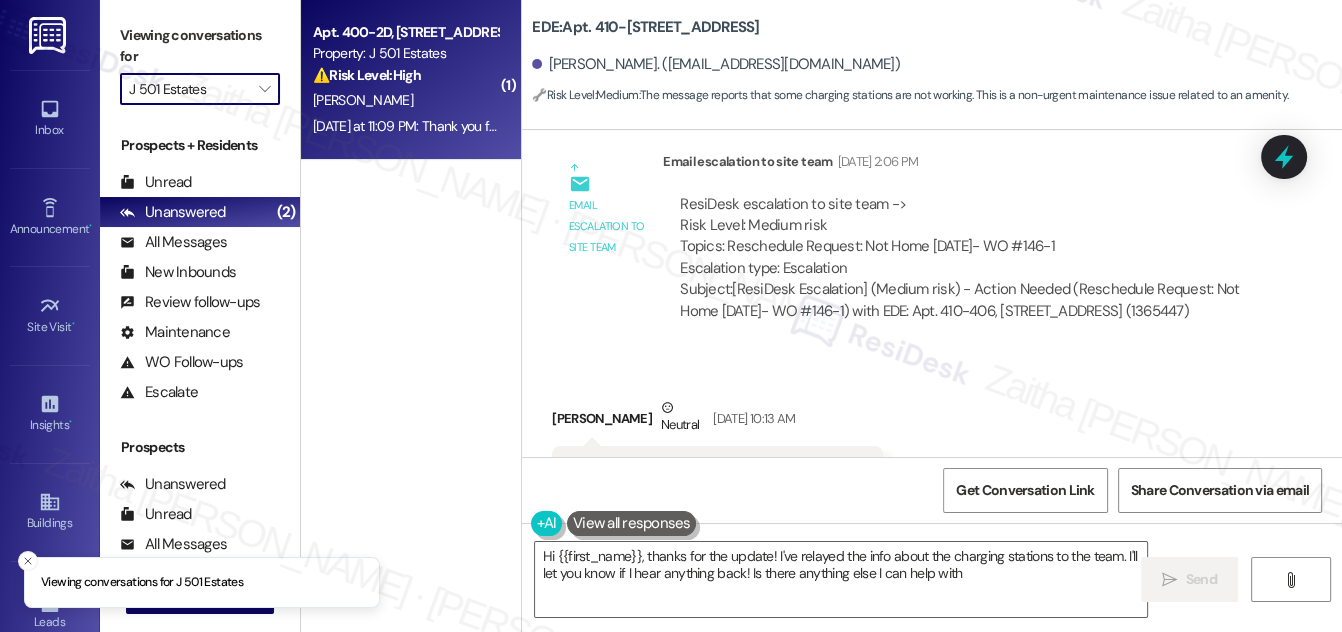 type on "Hi {{first_name}}, thanks for the update! I've relayed the info about the charging stations to the team. I'll let you know if I hear anything back! Is there anything else I can help with?" 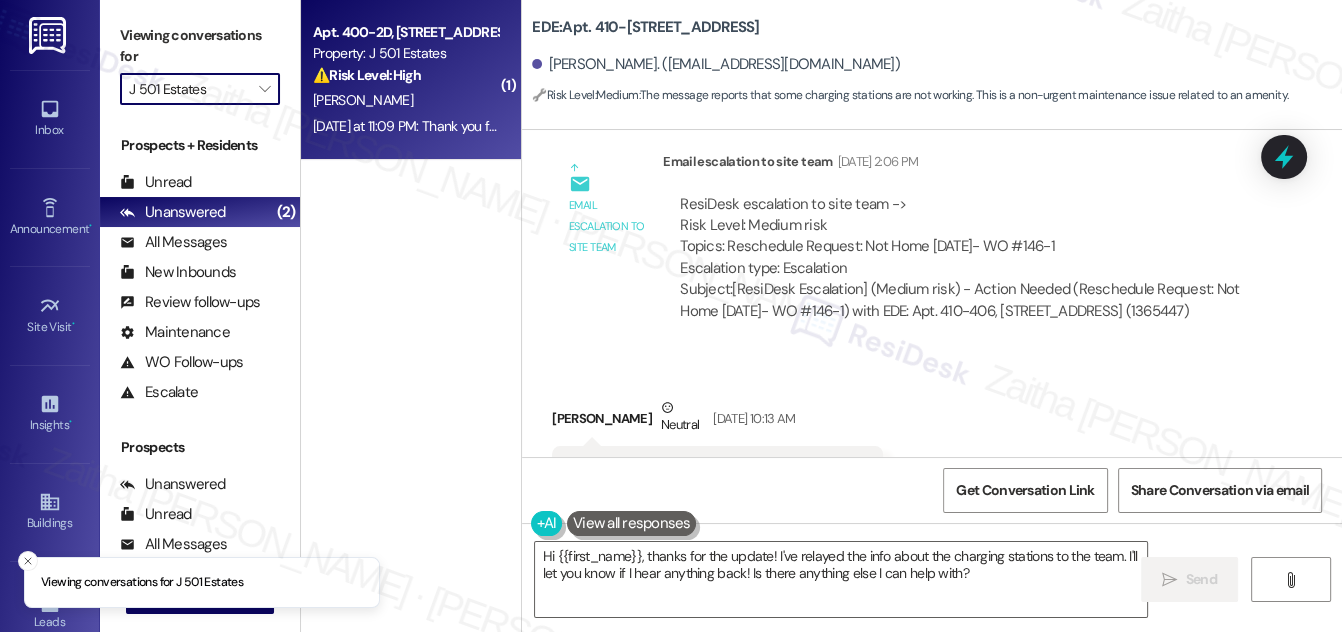 click on "T. Watson" at bounding box center (405, 100) 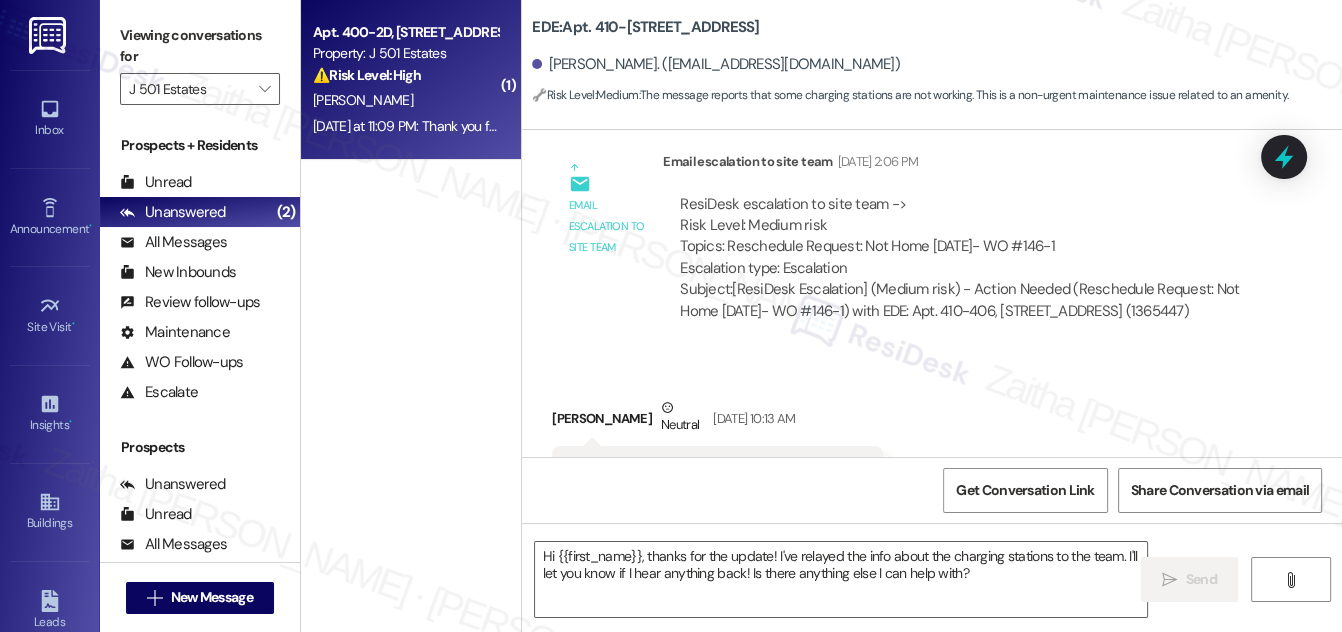 type on "Fetching suggested responses. Please feel free to read through the conversation in the meantime." 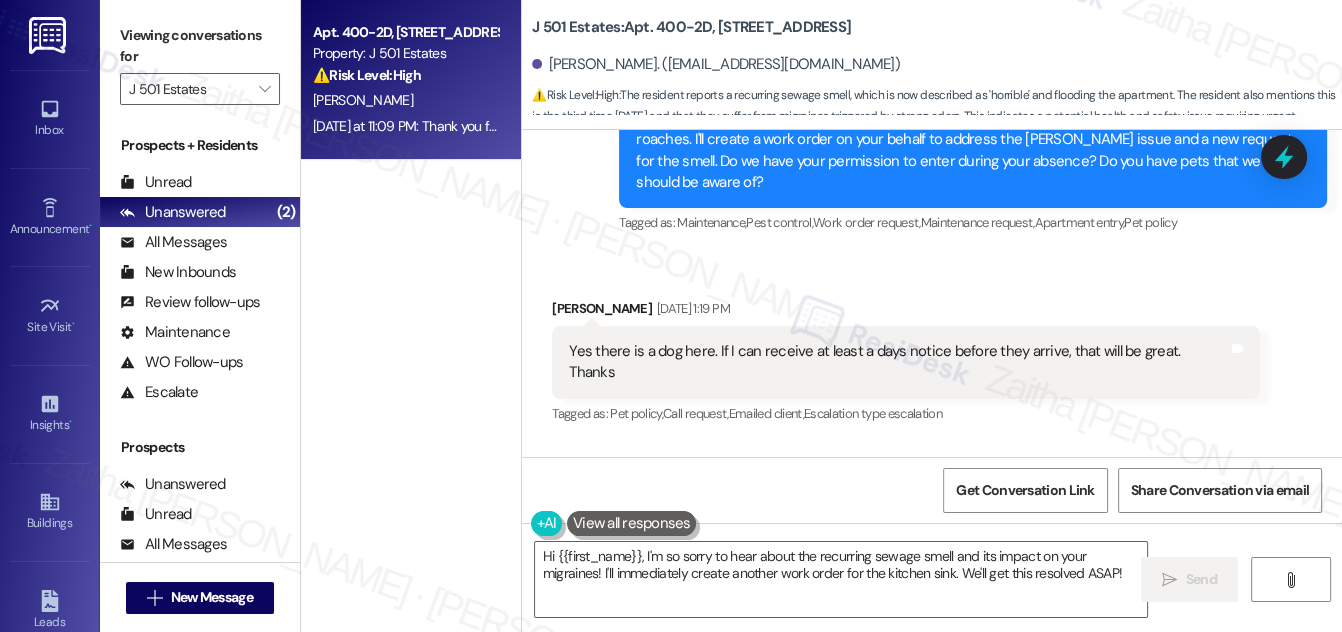 scroll, scrollTop: 26924, scrollLeft: 0, axis: vertical 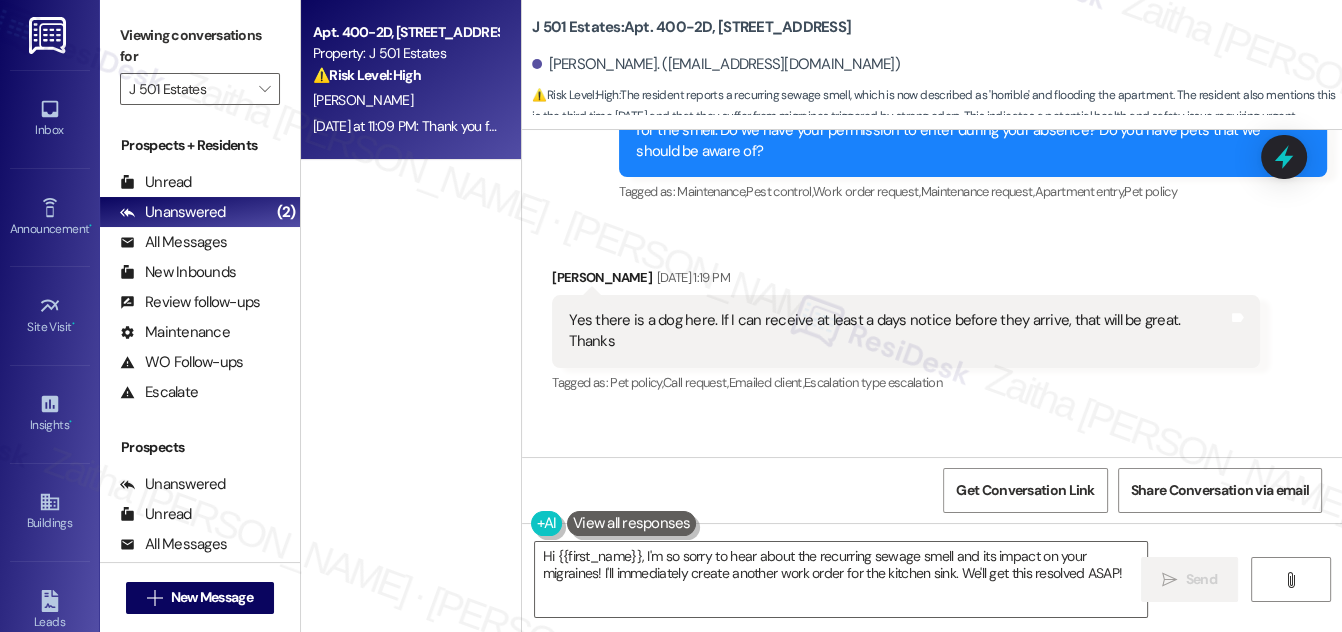 click on "Show details" at bounding box center [700, 578] 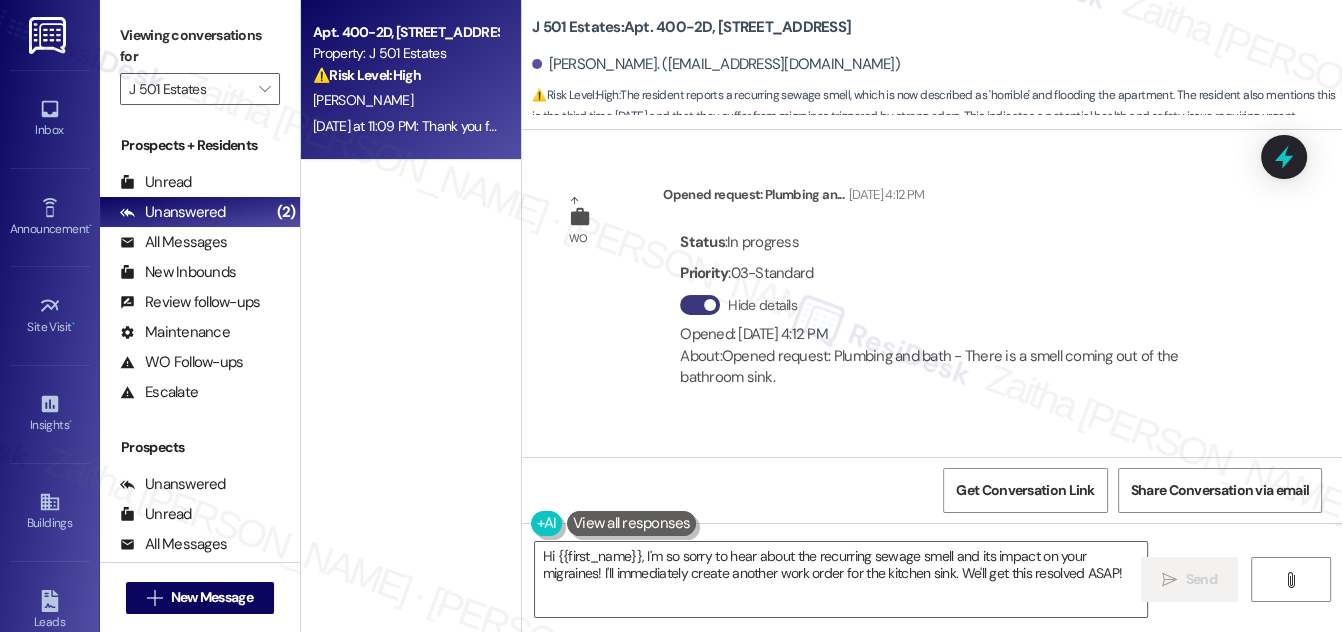 scroll, scrollTop: 27106, scrollLeft: 0, axis: vertical 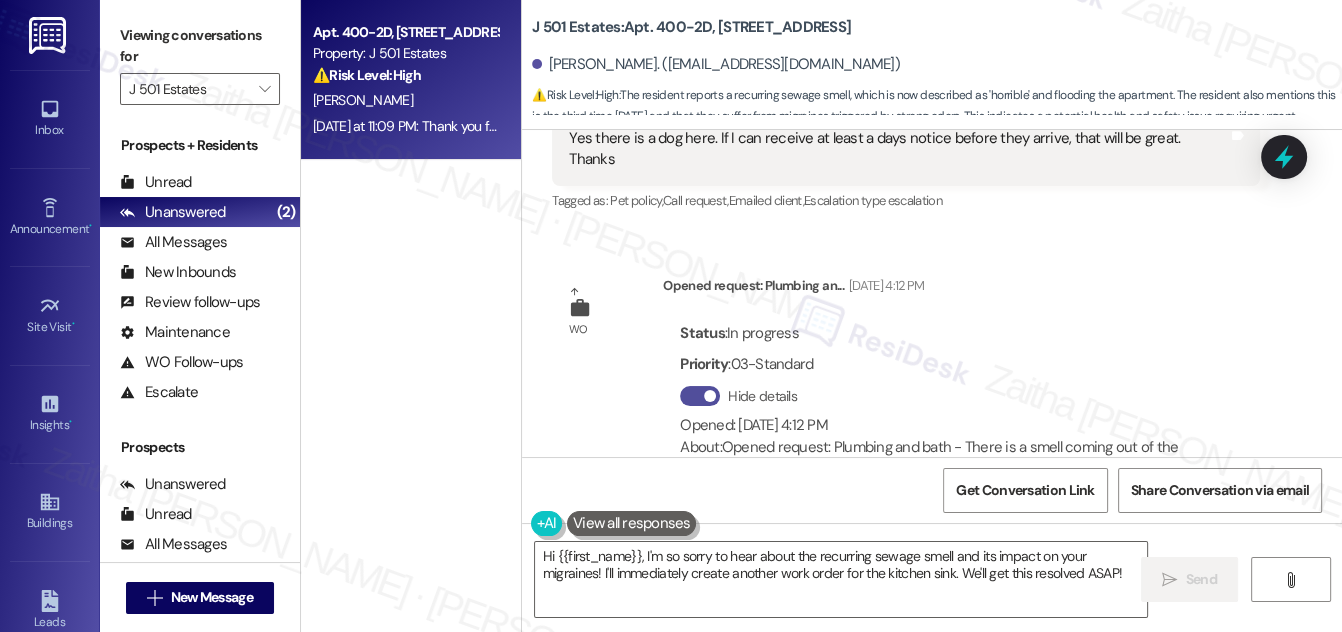 click on "Hide details" at bounding box center [700, 396] 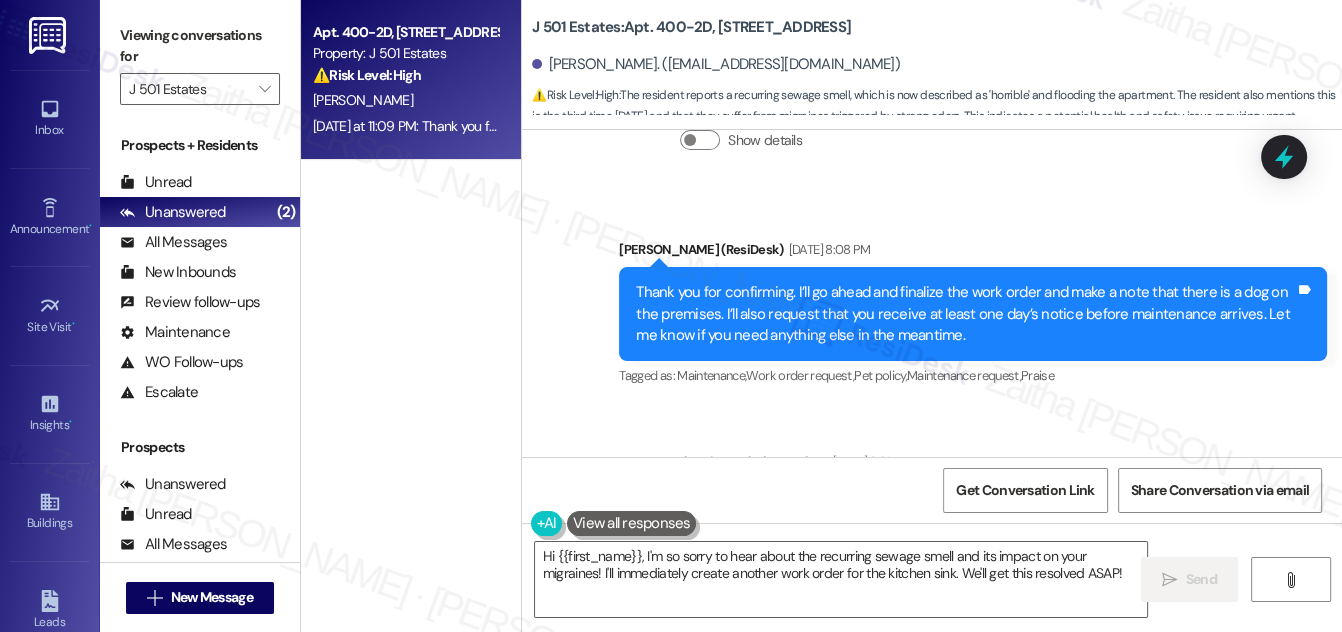 scroll, scrollTop: 27469, scrollLeft: 0, axis: vertical 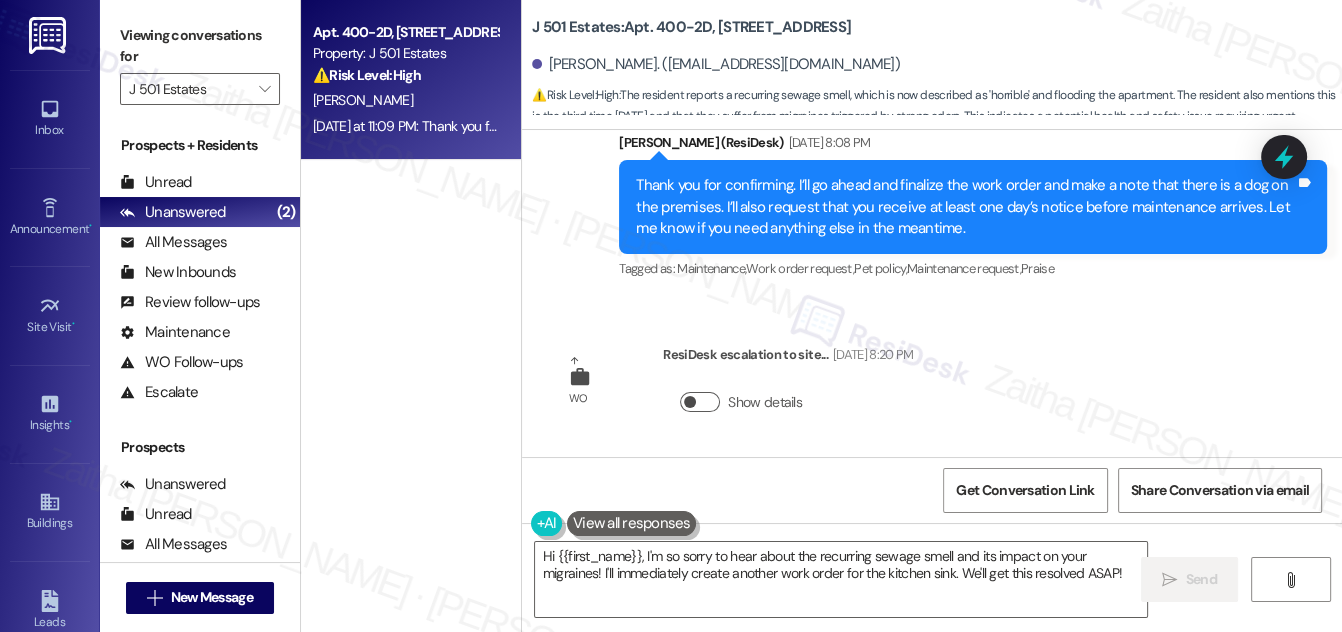 click on "Show details" at bounding box center (700, 402) 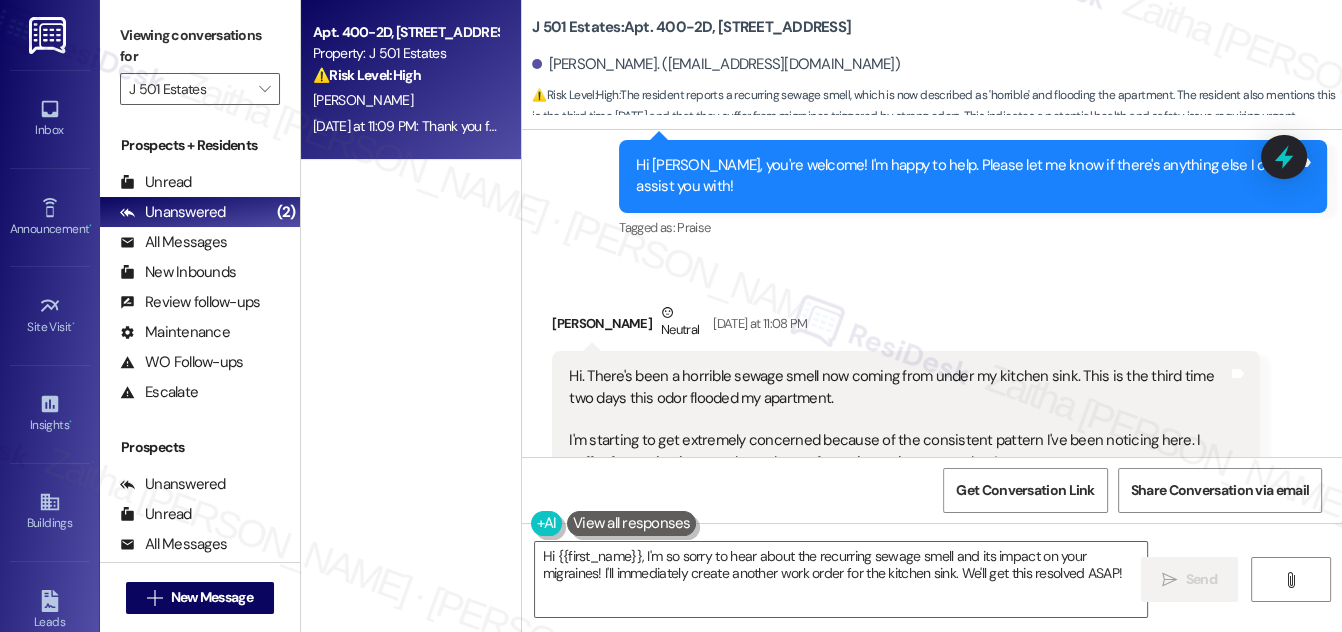 scroll, scrollTop: 28106, scrollLeft: 0, axis: vertical 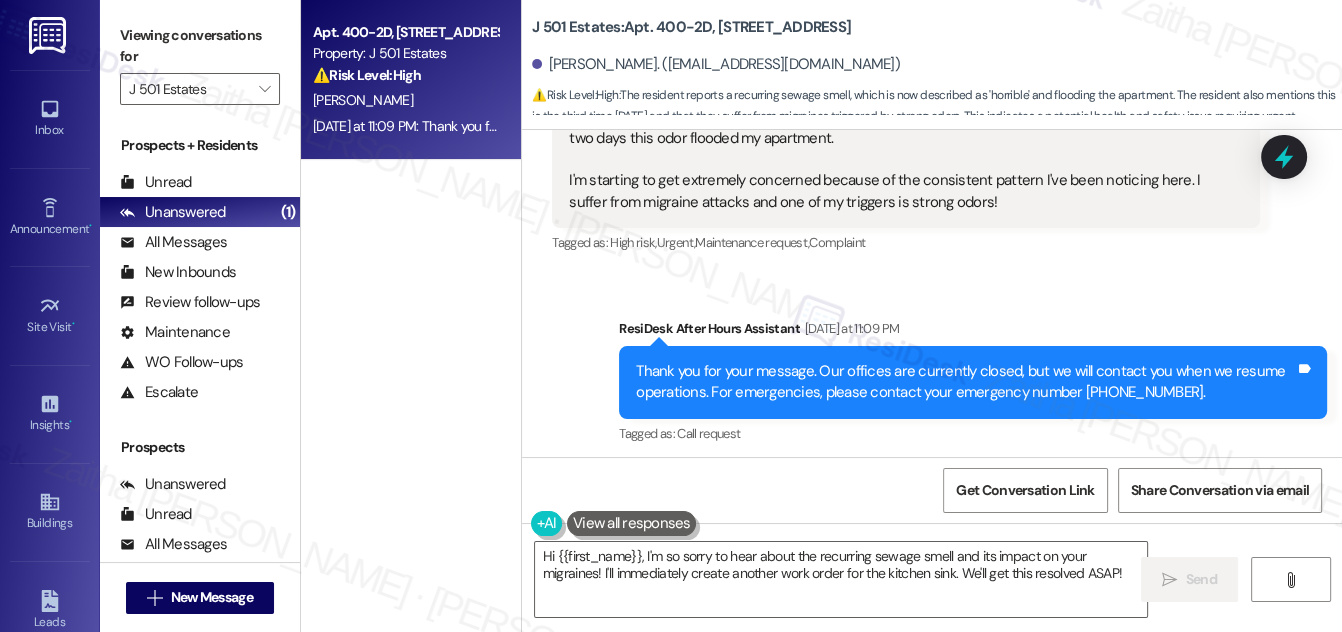click on "Collections Status 10:14 AM Tyson Watson has an outstanding balance of $-0.03 for J 501 Estates  (as of Jul 29, 2025) Click to show details" at bounding box center [893, 570] 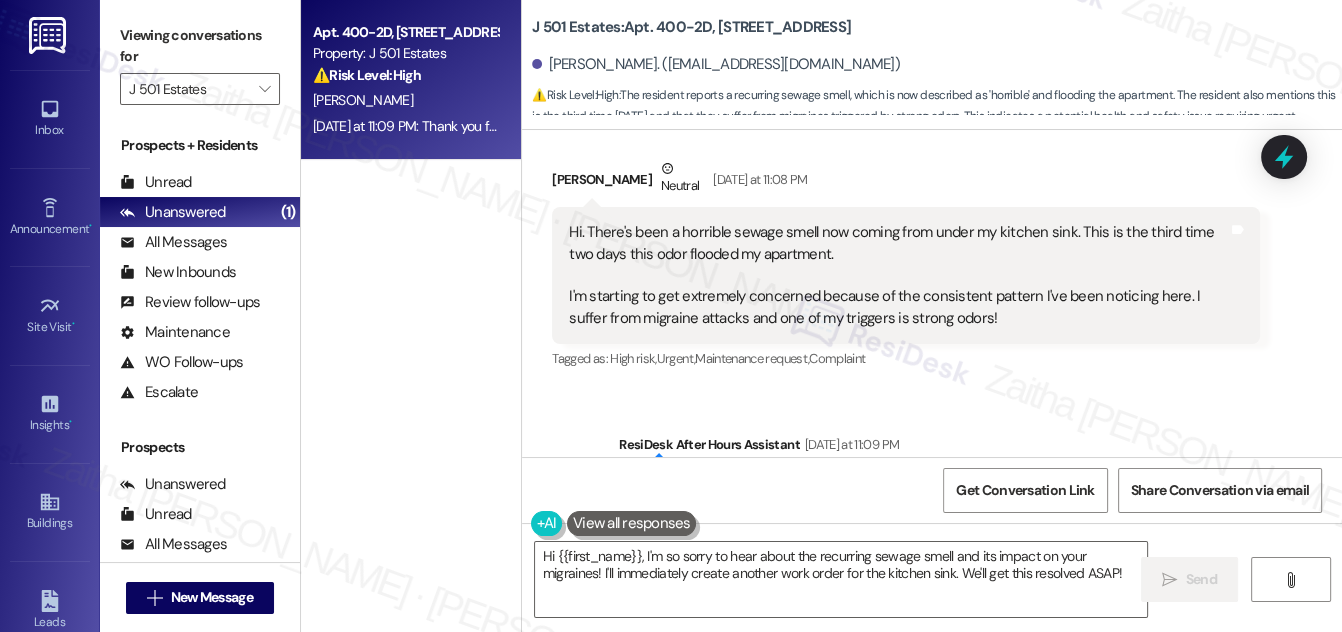 scroll, scrollTop: 28394, scrollLeft: 0, axis: vertical 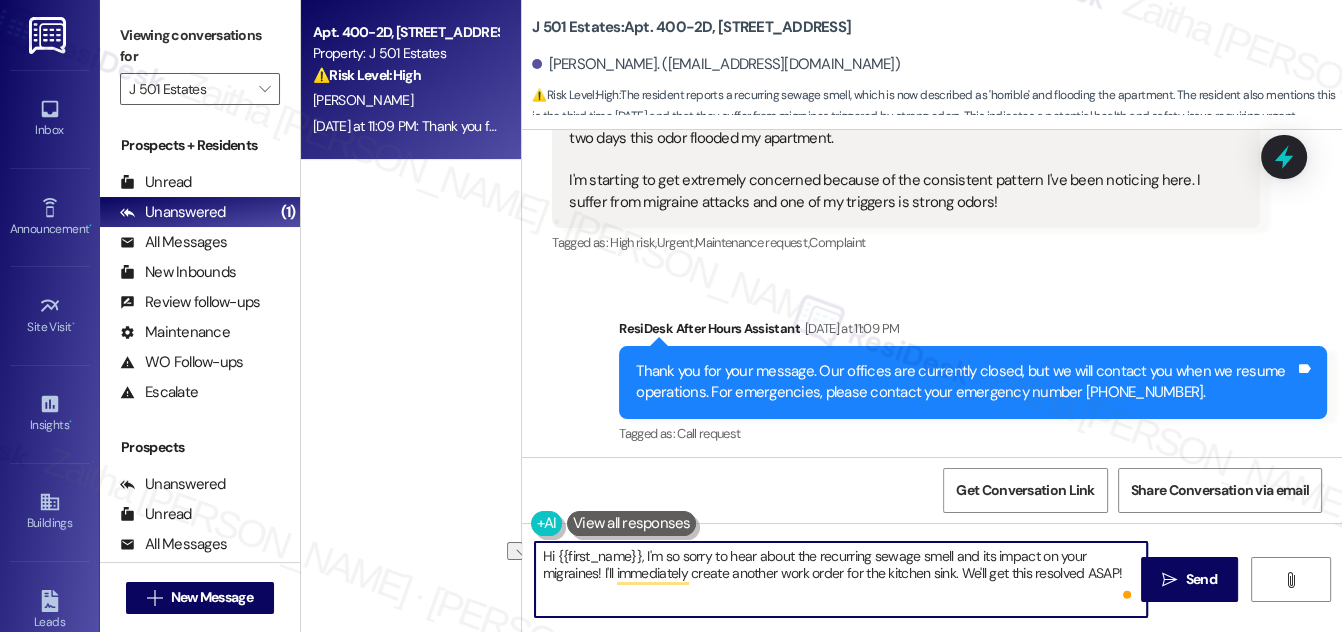 drag, startPoint x: 612, startPoint y: 571, endPoint x: 955, endPoint y: 596, distance: 343.90988 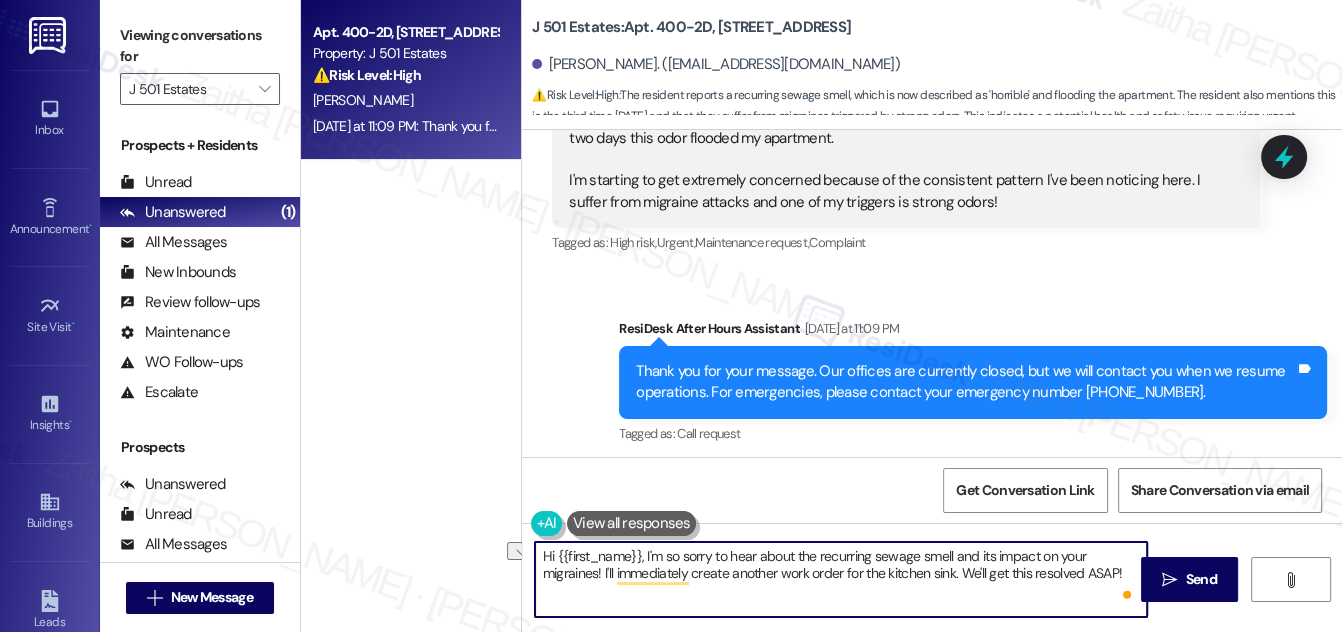 click on "Hi {{first_name}}, I'm so sorry to hear about the recurring sewage smell and its impact on your migraines! I'll immediately create another work order for the kitchen sink. We'll get this resolved ASAP!" at bounding box center [841, 579] 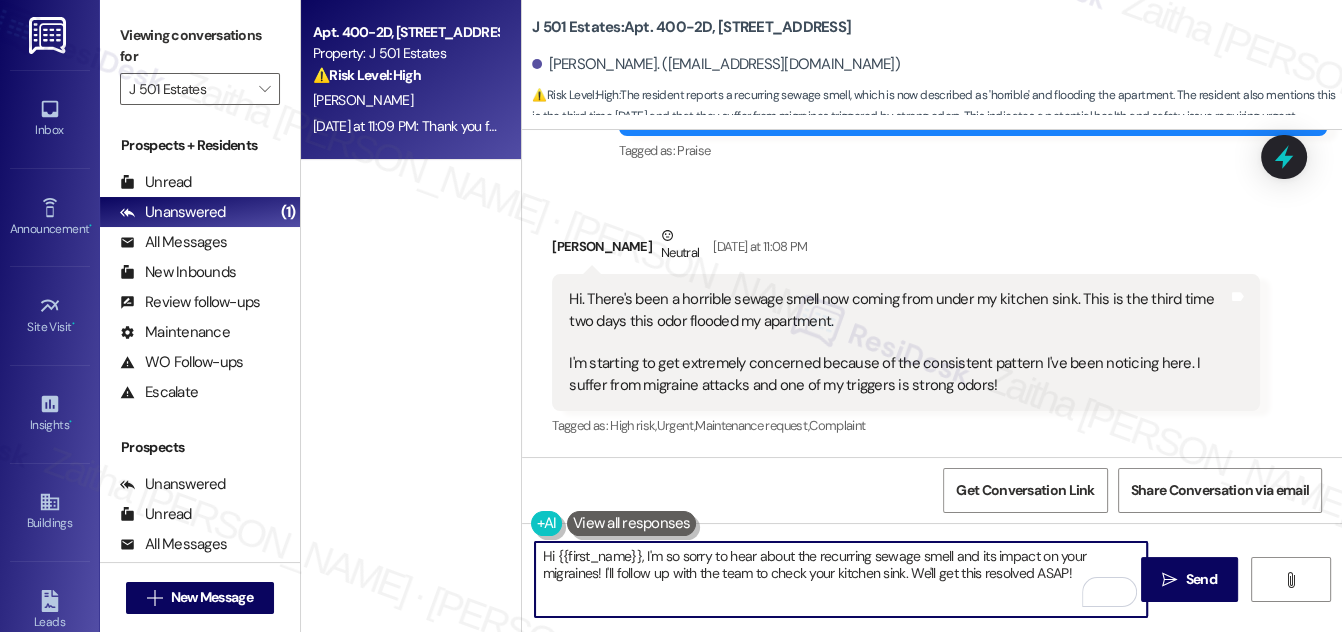 scroll, scrollTop: 28122, scrollLeft: 0, axis: vertical 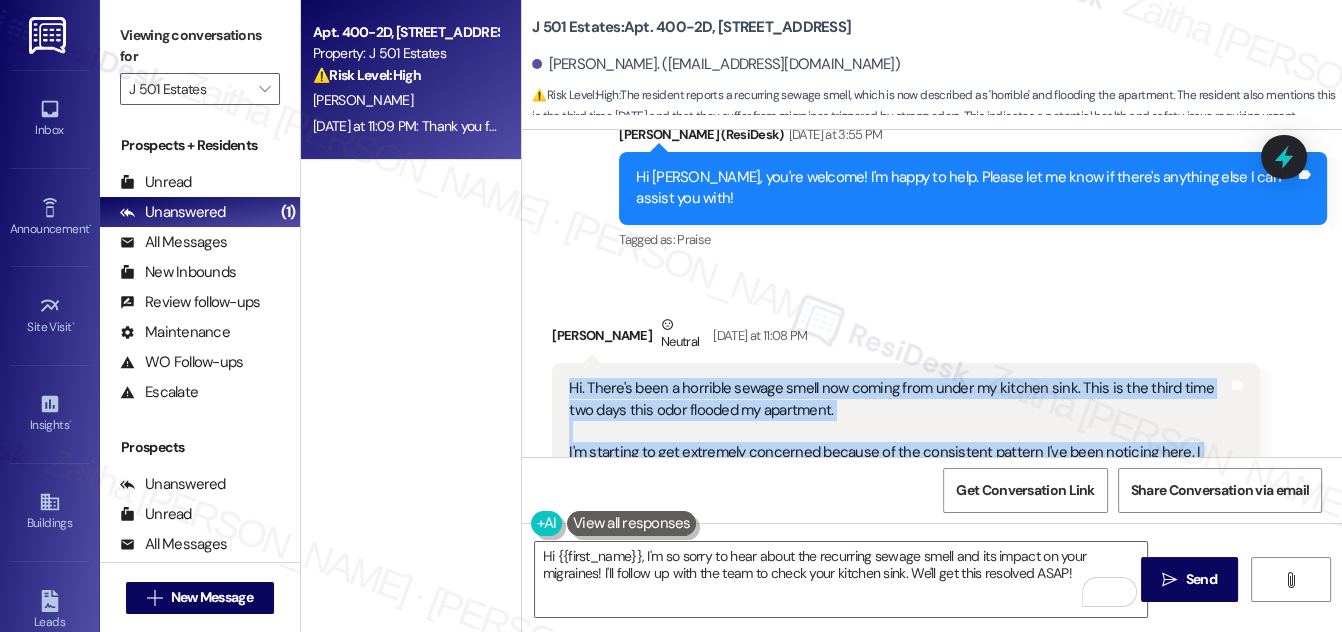 drag, startPoint x: 560, startPoint y: 194, endPoint x: 1002, endPoint y: 286, distance: 451.47314 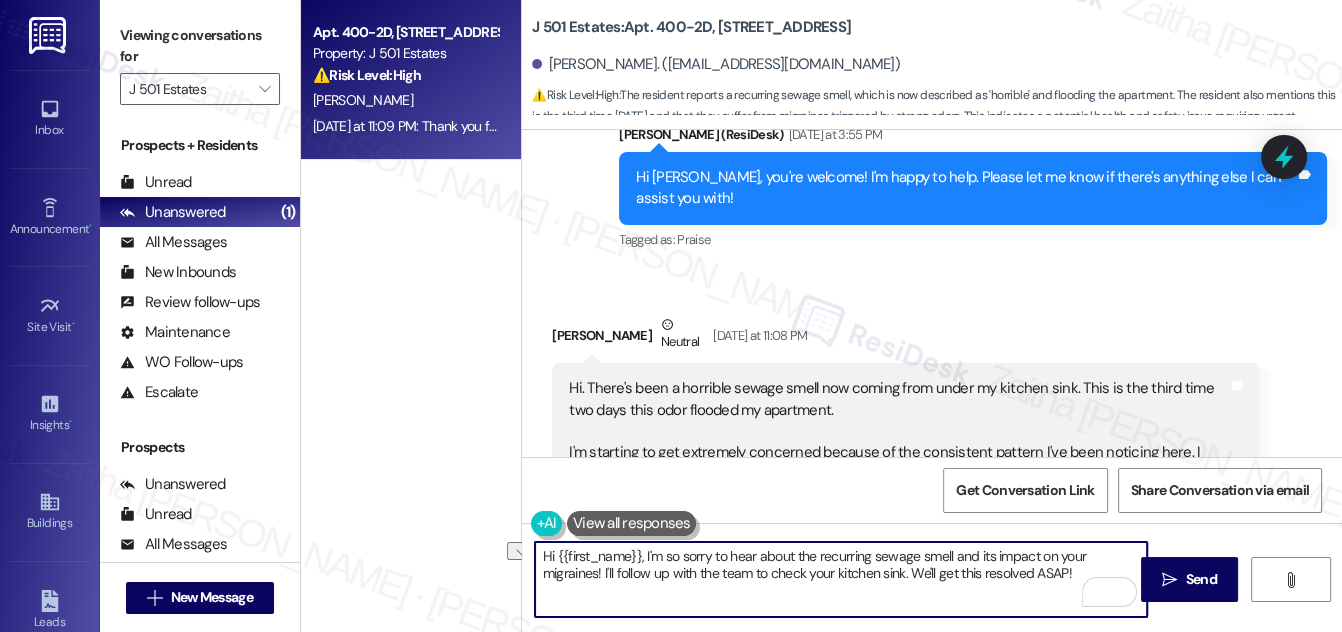 drag, startPoint x: 656, startPoint y: 576, endPoint x: 1077, endPoint y: 575, distance: 421.0012 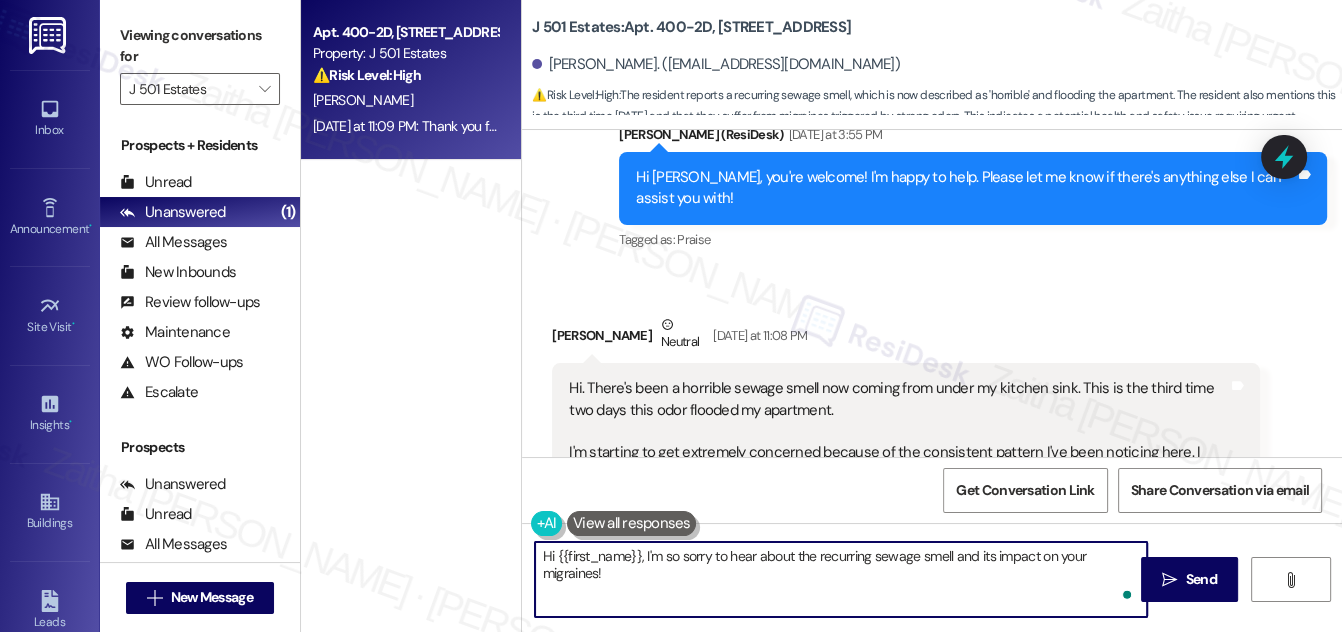 paste on "I’ll follow up with the team to make sure they’re aware of the situation and share your concerns. I’ll be in touch once I have an update." 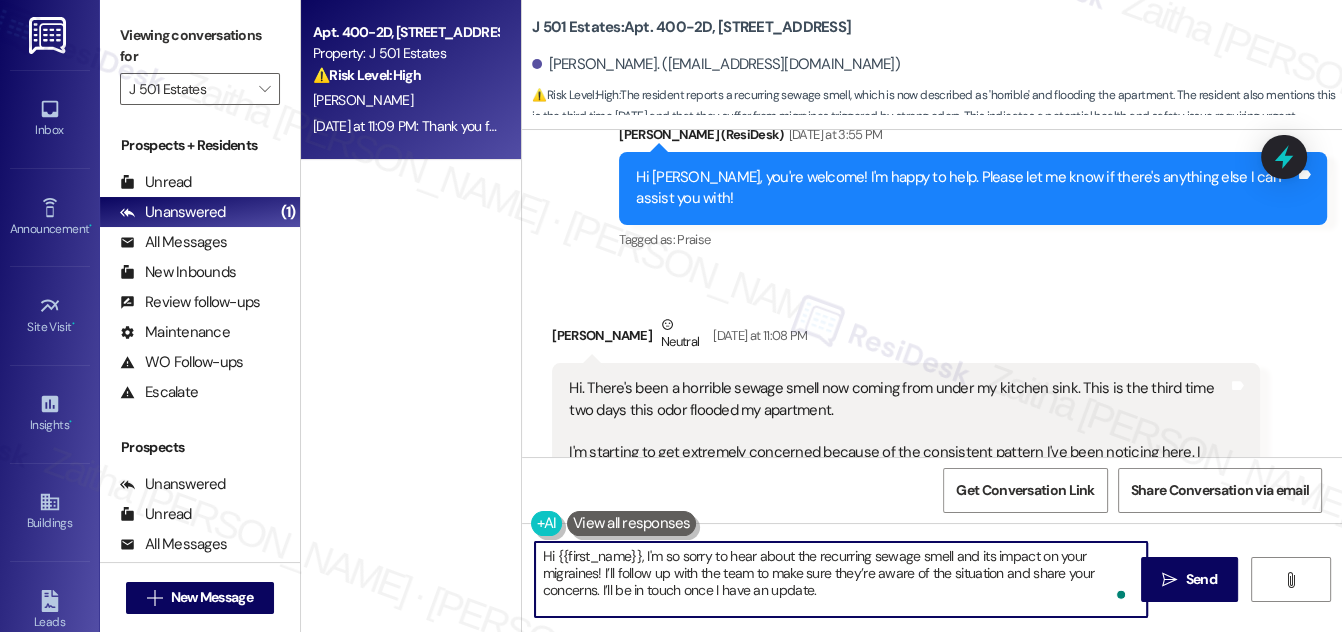 scroll, scrollTop: 16, scrollLeft: 0, axis: vertical 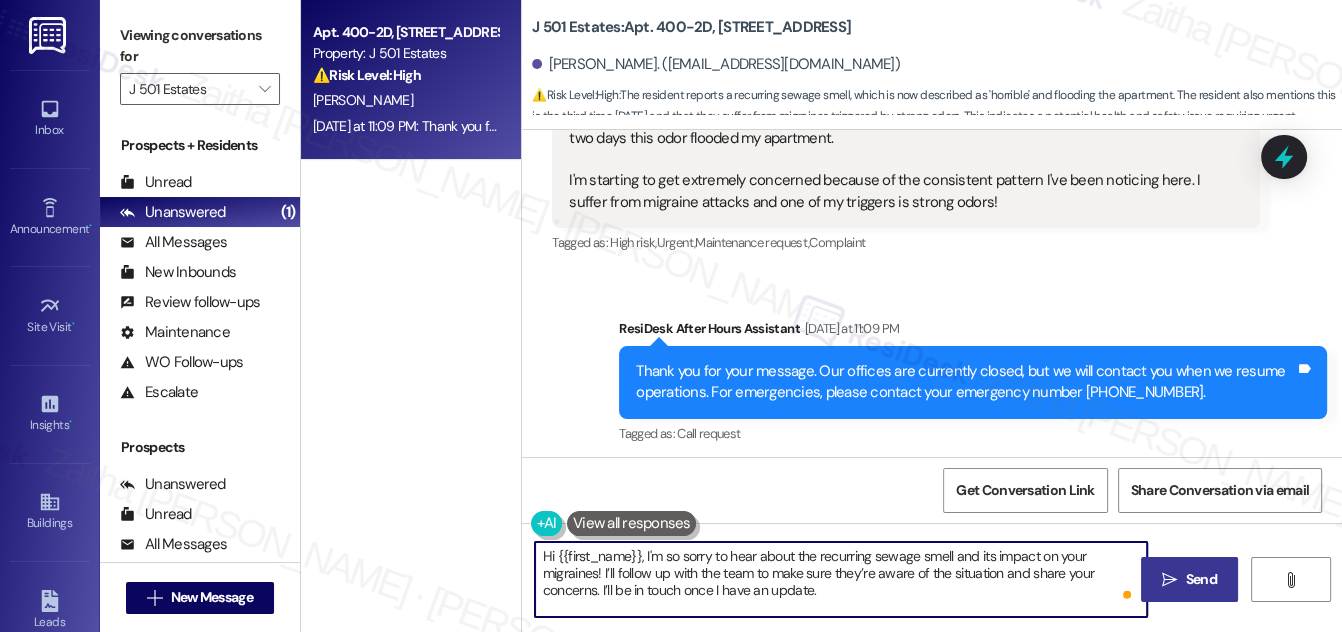 type on "Hi {{first_name}}, I'm so sorry to hear about the recurring sewage smell and its impact on your migraines! I’ll follow up with the team to make sure they’re aware of the situation and share your concerns. I’ll be in touch once I have an update." 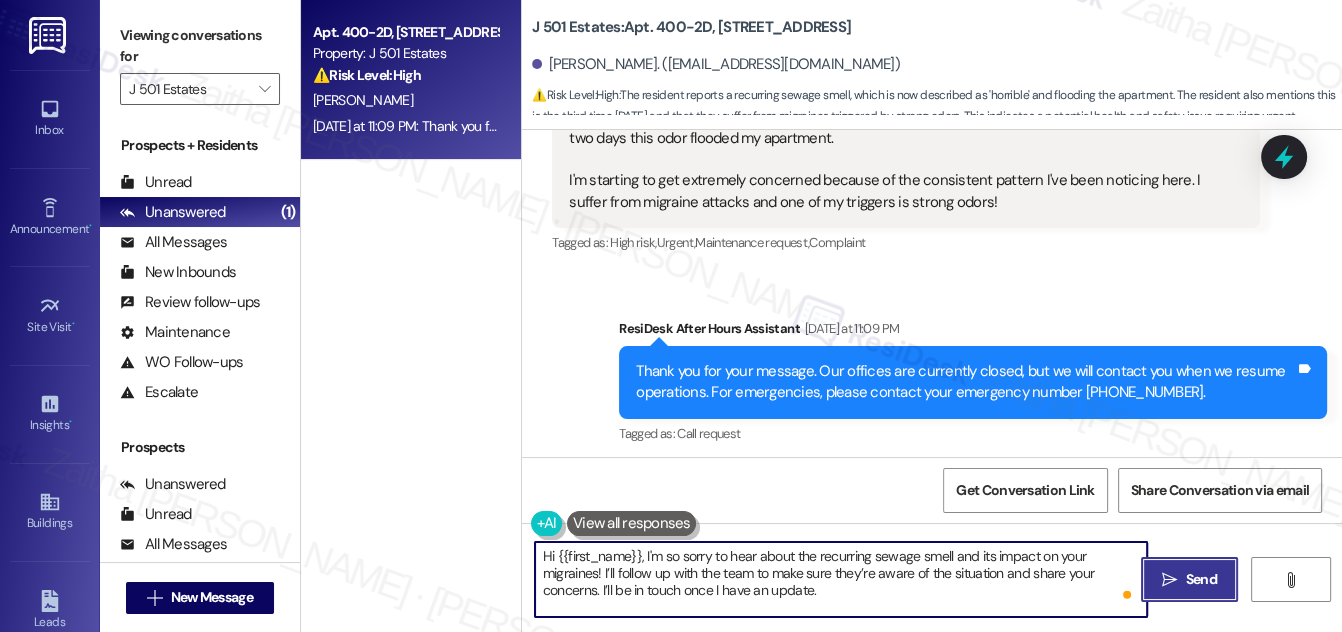 click on "Send" at bounding box center (1201, 579) 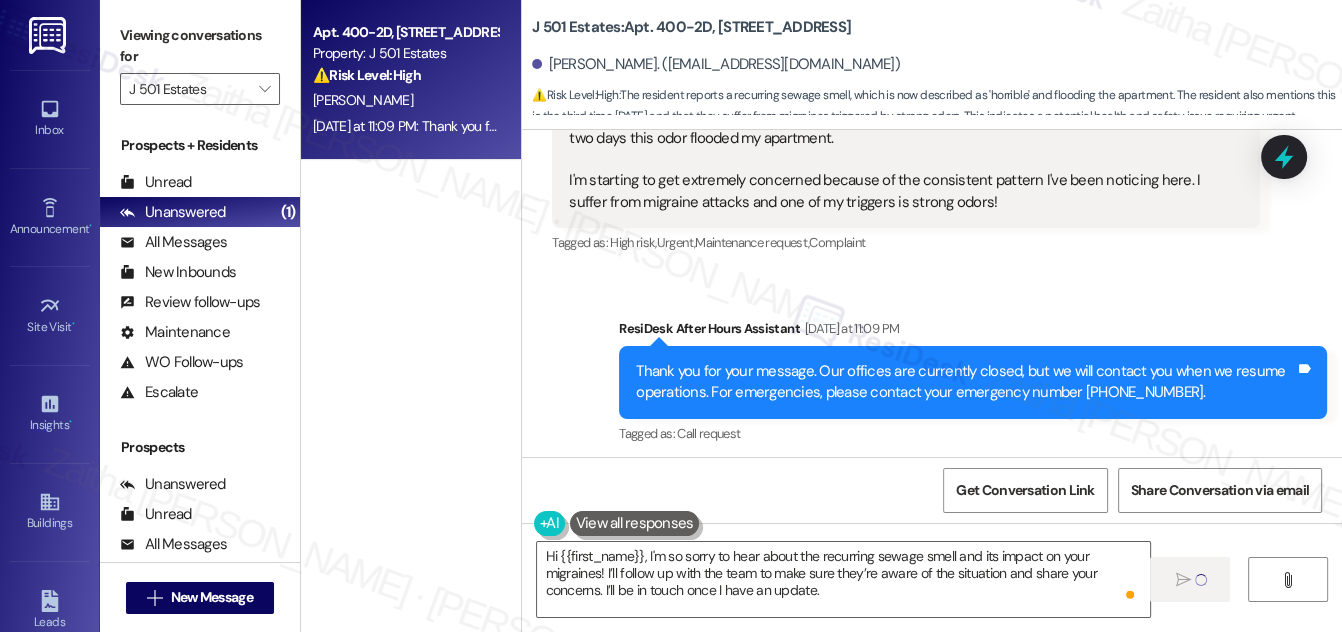 type 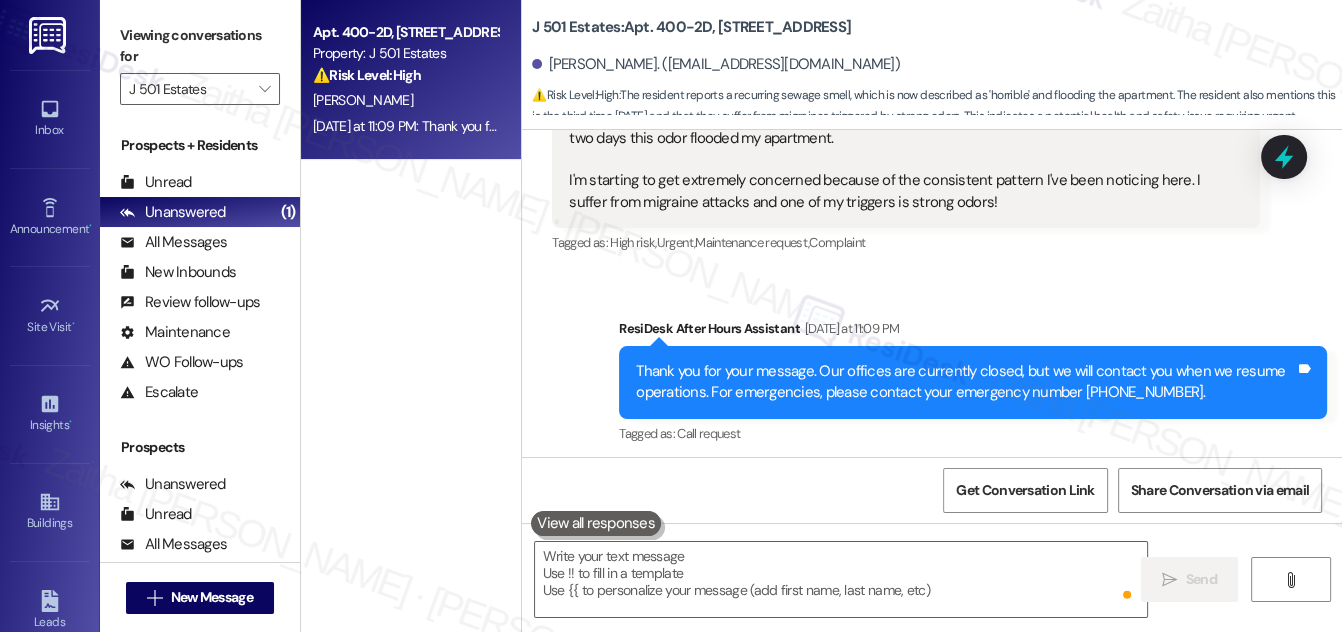 scroll, scrollTop: 28020, scrollLeft: 0, axis: vertical 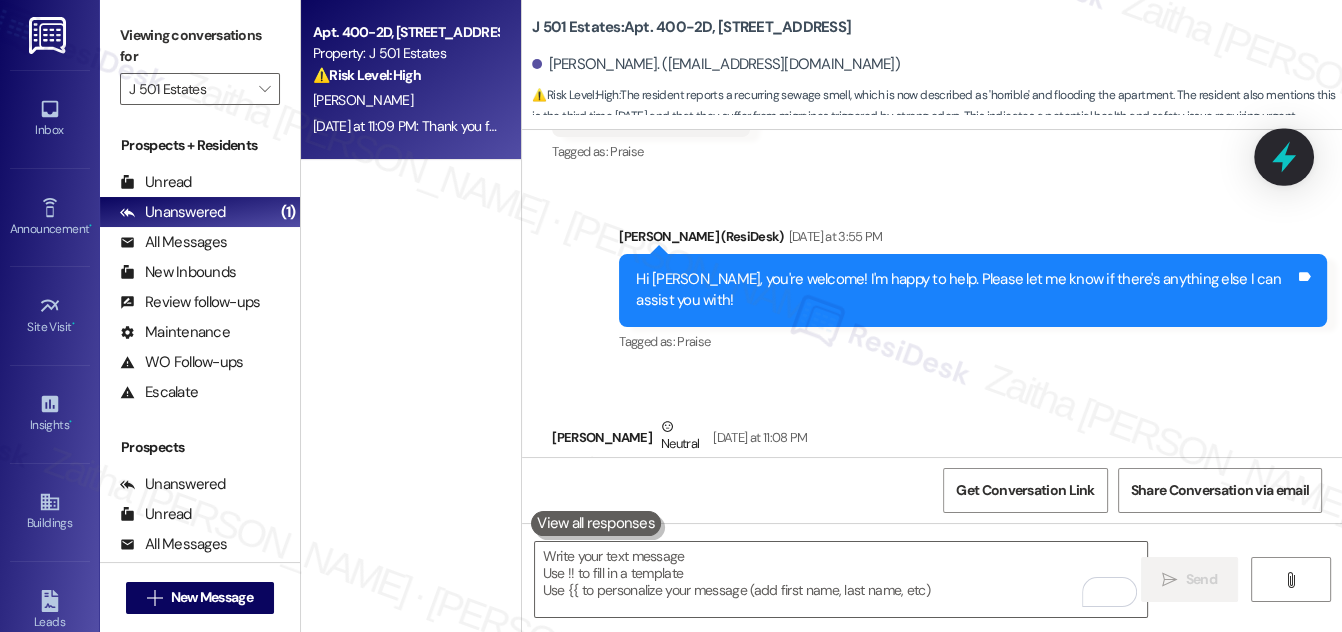 click 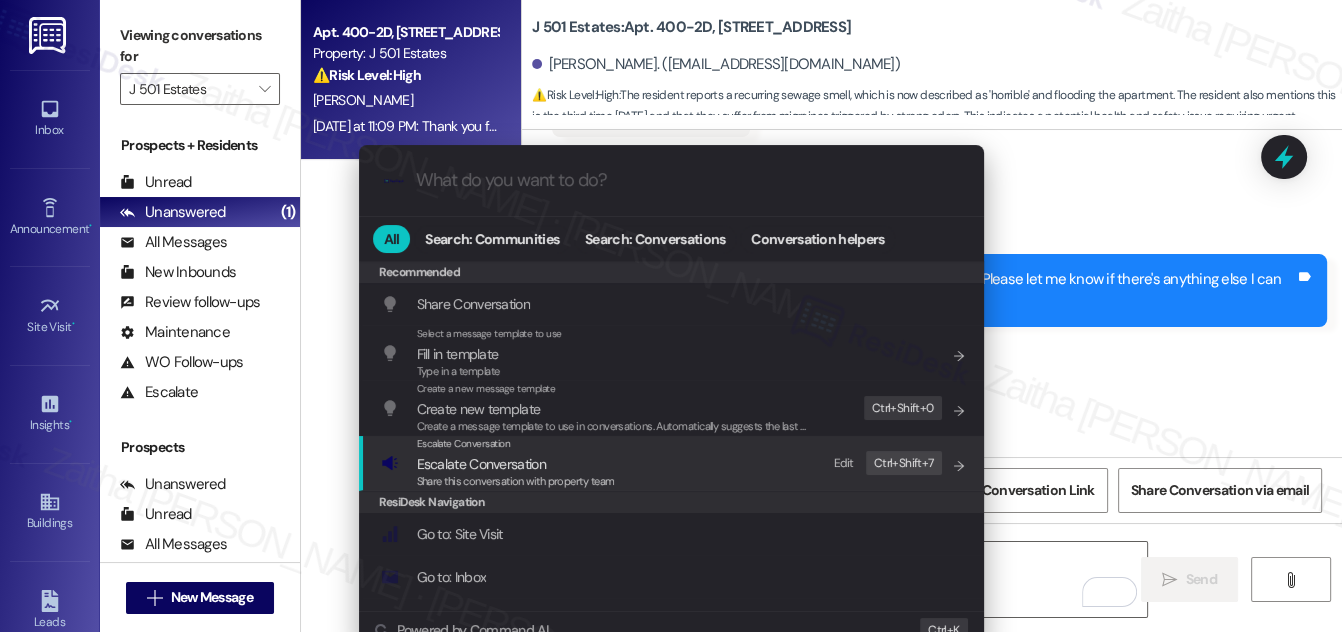 click on "Escalate Conversation" at bounding box center [481, 464] 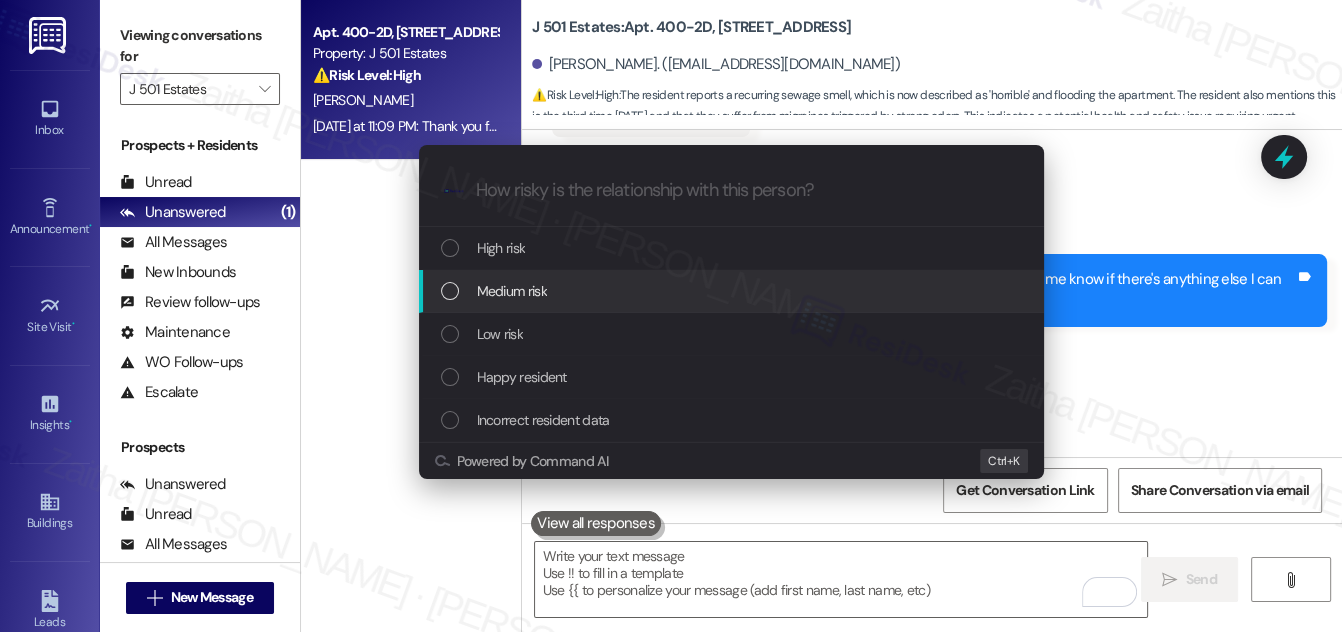 click on "Medium risk" at bounding box center [731, 291] 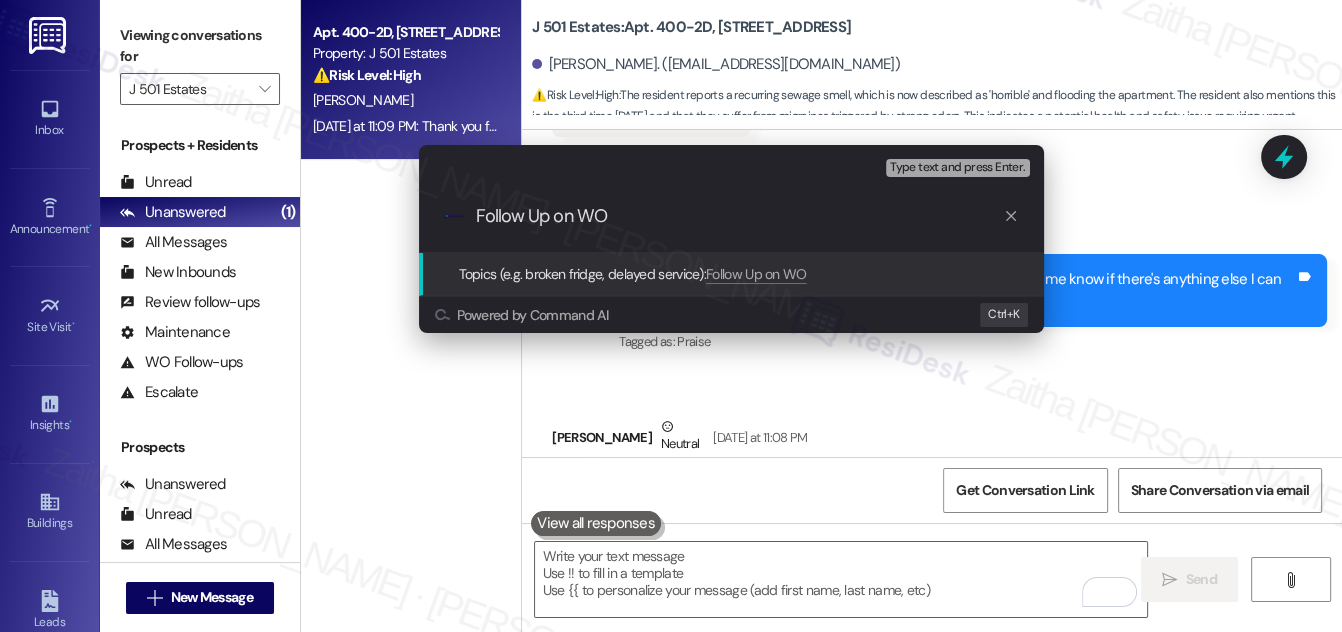 paste on "2288-1" 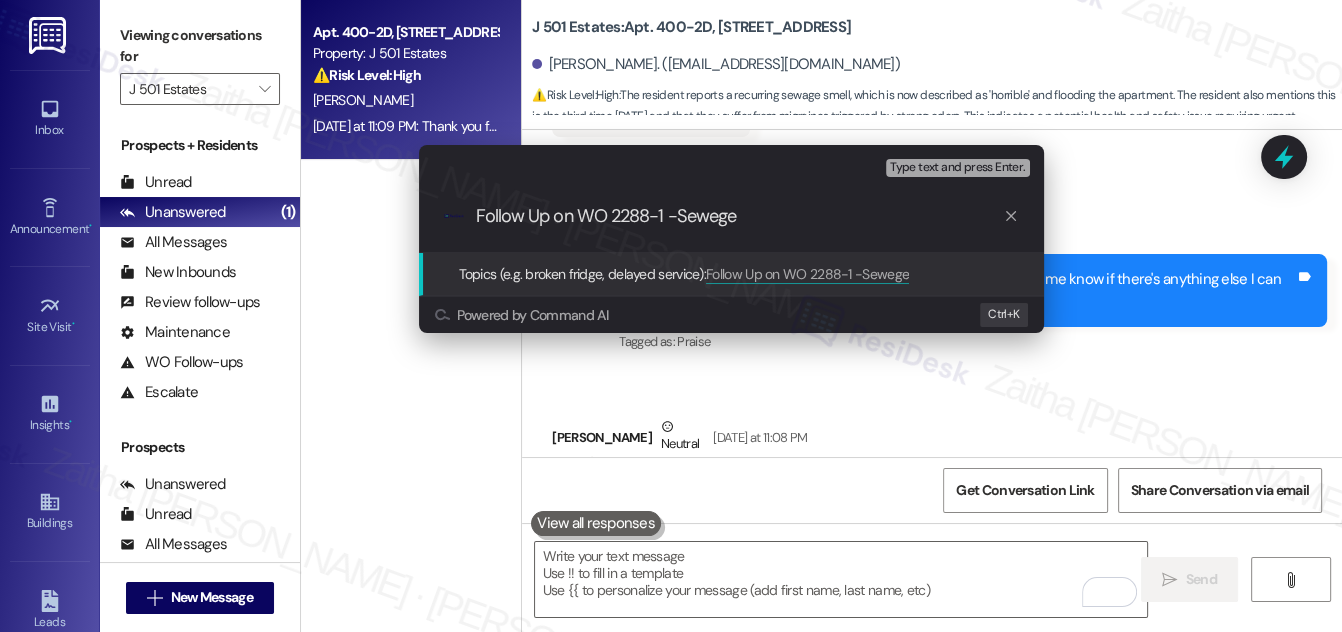 drag, startPoint x: 666, startPoint y: 213, endPoint x: 449, endPoint y: 213, distance: 217 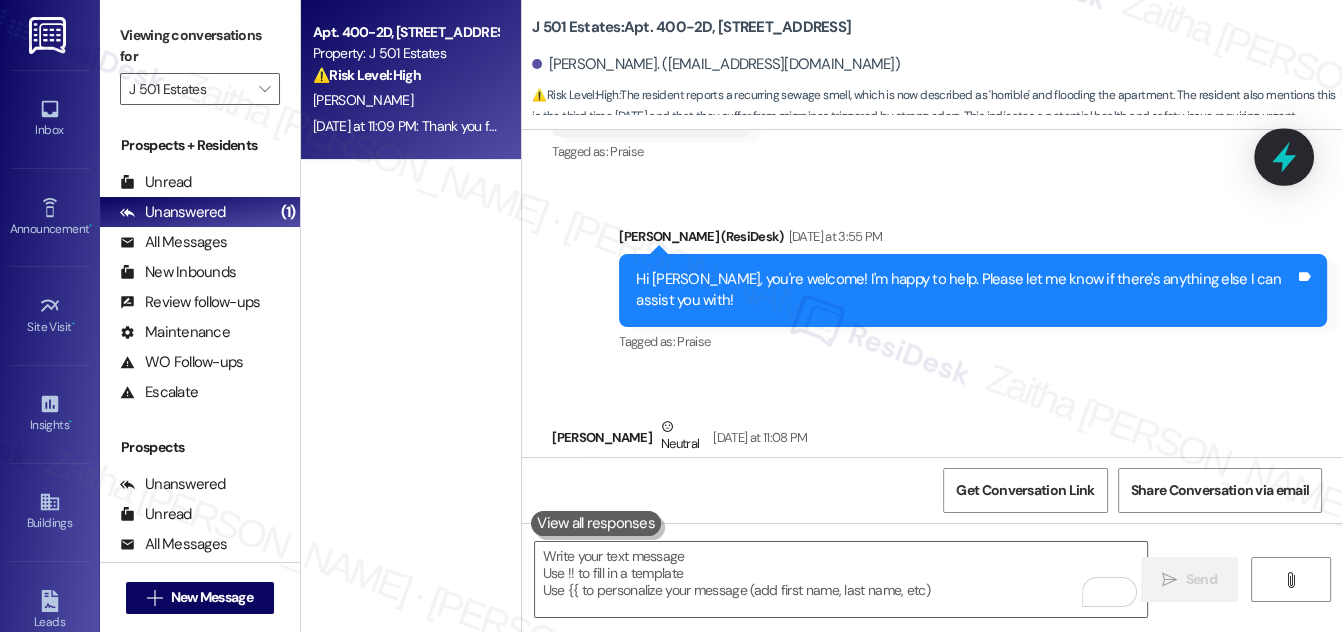 click 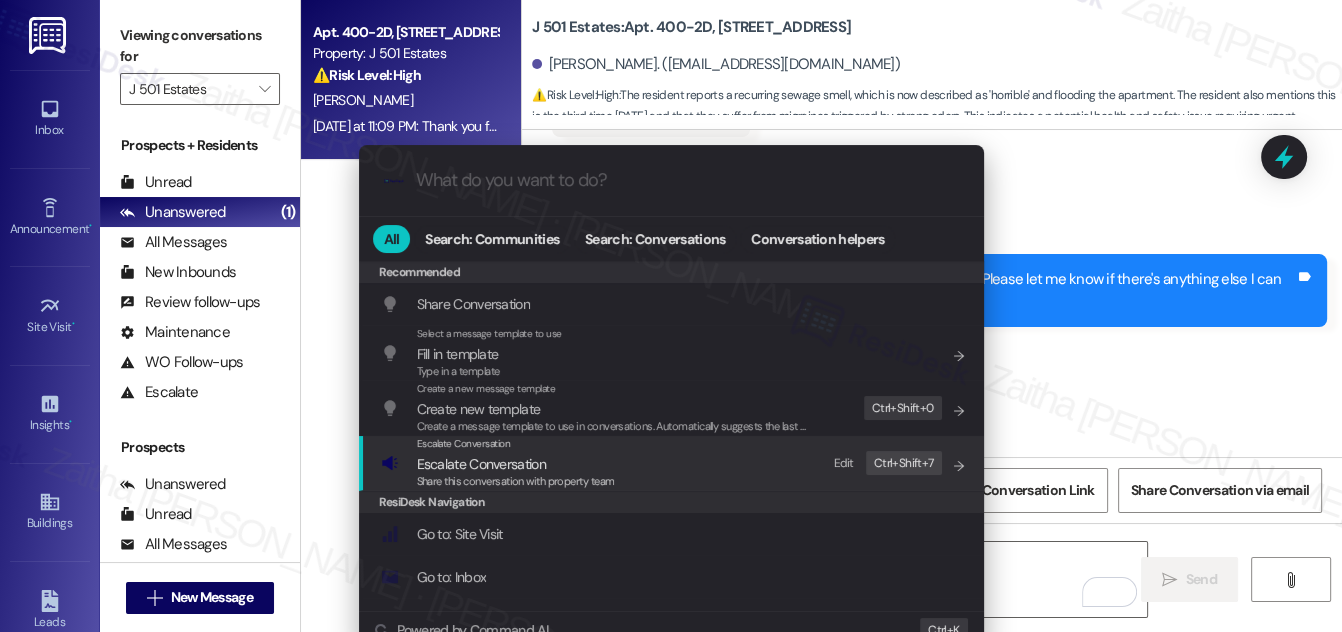 click on "Escalate Conversation" at bounding box center [481, 464] 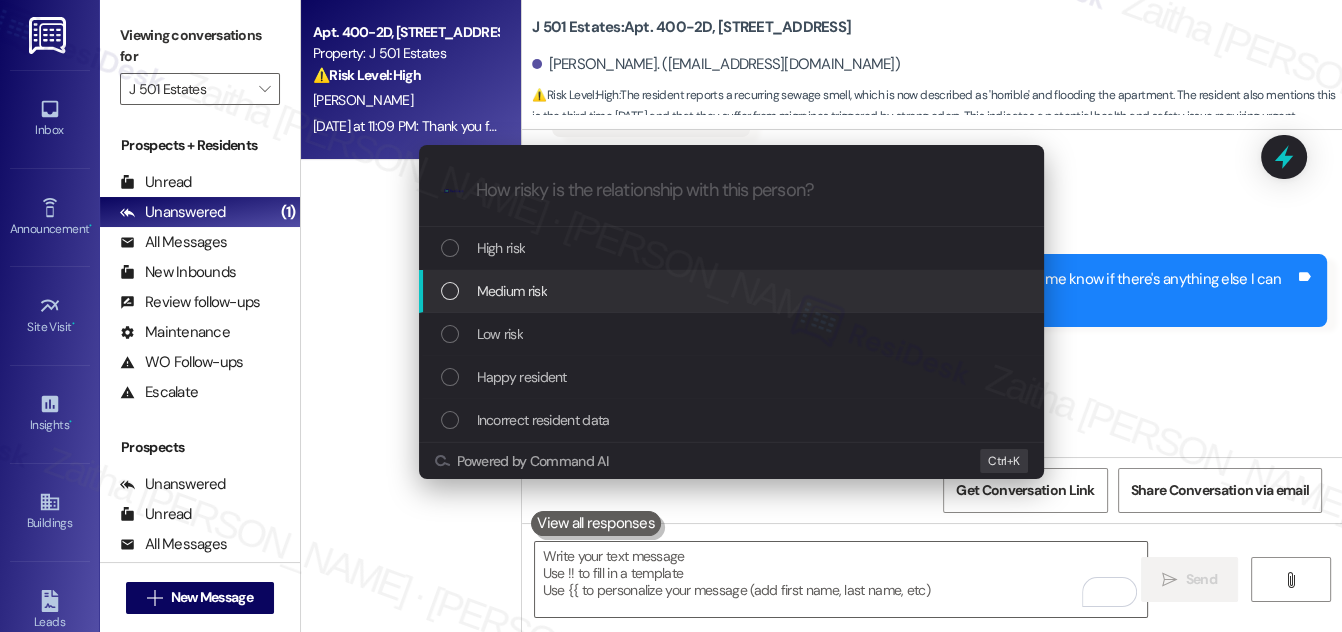 click on "Medium risk" at bounding box center [733, 291] 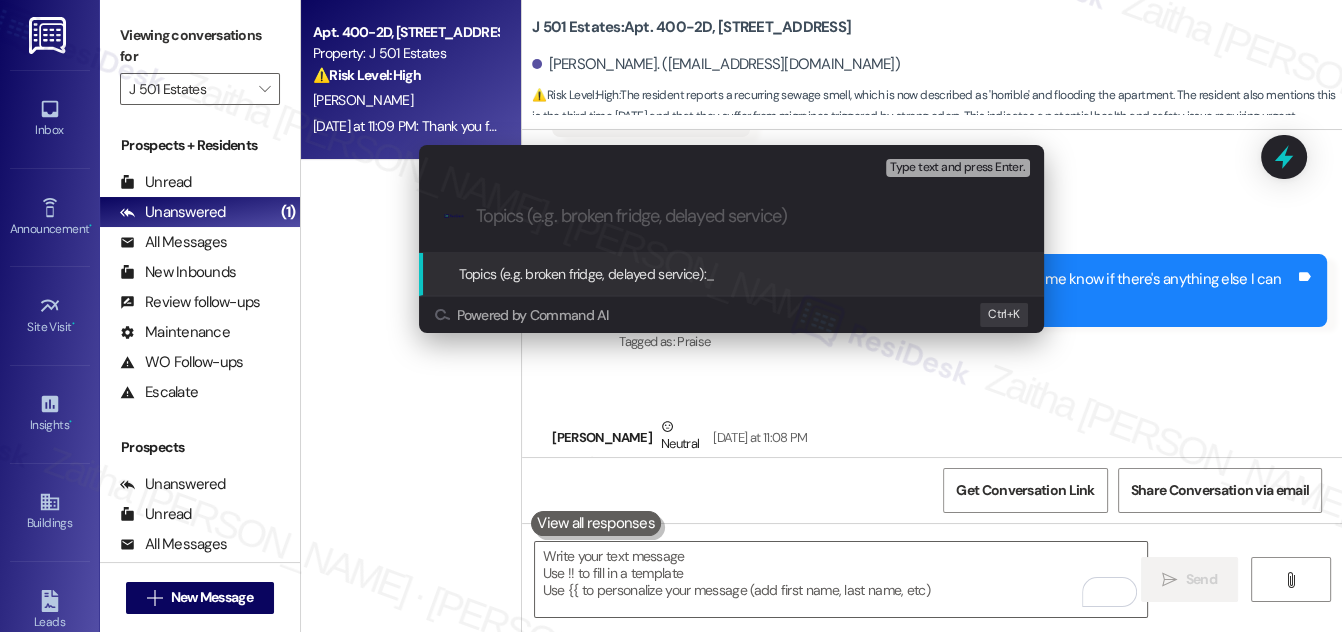 paste on "Follow Up on WO 2288-1" 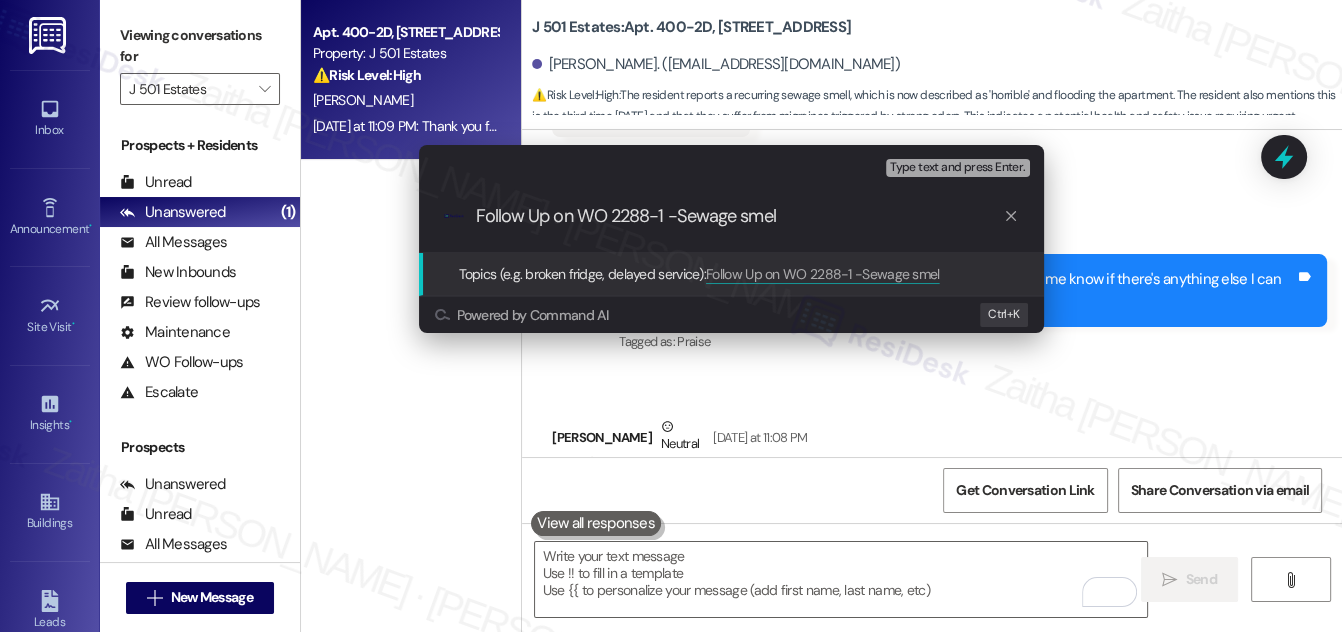 type on "Follow Up on WO 2288-1 -Sewage smell" 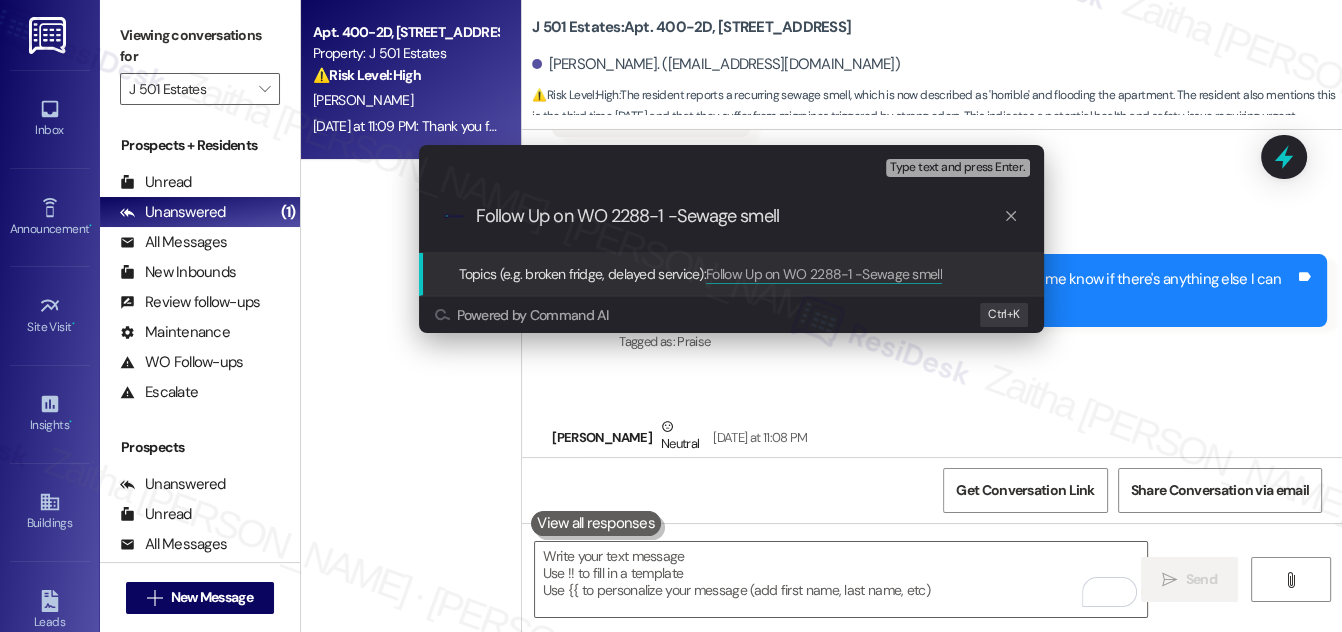 type 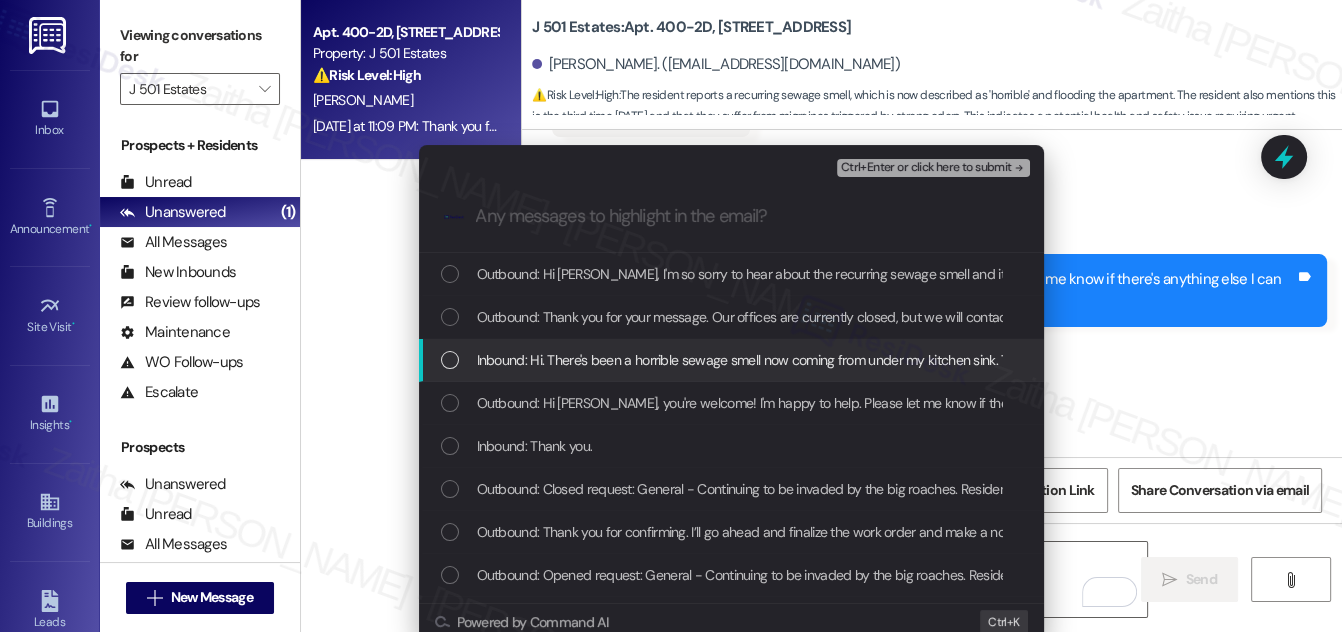 click at bounding box center (450, 360) 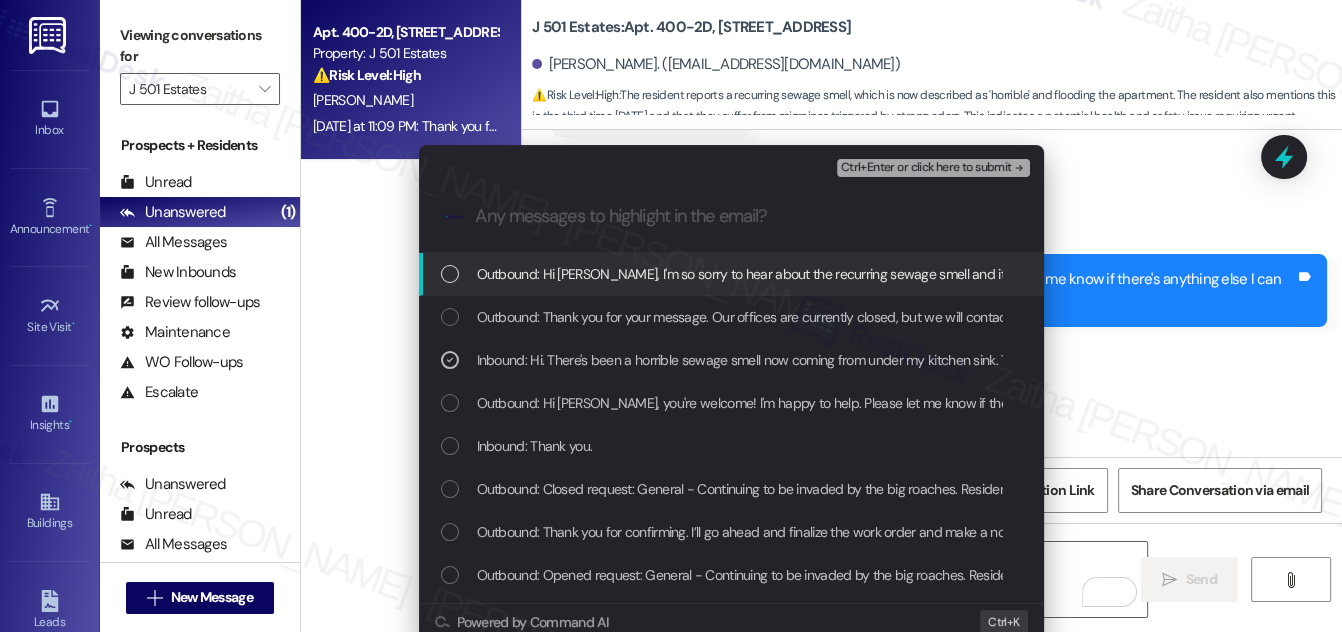 click on "Ctrl+Enter or click here to submit" at bounding box center (926, 168) 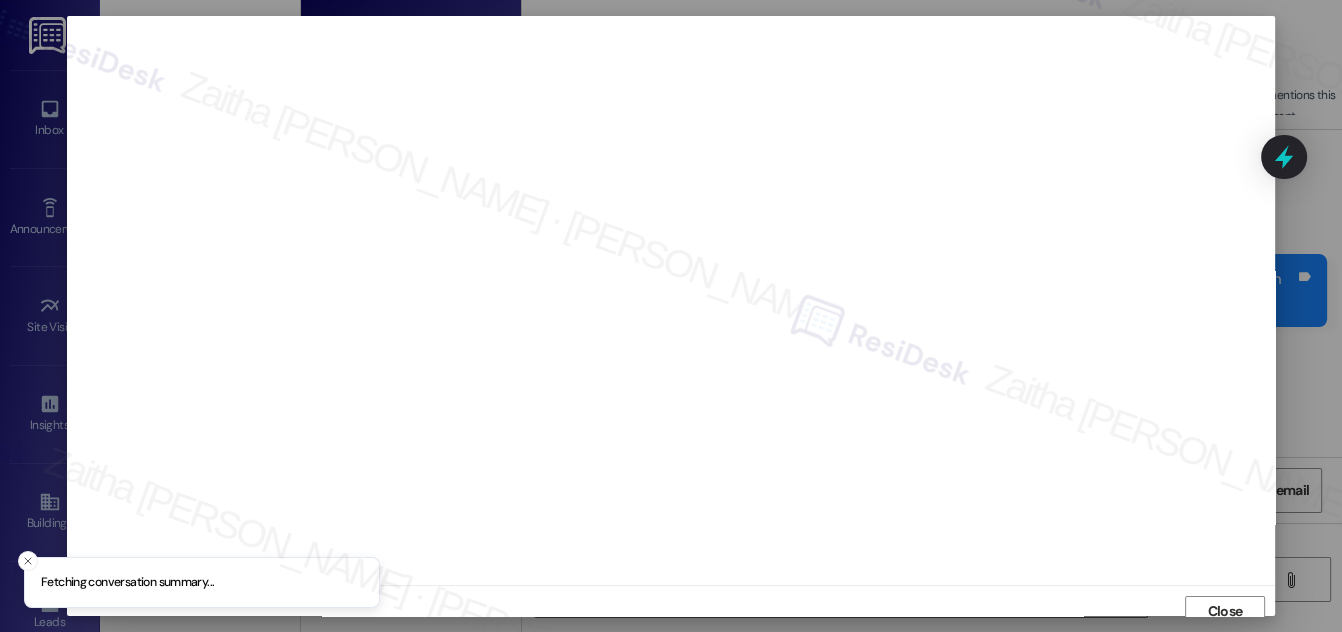scroll, scrollTop: 11, scrollLeft: 0, axis: vertical 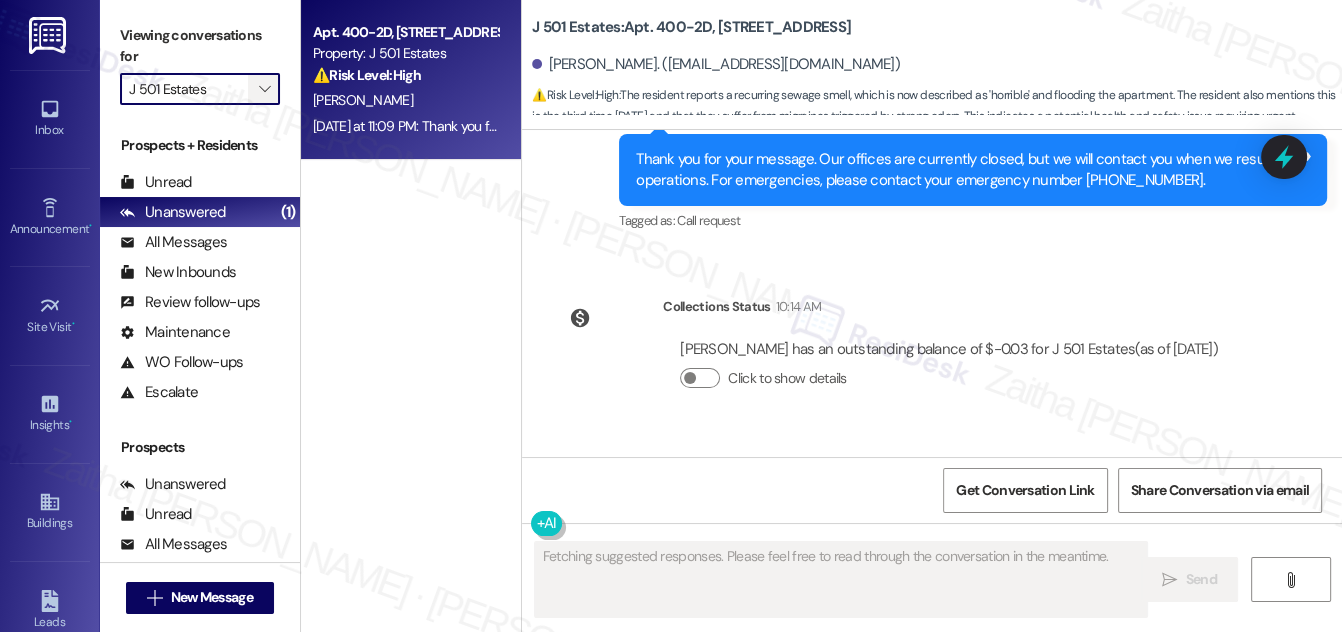 click on "" at bounding box center [264, 89] 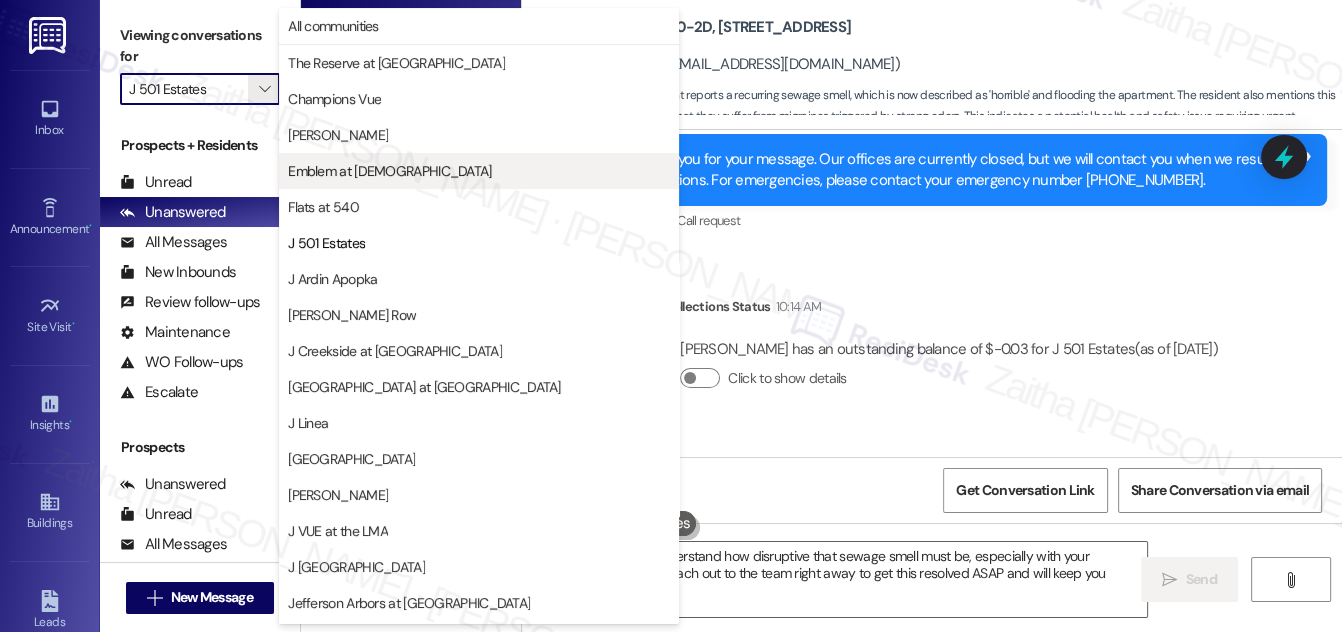 type on "Hi {{first_name}}, I understand how disruptive that sewage smell must be, especially with your migraines. I'm on it! I'll reach out to the team right away to get this resolved ASAP and will keep you updated." 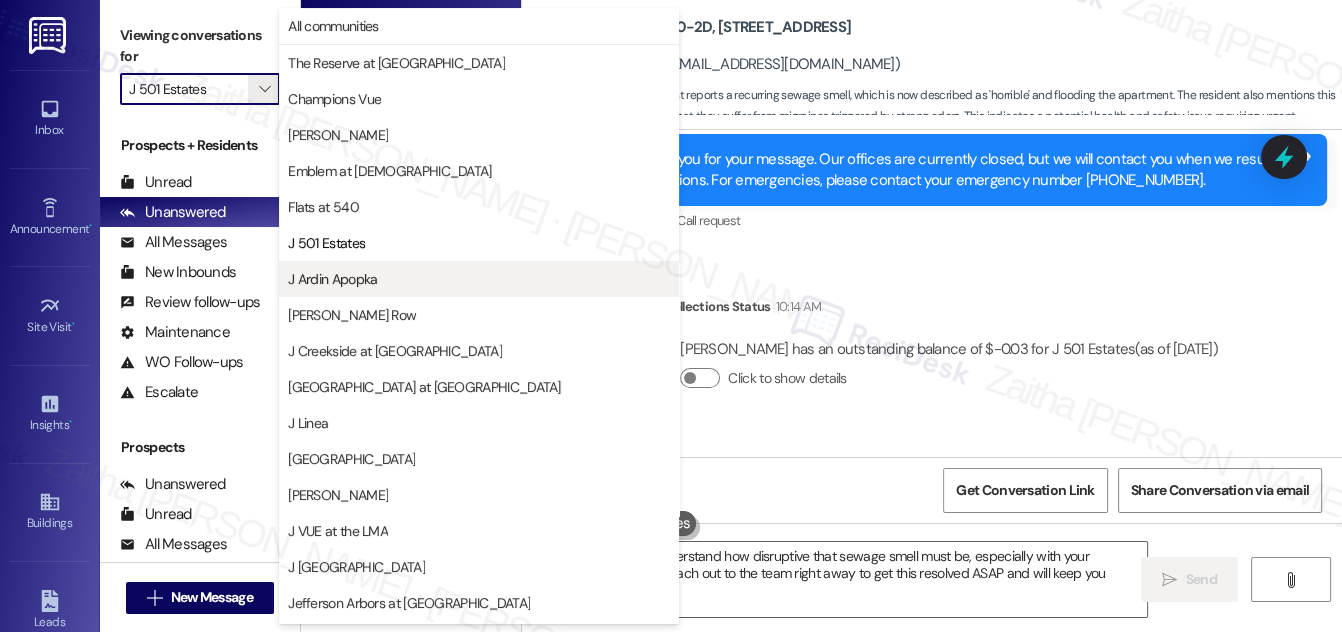 click on "J Ardin Apopka" at bounding box center [332, 279] 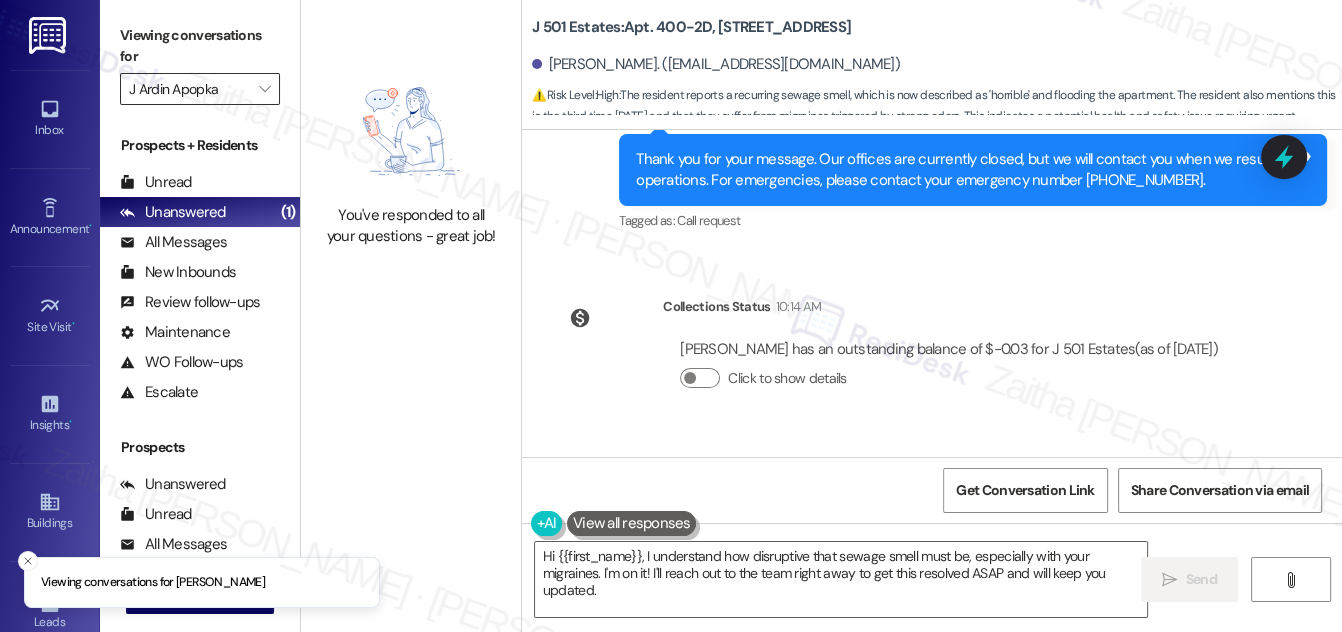 click on "Viewing conversations for" at bounding box center (200, 46) 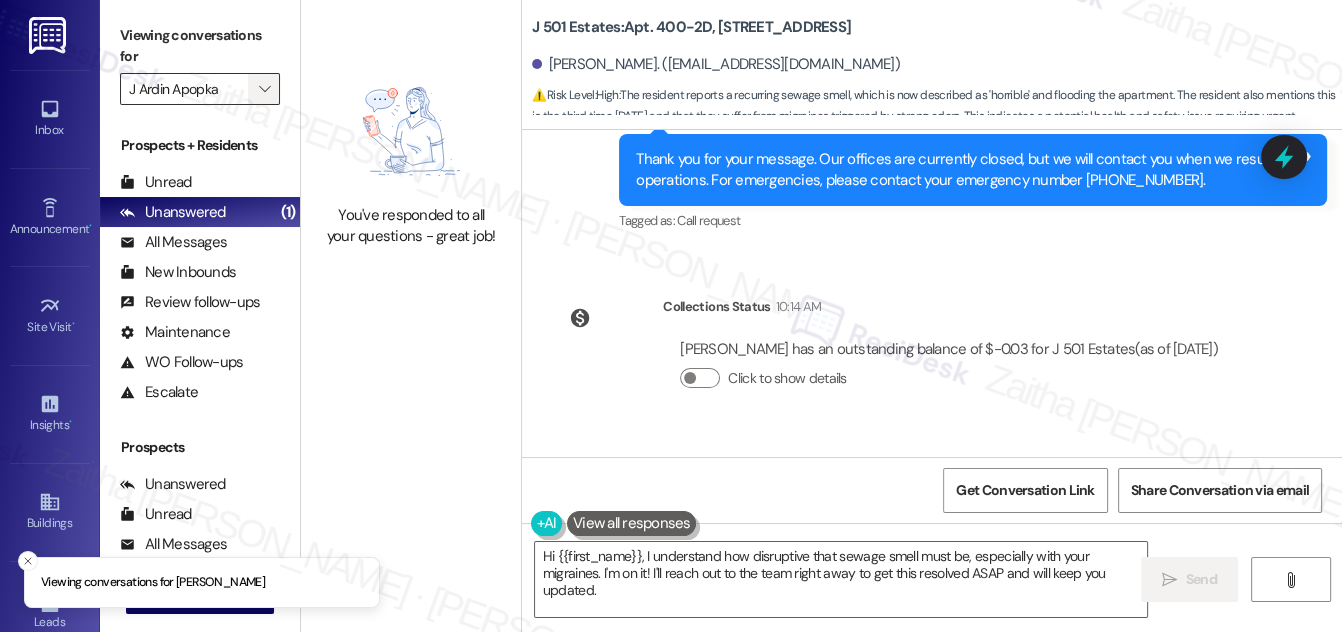 click on "" at bounding box center [264, 89] 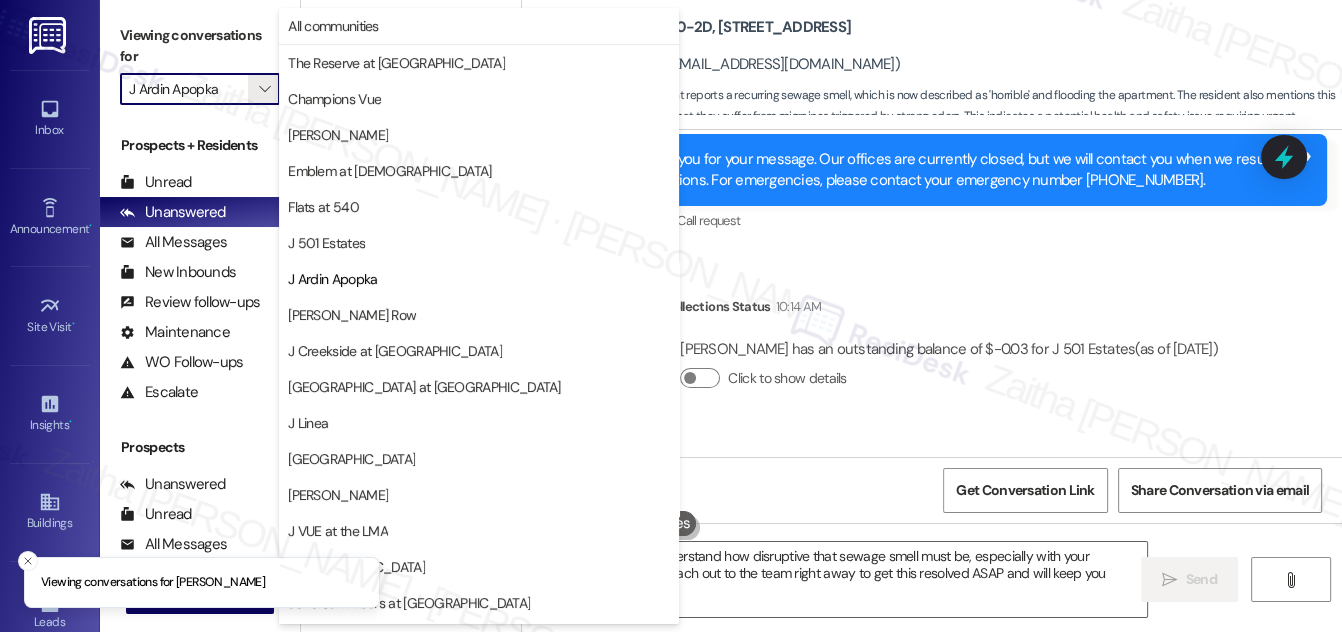 click on "J Coopers Row" at bounding box center [479, 315] 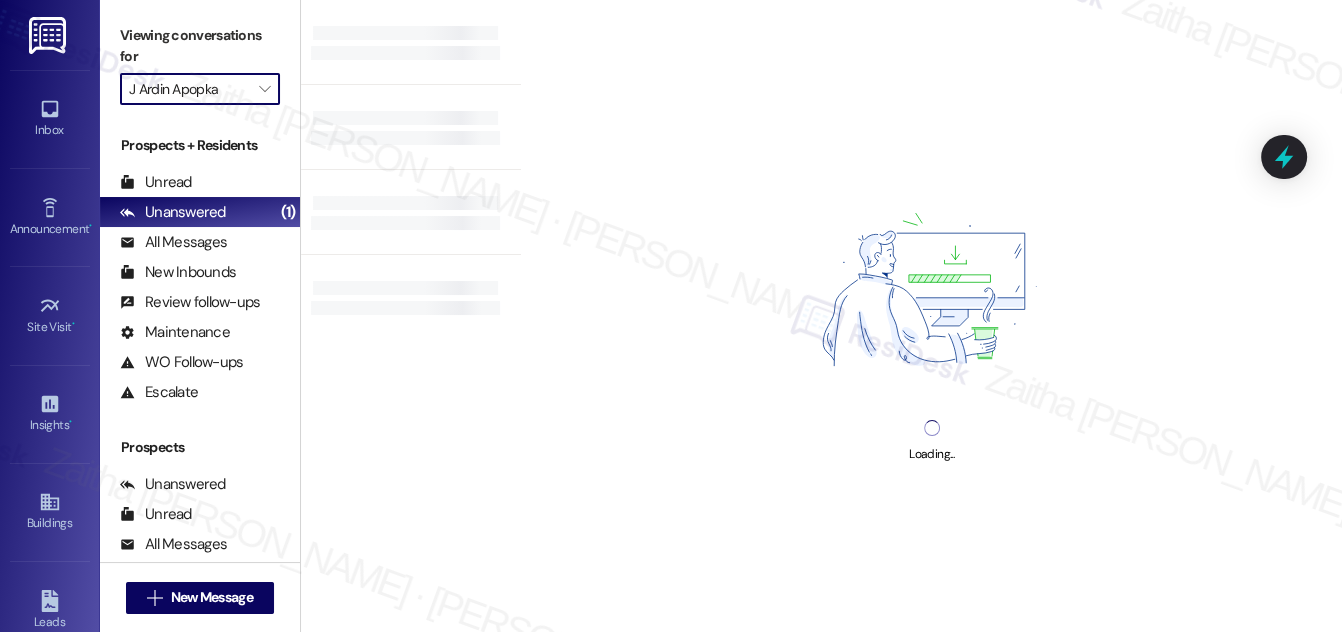 type on "J Coopers Row" 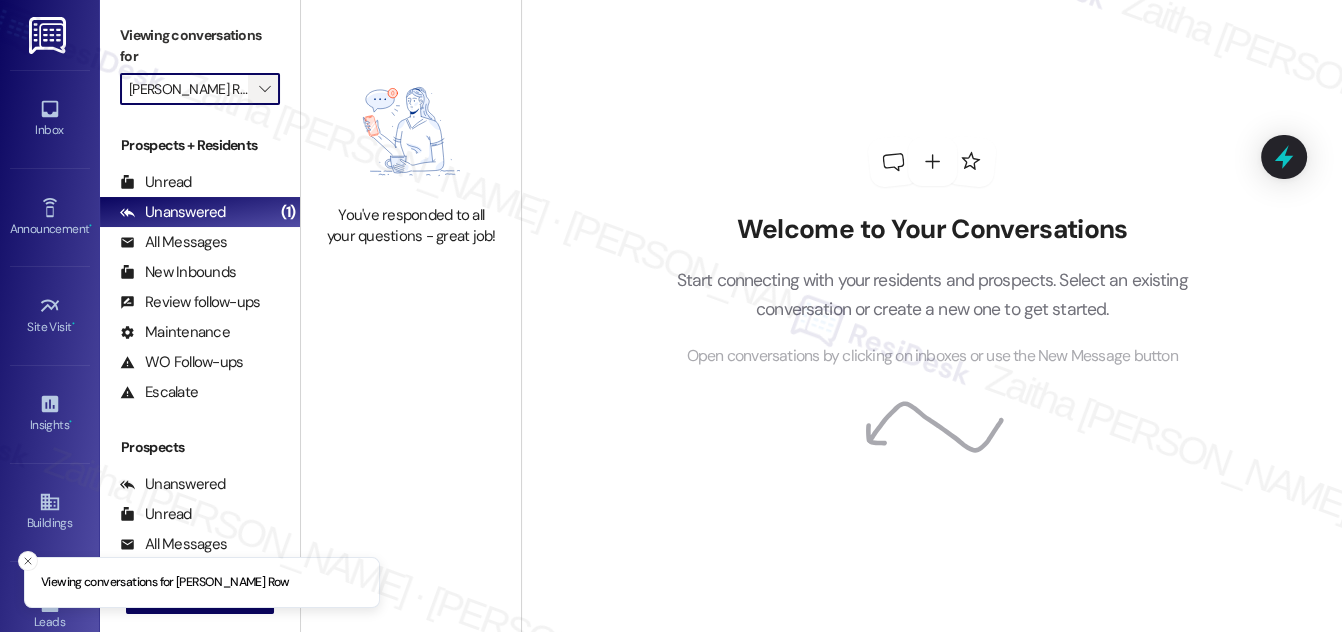 click on "" at bounding box center [264, 89] 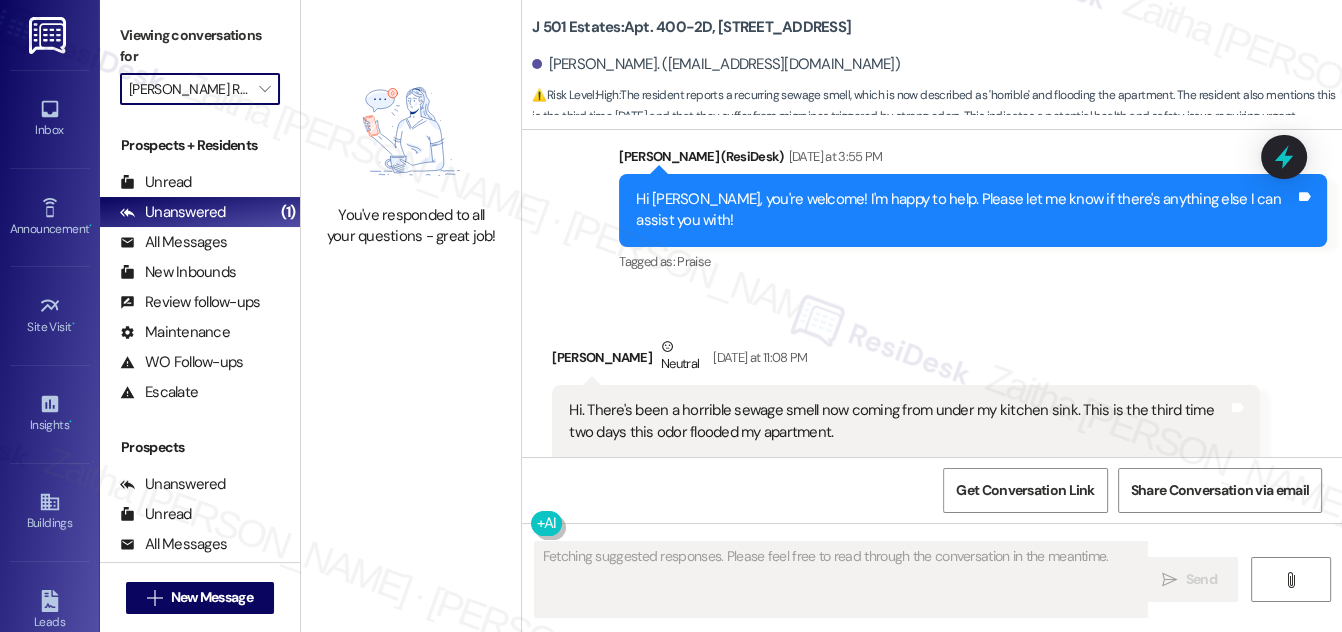 scroll, scrollTop: 27913, scrollLeft: 0, axis: vertical 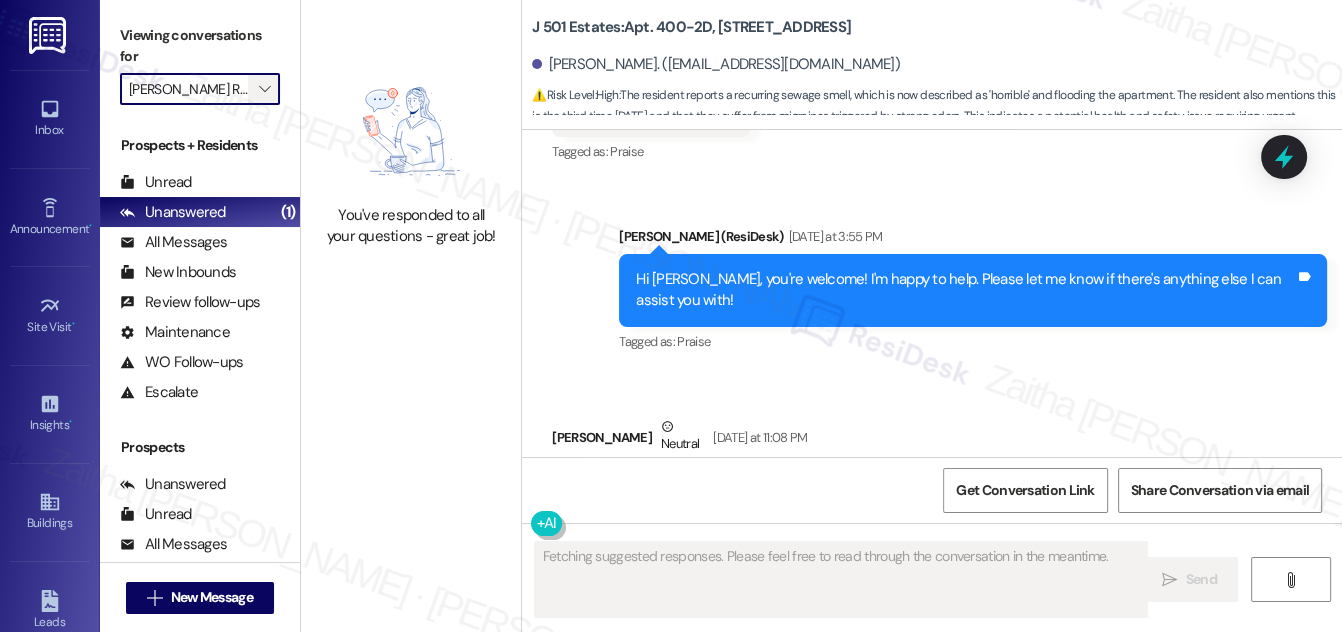 click on "" at bounding box center (264, 89) 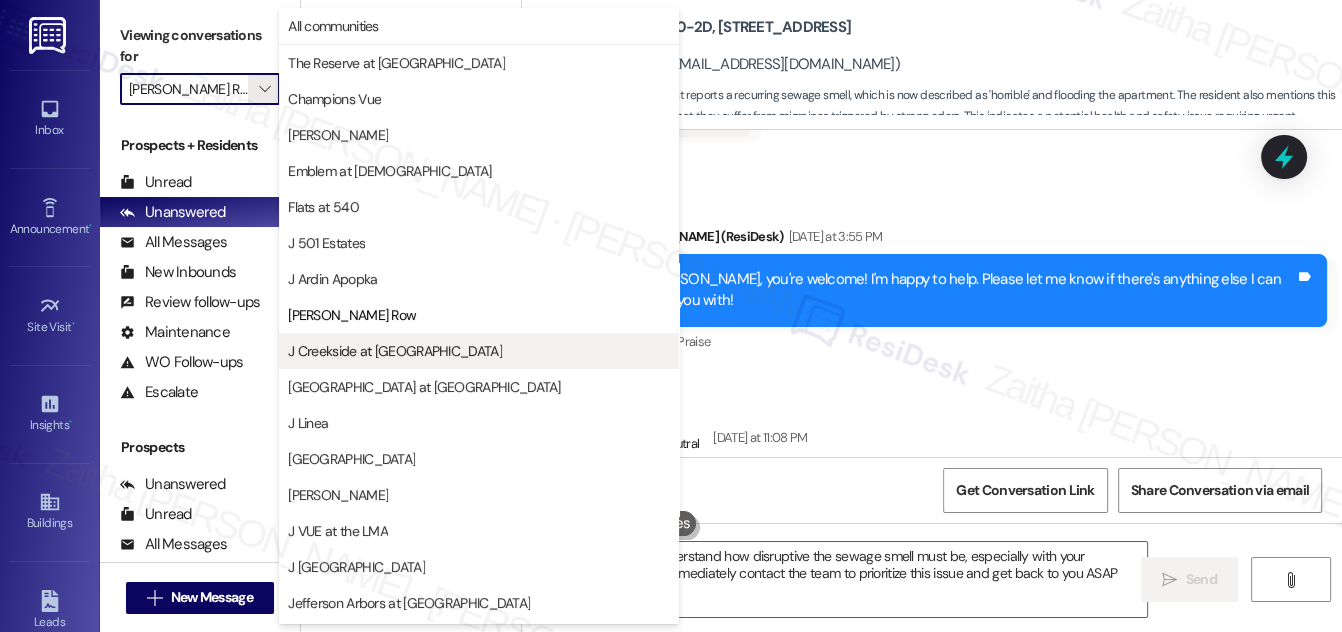 type on "Hi {{first_name}}, I understand how disruptive the sewage smell must be, especially with your migraines. I'm on it! I'll immediately contact the team to prioritize this issue and get back to you ASAP with a plan." 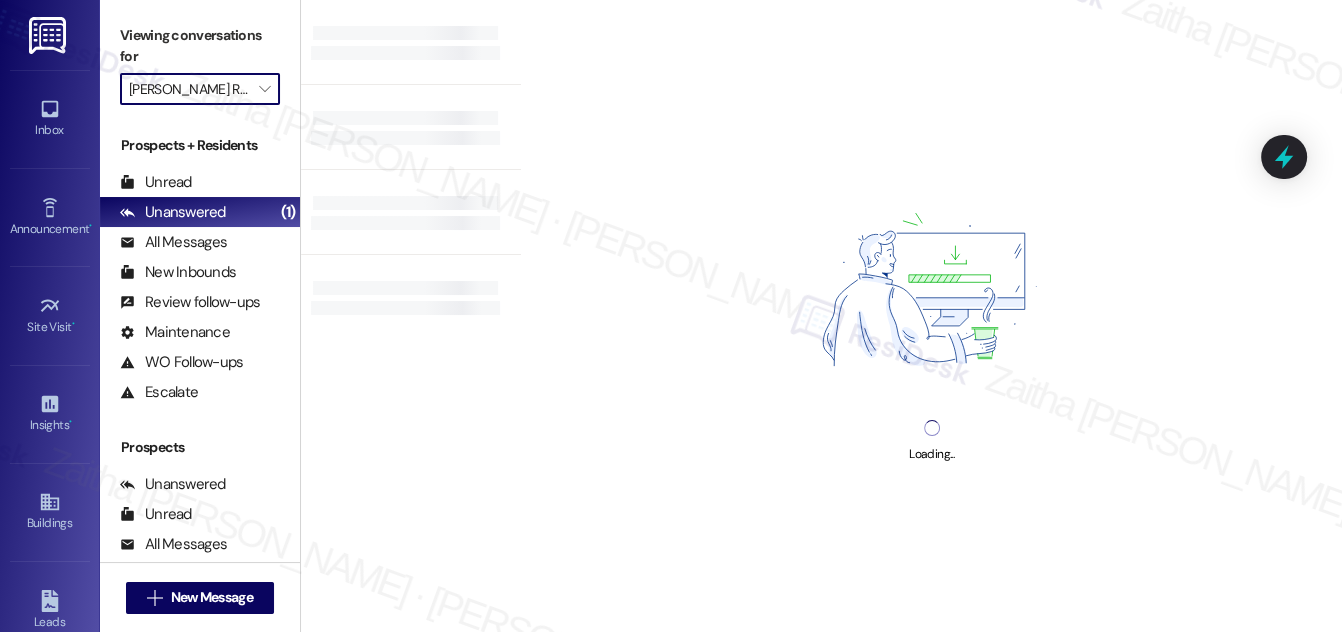 type on "J Creekside at Exton" 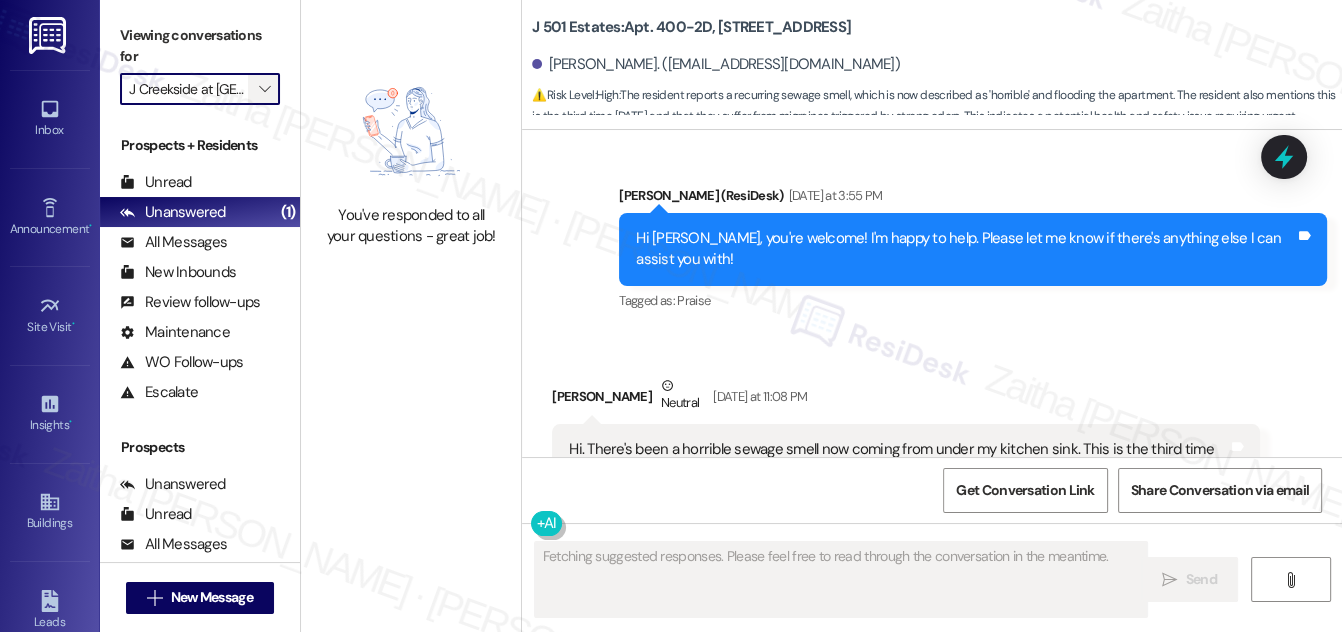 click on "" at bounding box center [264, 89] 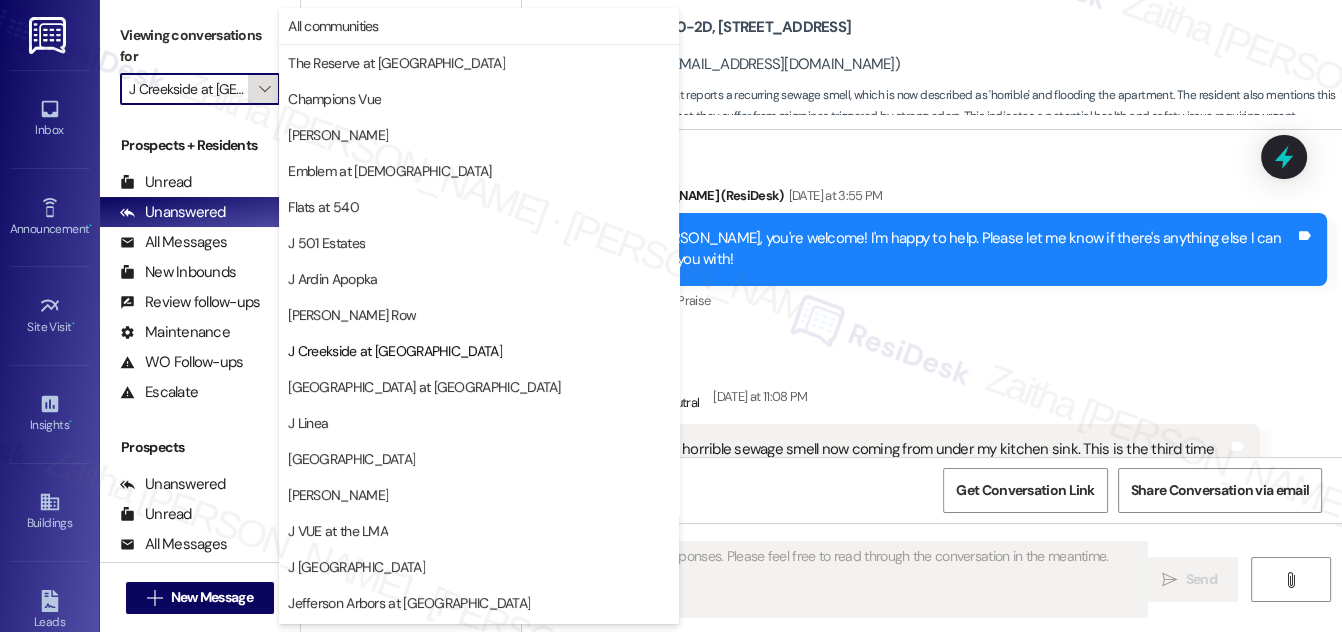 scroll, scrollTop: 27913, scrollLeft: 0, axis: vertical 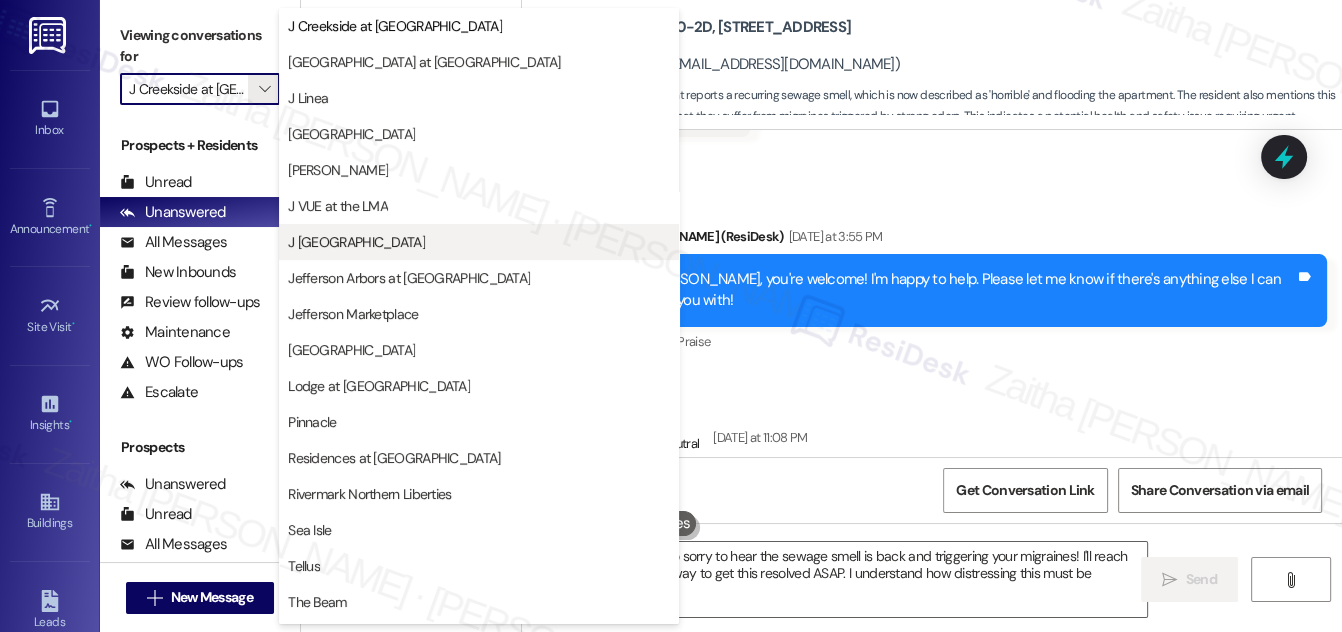 type on "Hi {{first_name}}, I'm so sorry to hear the sewage smell is back and triggering your migraines! I'll reach out to the team right away to get this resolved ASAP. I understand how distressing this must be!" 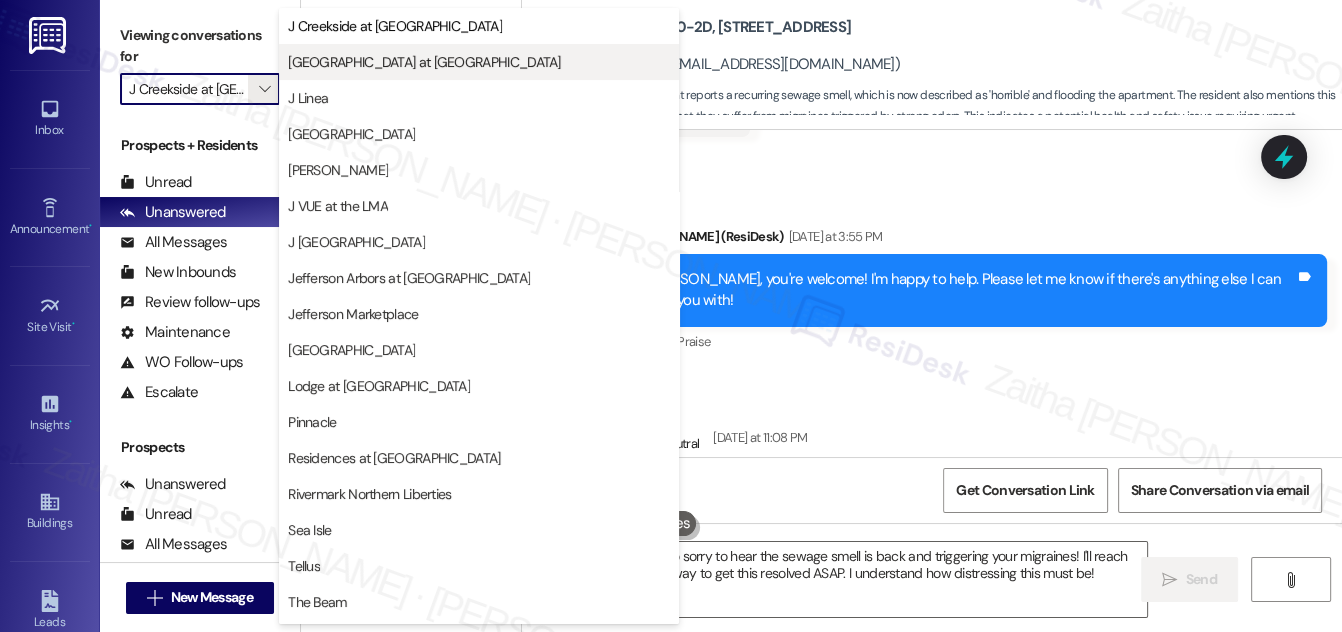 click on "J Harbor Park at North Point" at bounding box center (424, 62) 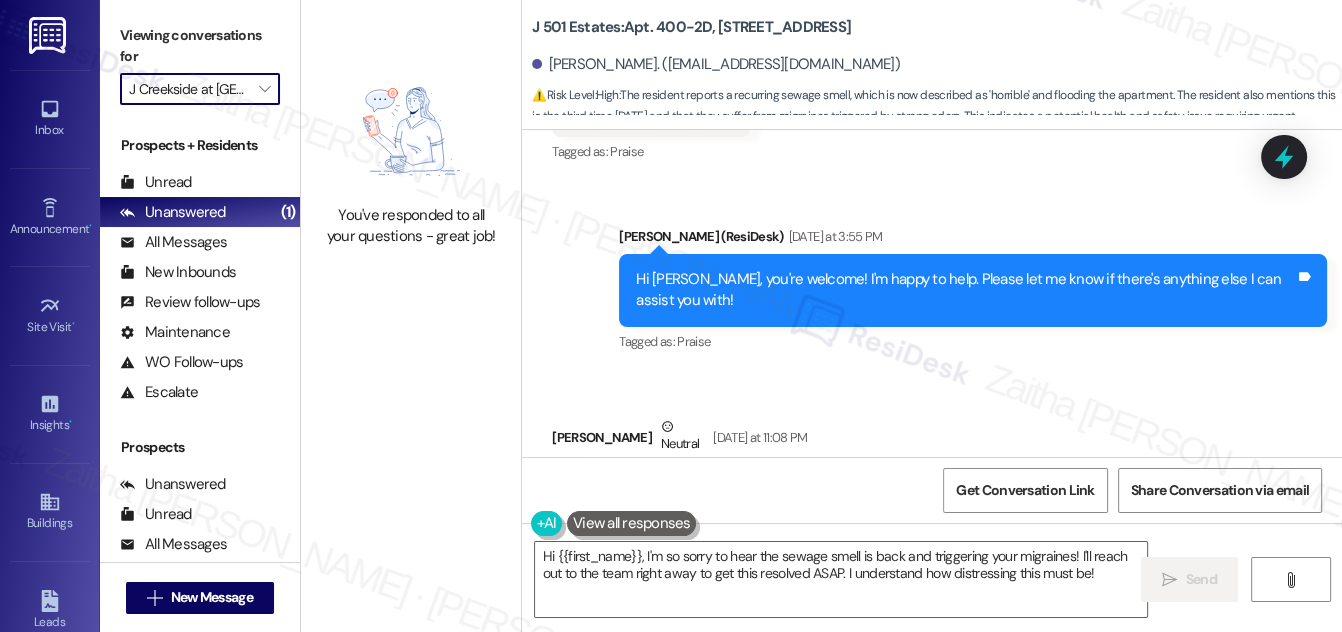 type on "J Harbor Park at North Point" 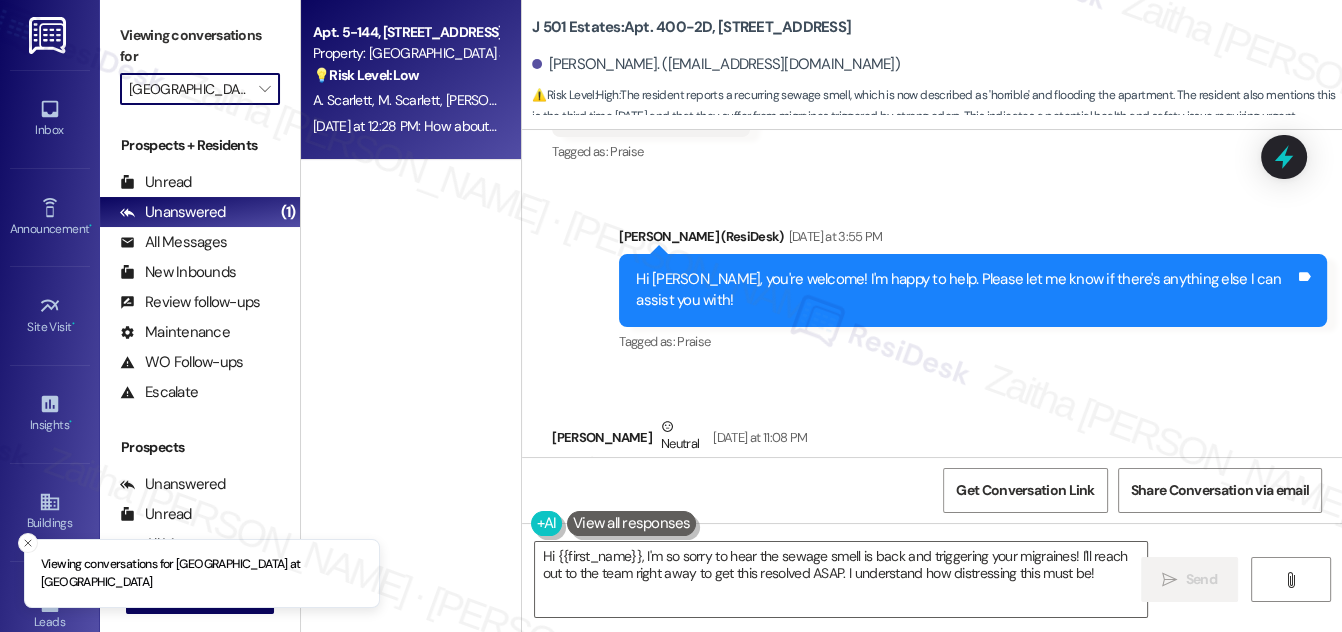 click on "💡  Risk Level:  Low The resident is providing feedback on the move-in process, which is related to customer satisfaction and process improvement. This is a non-essential request." at bounding box center [405, 75] 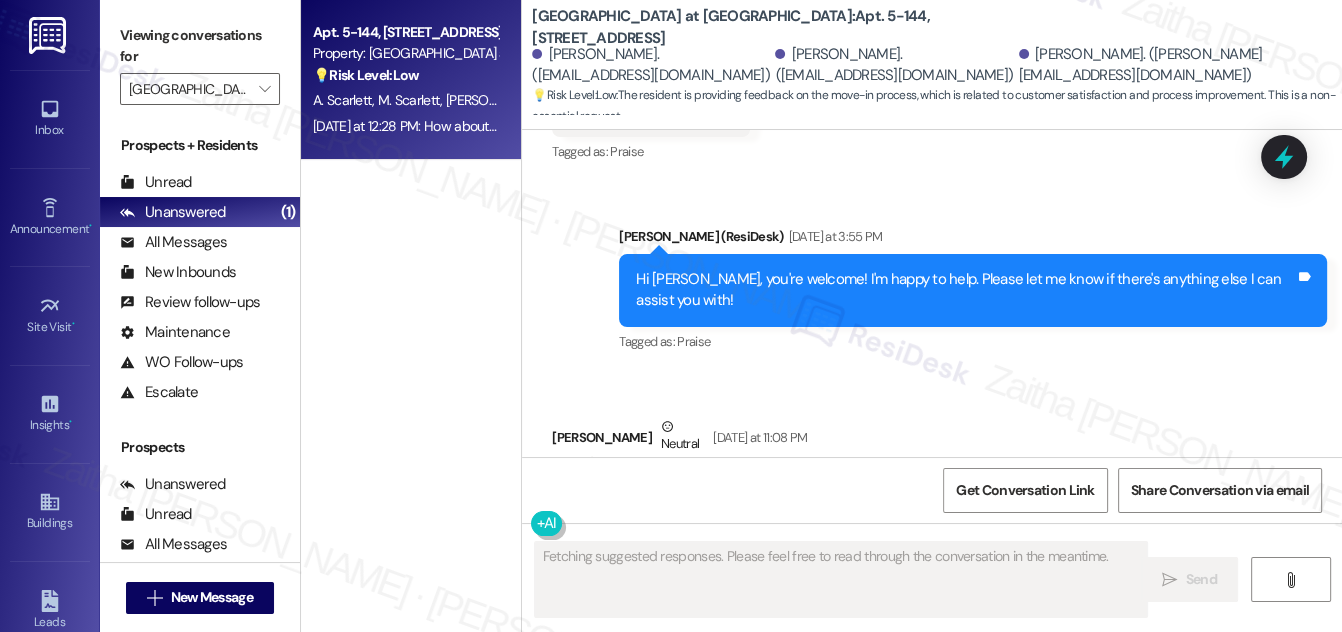 scroll, scrollTop: 7492, scrollLeft: 0, axis: vertical 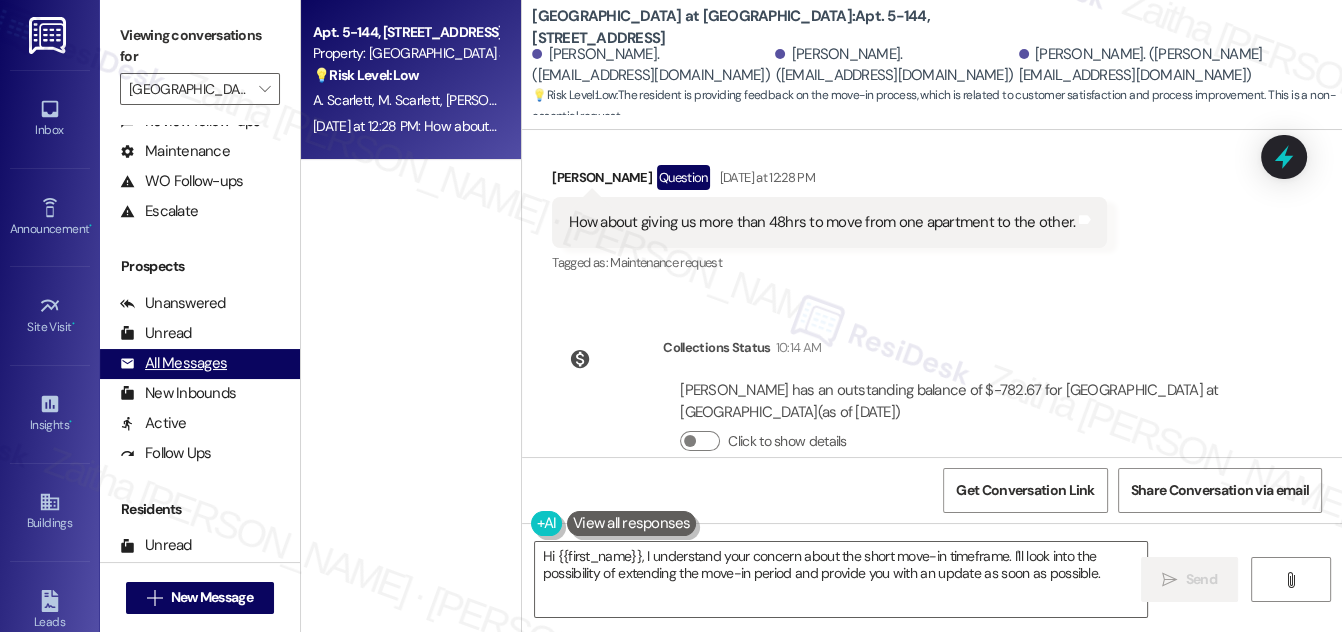 click on "All Messages" at bounding box center (173, 363) 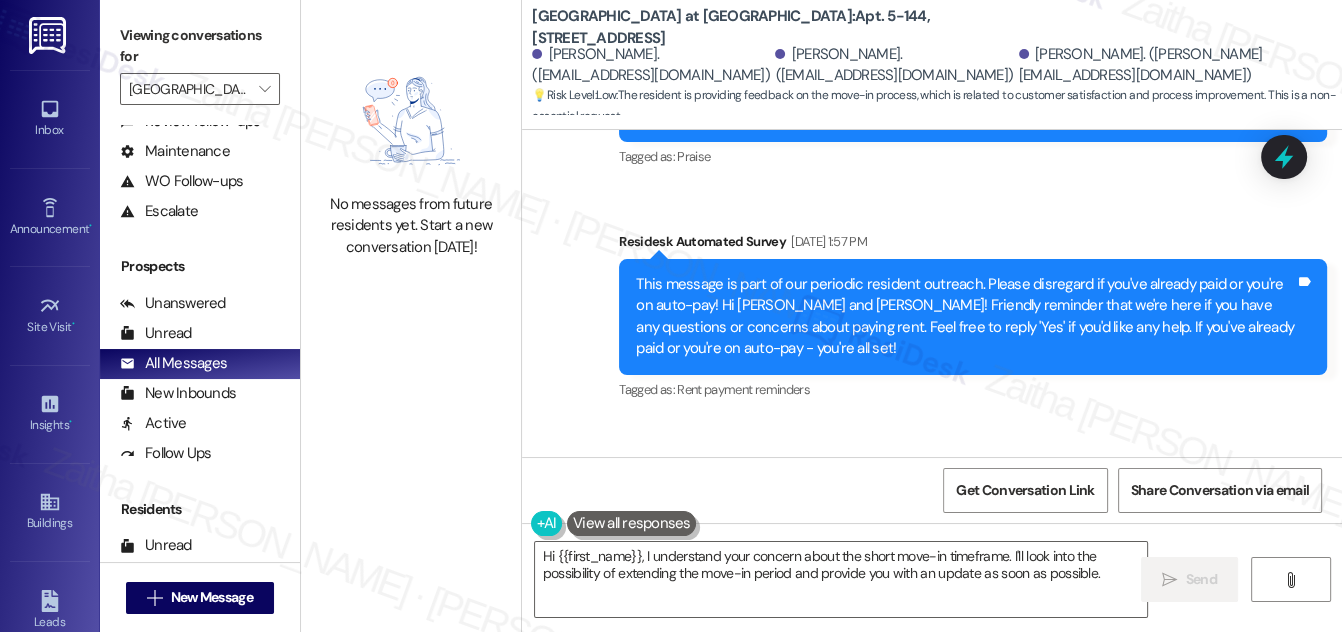 scroll, scrollTop: 454, scrollLeft: 0, axis: vertical 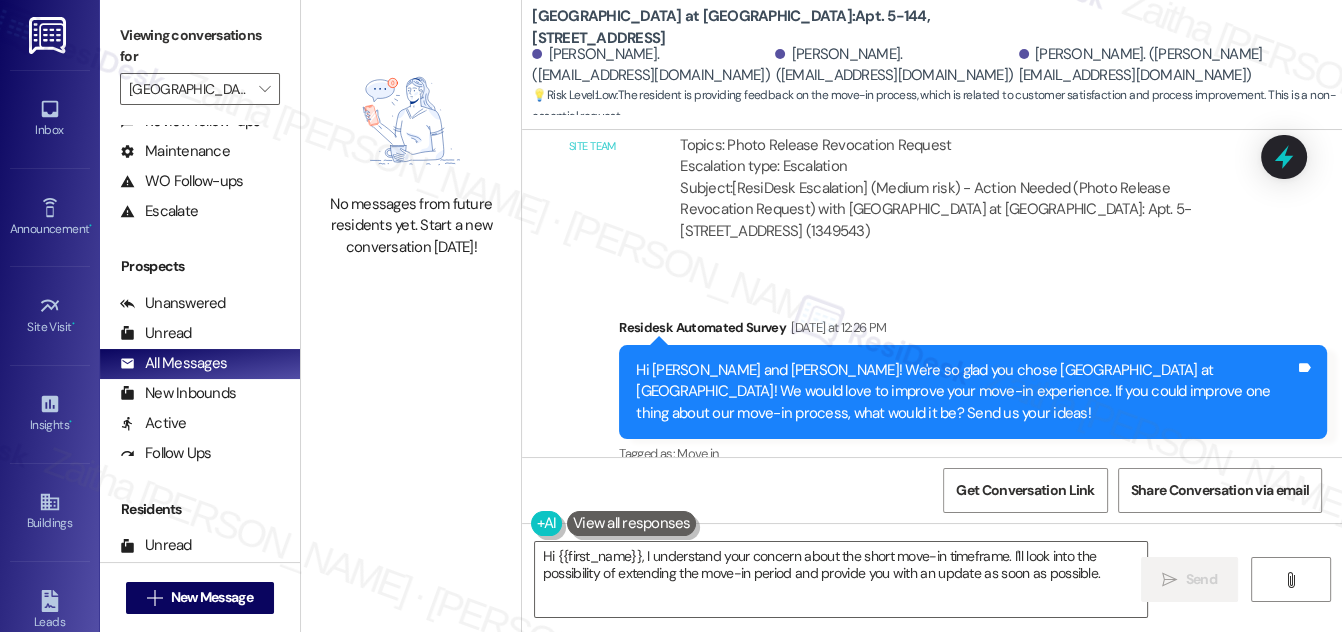 drag, startPoint x: 1006, startPoint y: 492, endPoint x: 594, endPoint y: 240, distance: 482.95755 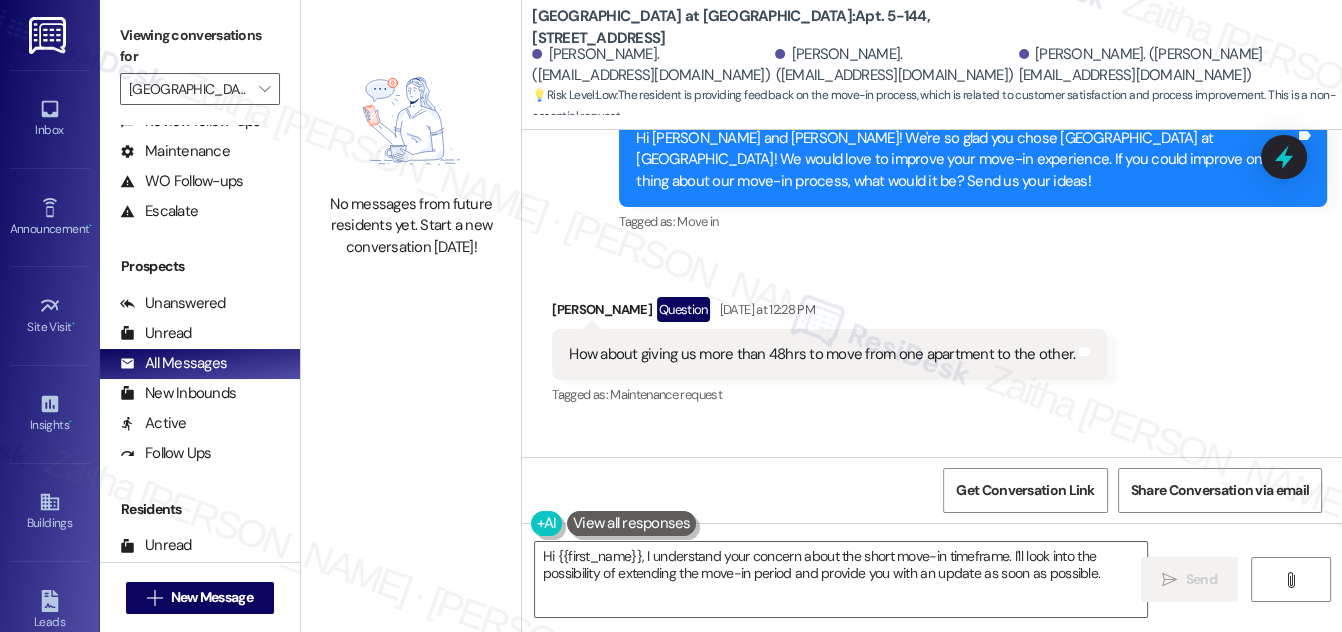 scroll, scrollTop: 7401, scrollLeft: 0, axis: vertical 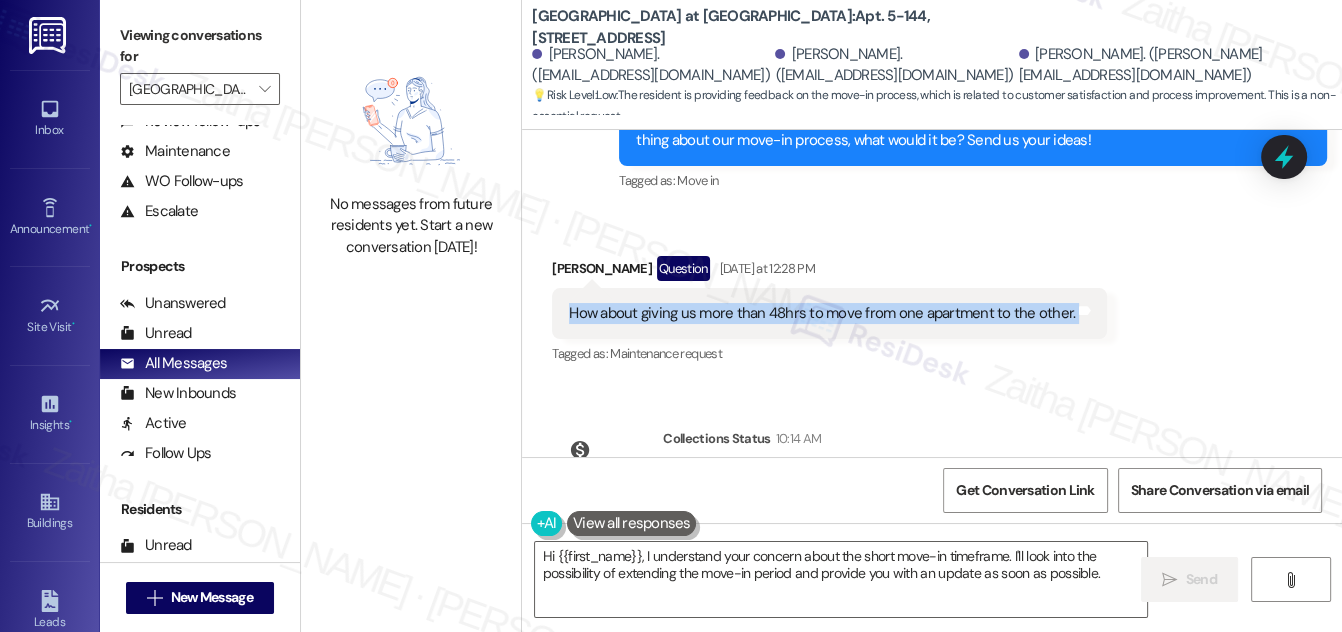 drag, startPoint x: 560, startPoint y: 274, endPoint x: 1064, endPoint y: 297, distance: 504.52454 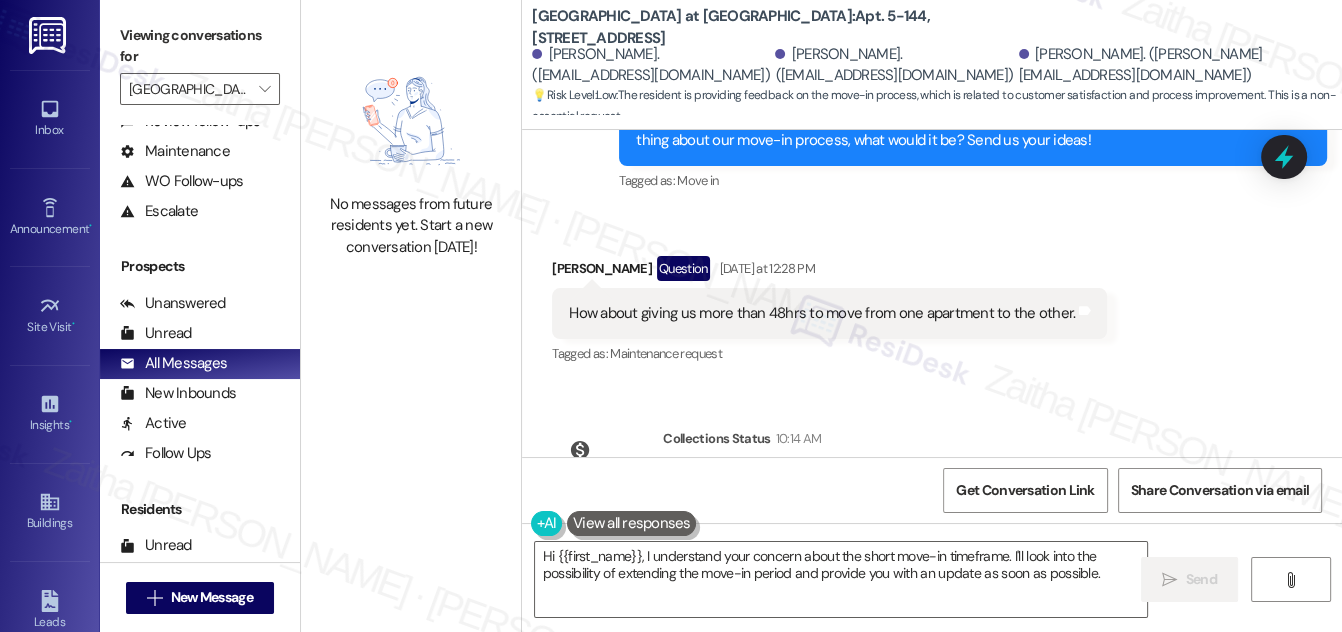 click on "Received via SMS Michelle Scarlett Question Yesterday at 12:28 PM How about giving us more than 48hrs to move from one apartment to the other.  Tags and notes Tagged as:   Maintenance request Click to highlight conversations about Maintenance request" at bounding box center (829, 312) 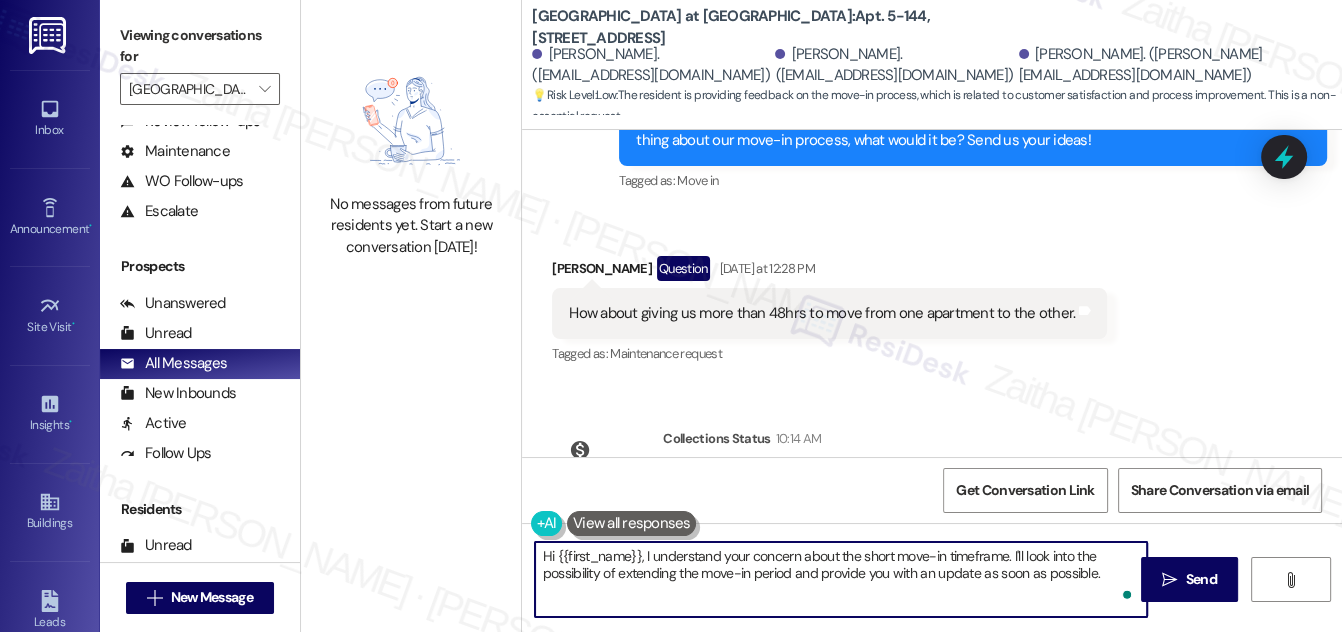 drag, startPoint x: 643, startPoint y: 552, endPoint x: 1082, endPoint y: 607, distance: 442.43192 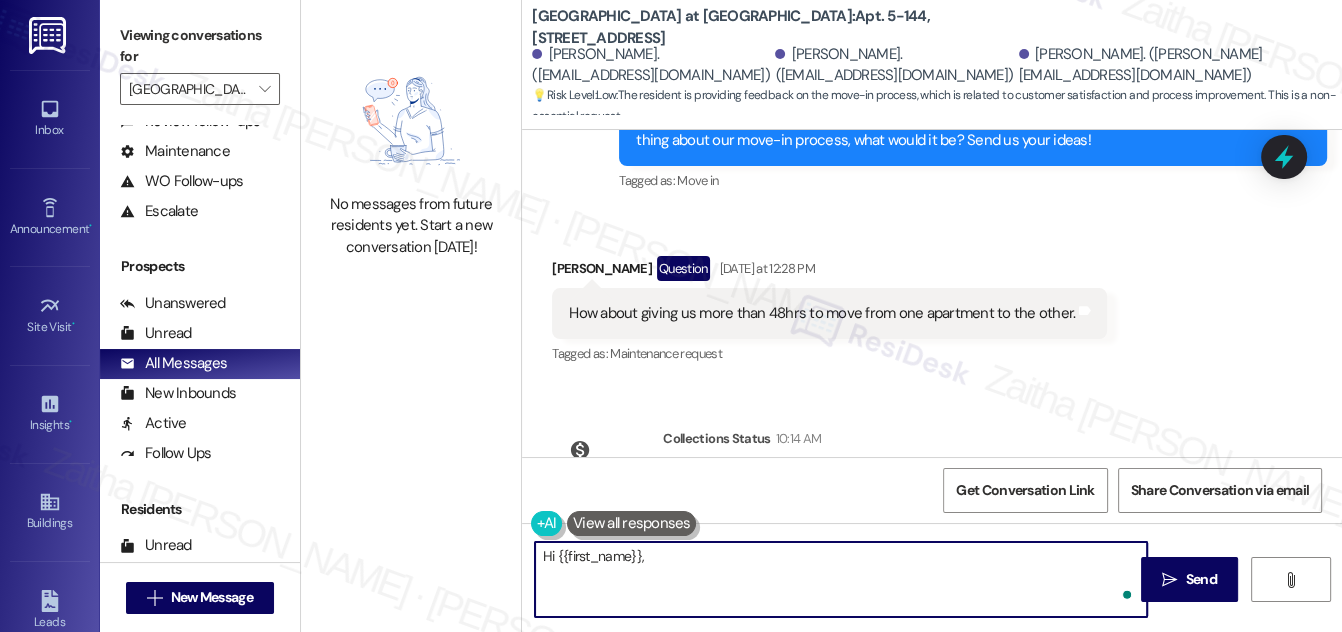 paste on "I completely understand that 48 hours may not feel like sufficient time to coordinate a move. I’ll be relaying your feedback to the team and strongly emphasizing the need for more consideration around the timeline." 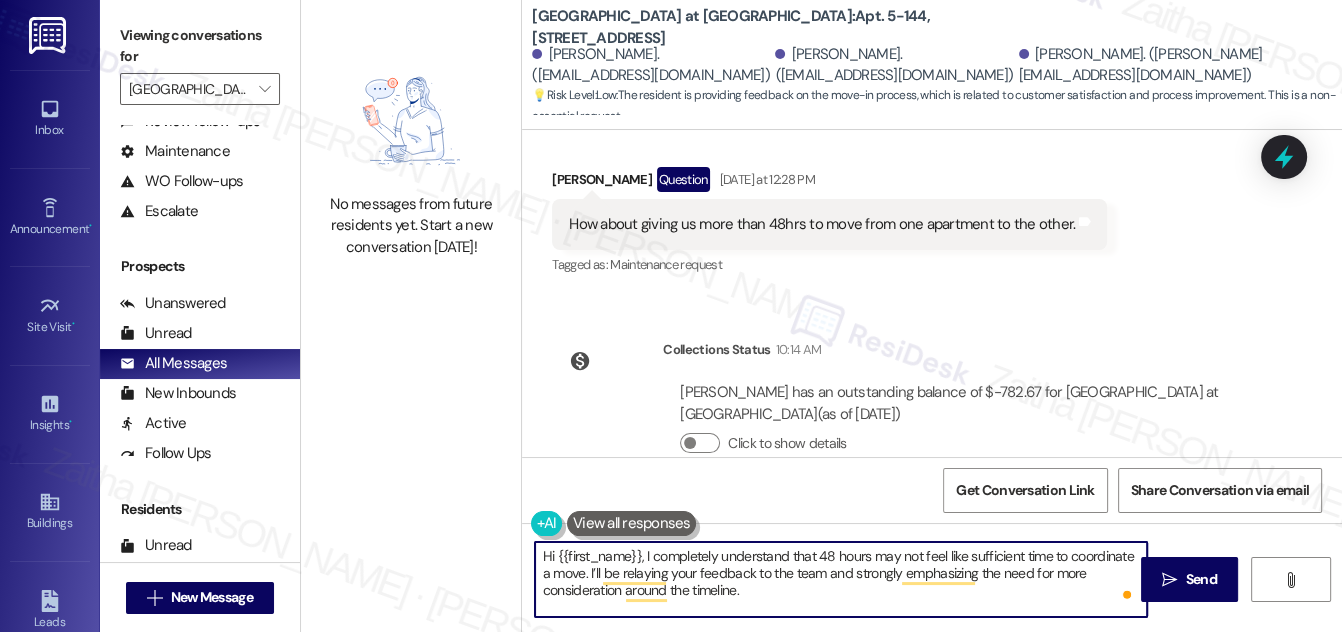 scroll, scrollTop: 7492, scrollLeft: 0, axis: vertical 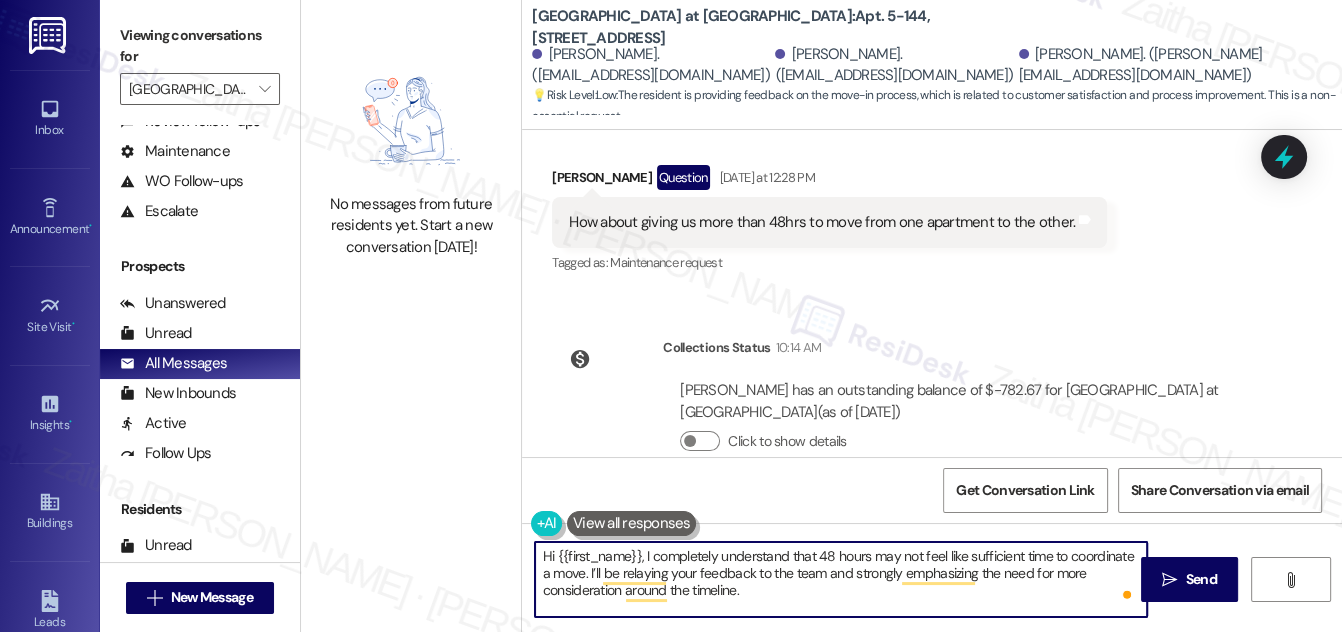 paste on "We truly value your input as we’re always looking for ways to better serve our residents." 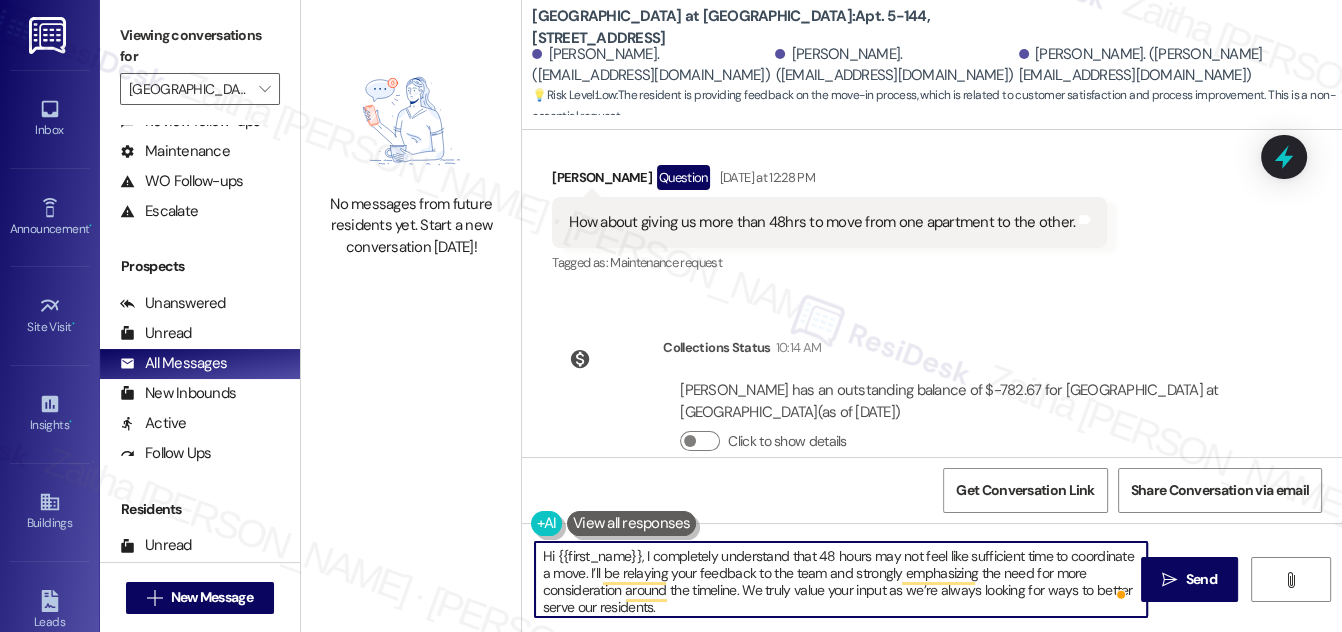 scroll, scrollTop: 16, scrollLeft: 0, axis: vertical 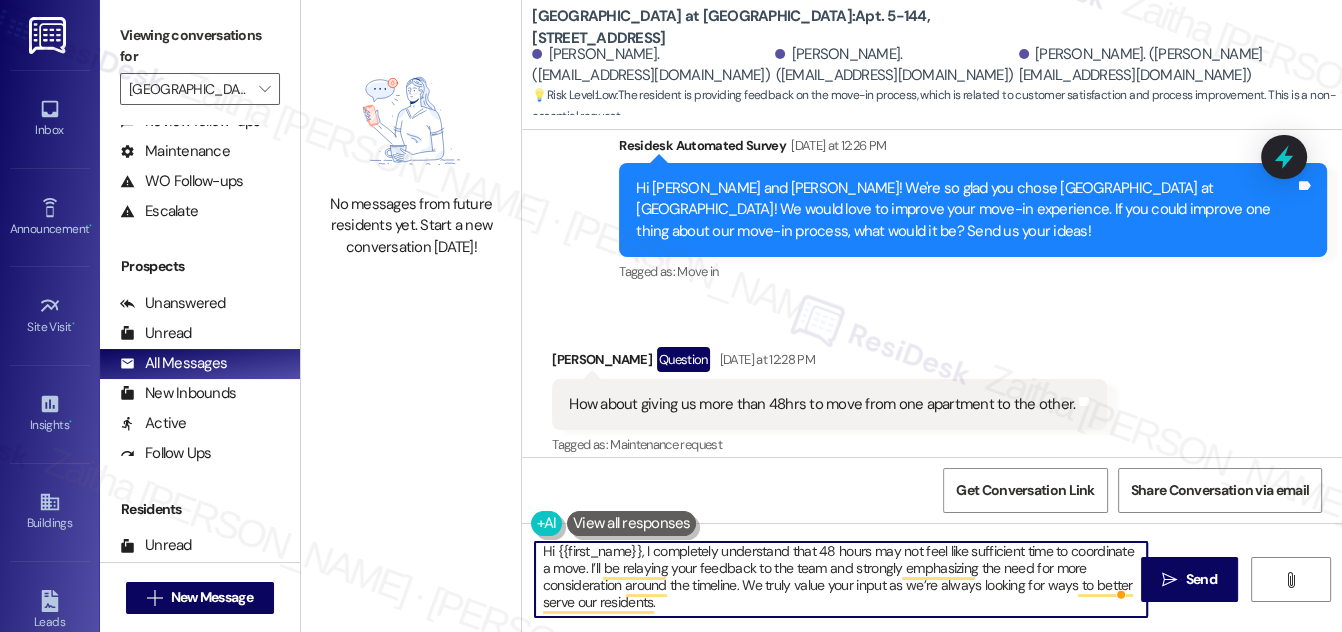 click on "Michelle Scarlett Question Yesterday at 12:28 PM" at bounding box center [829, 363] 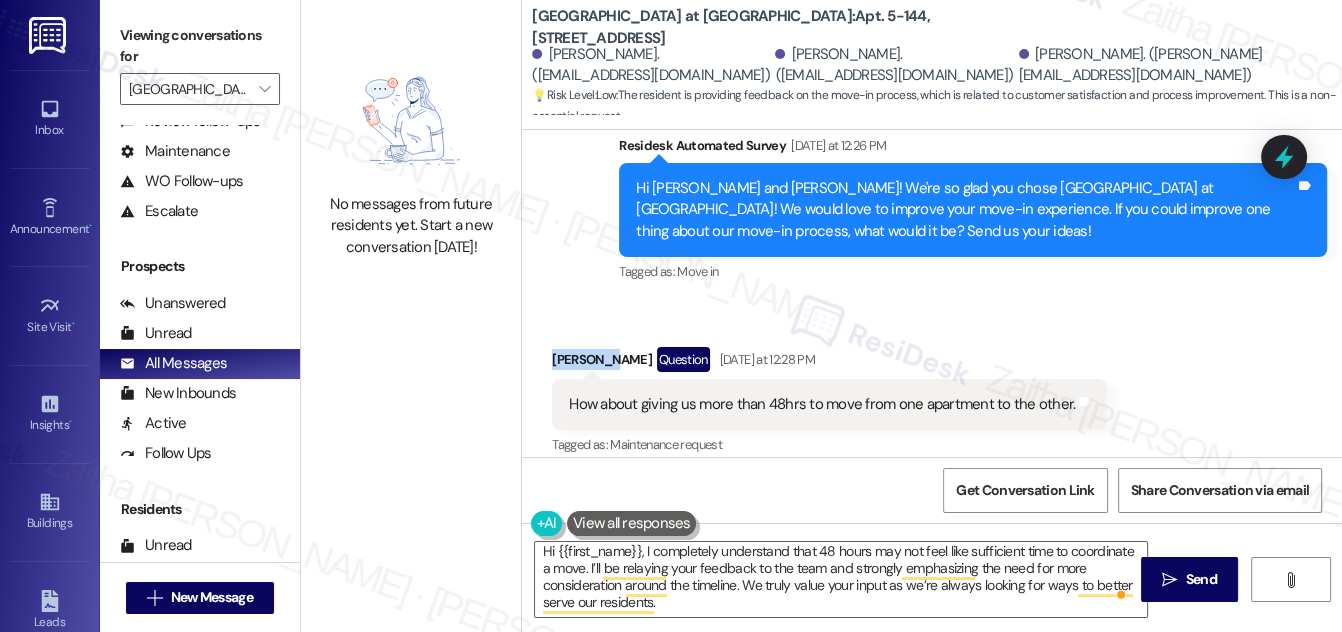 click on "Michelle Scarlett Question Yesterday at 12:28 PM" at bounding box center (829, 363) 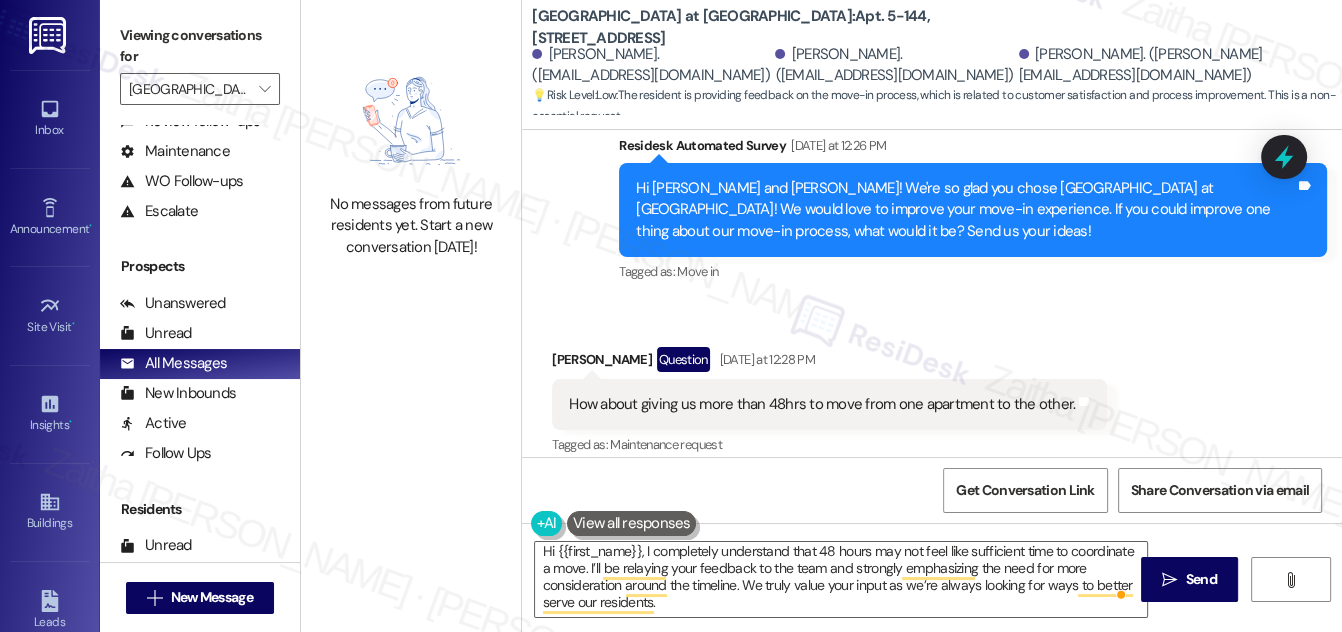 click on "Michelle Scarlett Question Yesterday at 12:28 PM" at bounding box center (829, 363) 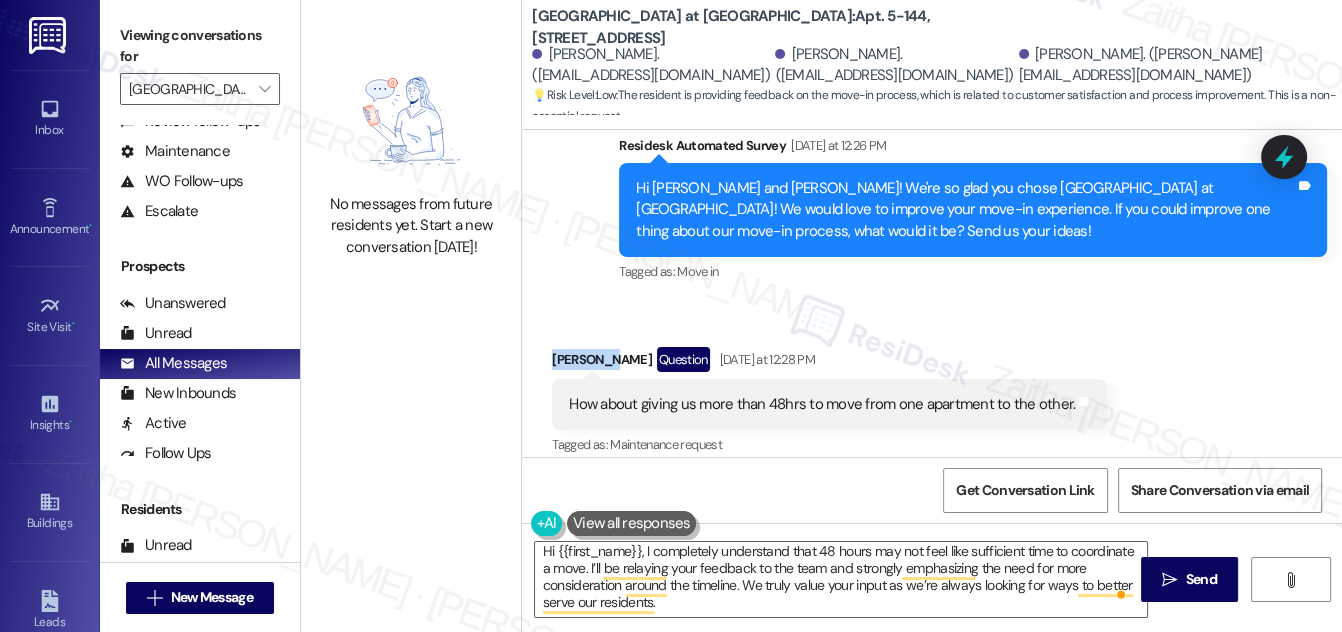 click on "Michelle Scarlett Question Yesterday at 12:28 PM" at bounding box center [829, 363] 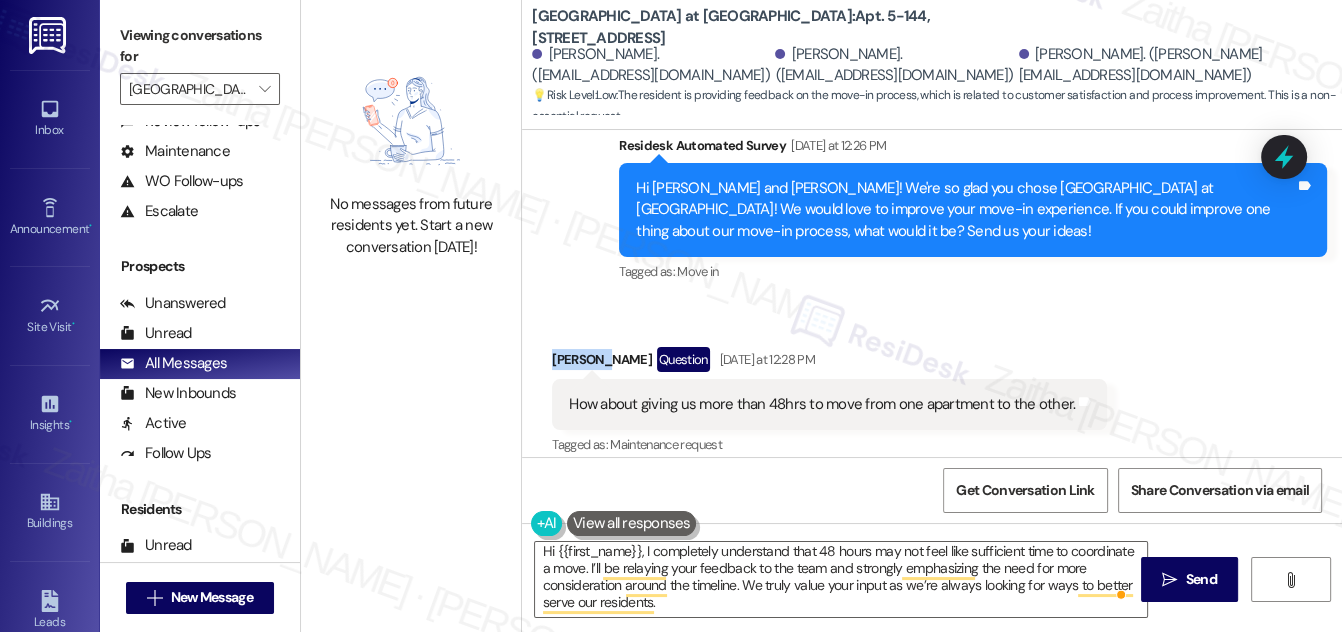copy on "Michelle" 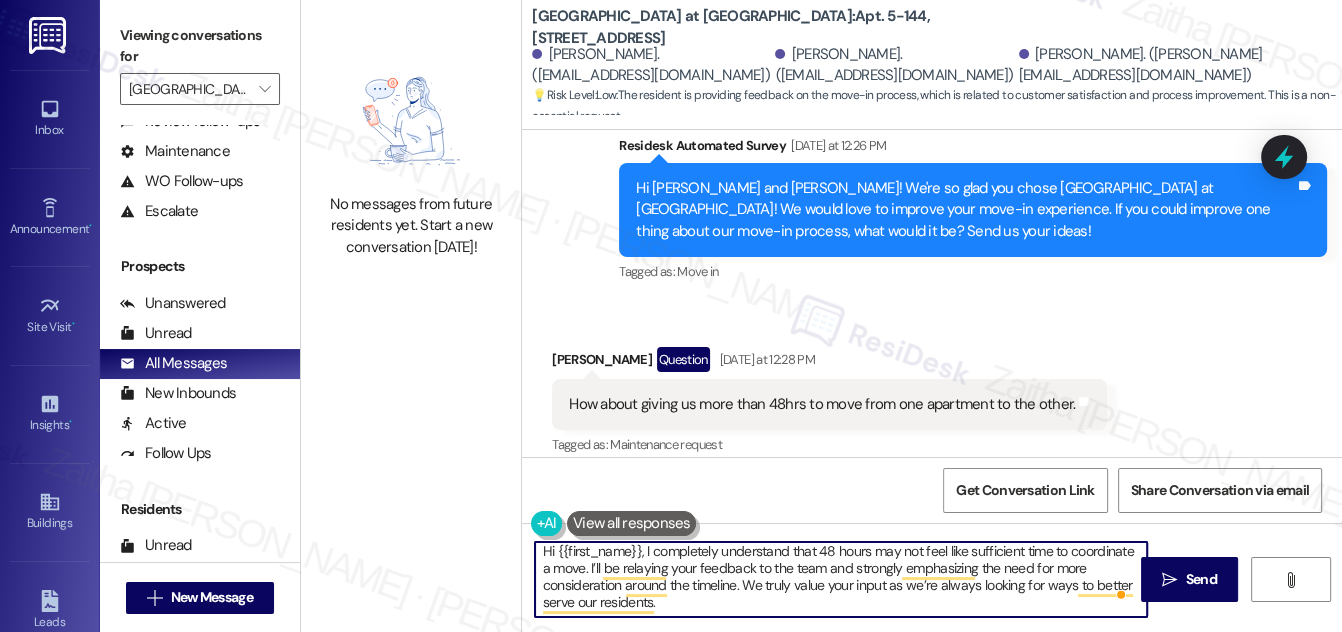 click on "Hi {{first_name}}, I completely understand that 48 hours may not feel like sufficient time to coordinate a move. I’ll be relaying your feedback to the team and strongly emphasizing the need for more consideration around the timeline. We truly value your input as we’re always looking for ways to better serve our residents." at bounding box center [841, 579] 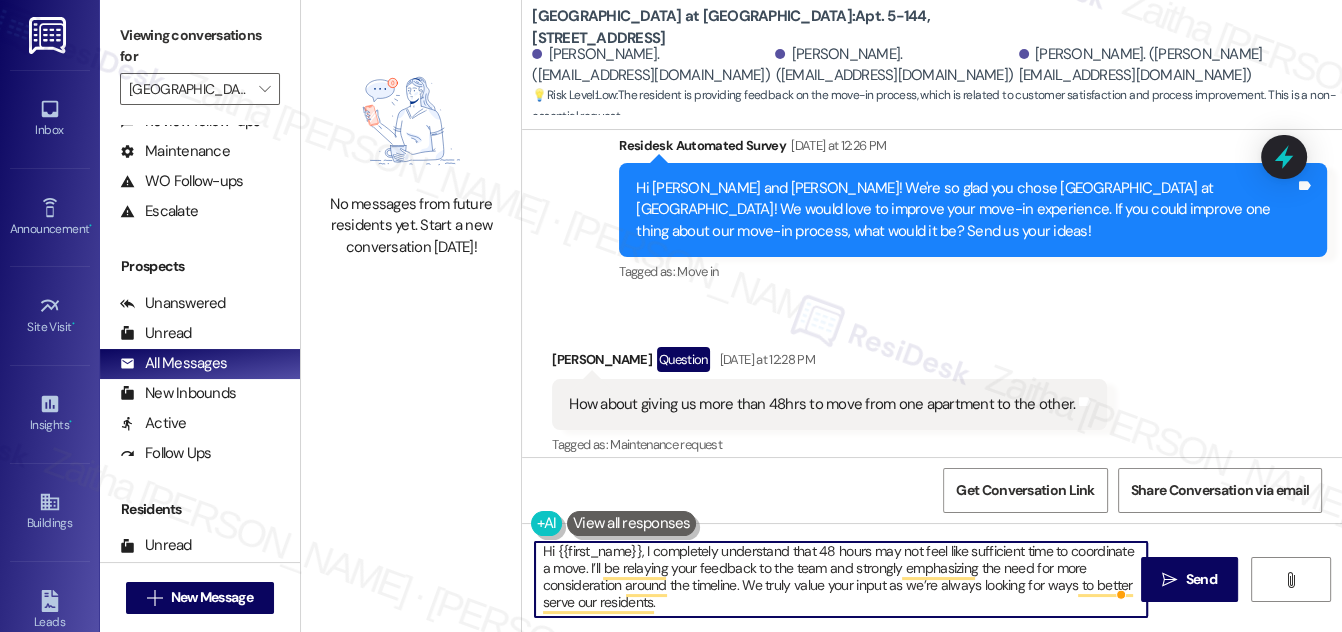 click on "Hi {{first_name}}, I completely understand that 48 hours may not feel like sufficient time to coordinate a move. I’ll be relaying your feedback to the team and strongly emphasizing the need for more consideration around the timeline. We truly value your input as we’re always looking for ways to better serve our residents." at bounding box center [841, 579] 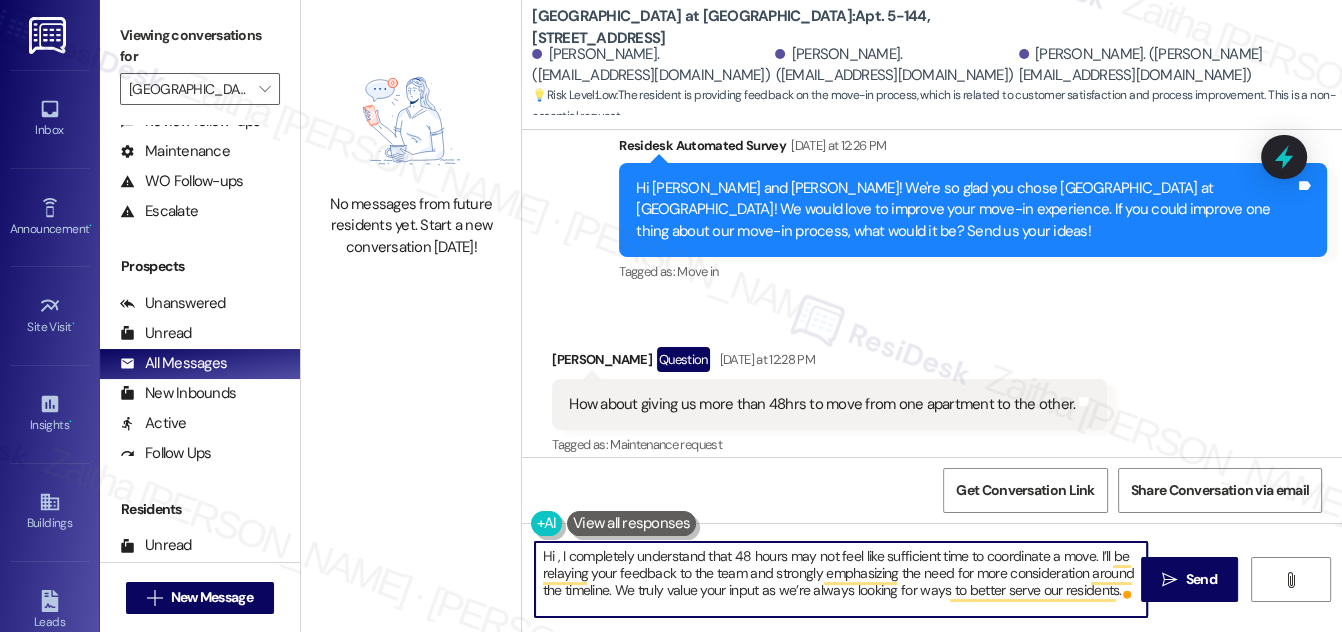 paste on "Michelle" 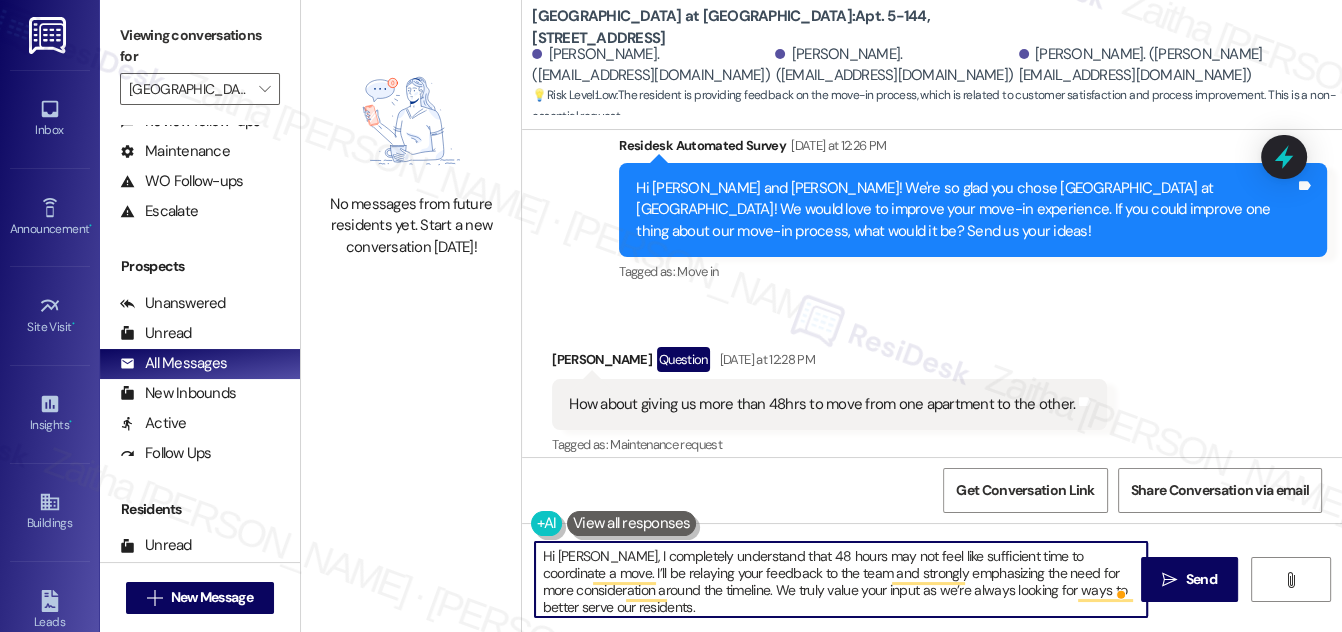 scroll, scrollTop: 5, scrollLeft: 0, axis: vertical 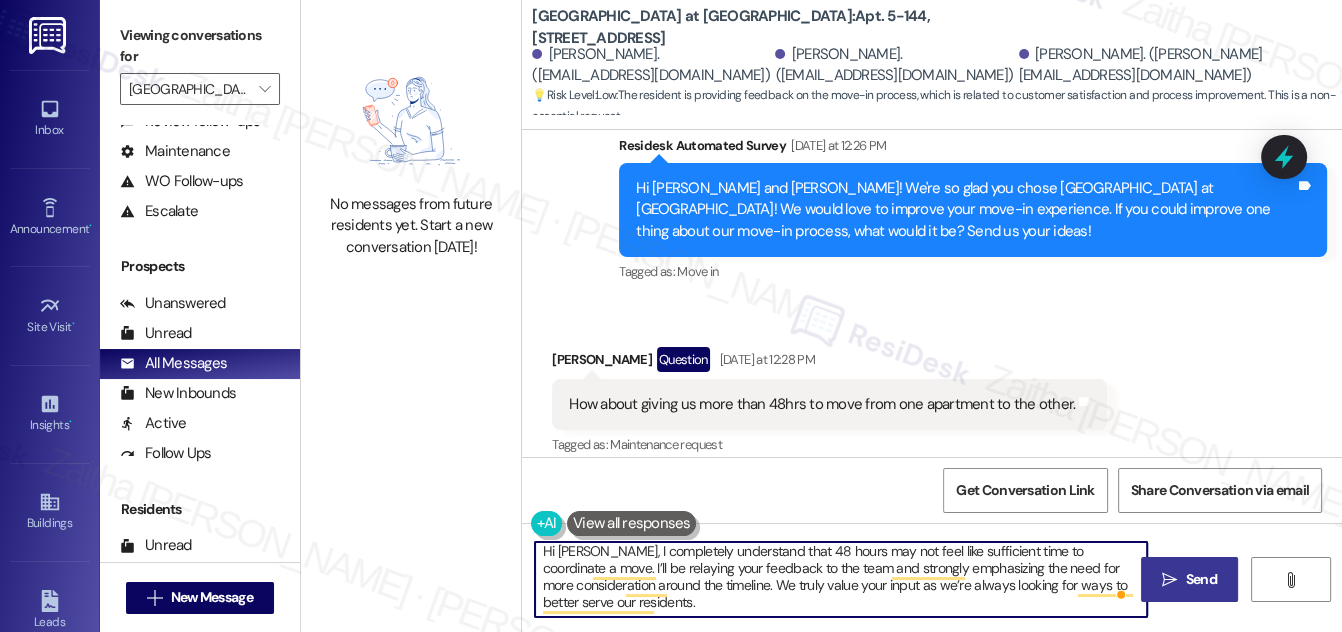 type on "Hi Michelle, I completely understand that 48 hours may not feel like sufficient time to coordinate a move. I’ll be relaying your feedback to the team and strongly emphasizing the need for more consideration around the timeline. We truly value your input as we’re always looking for ways to better serve our residents." 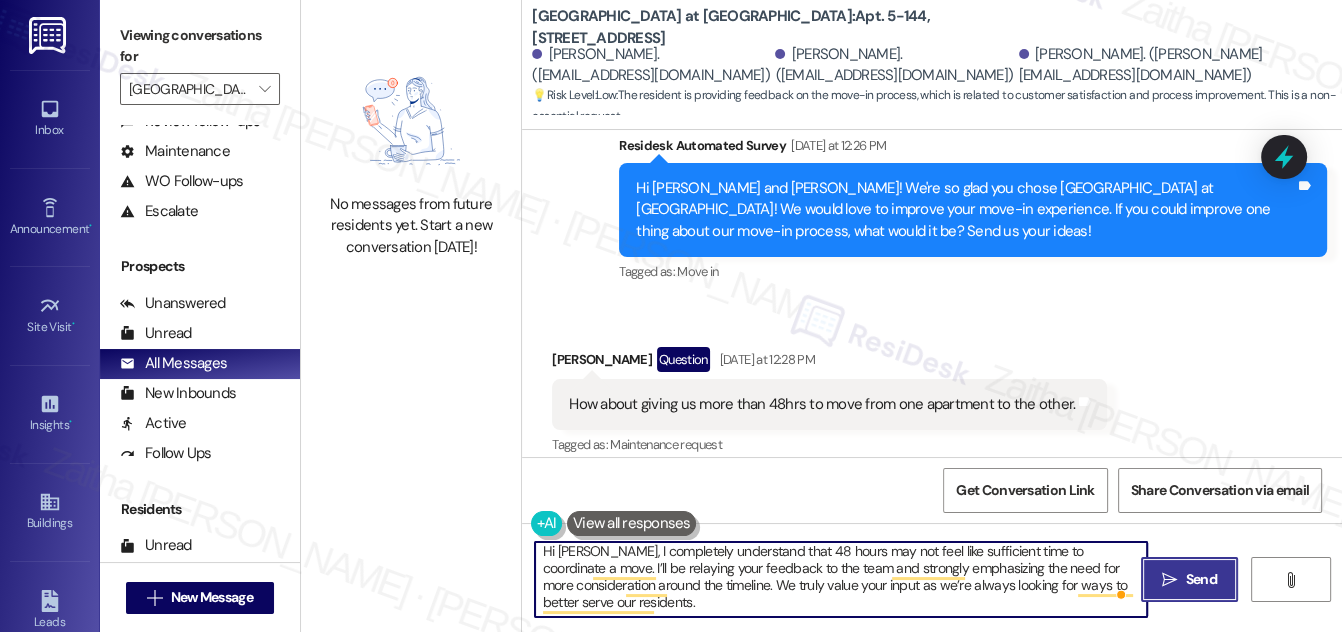 click on "Send" at bounding box center [1201, 579] 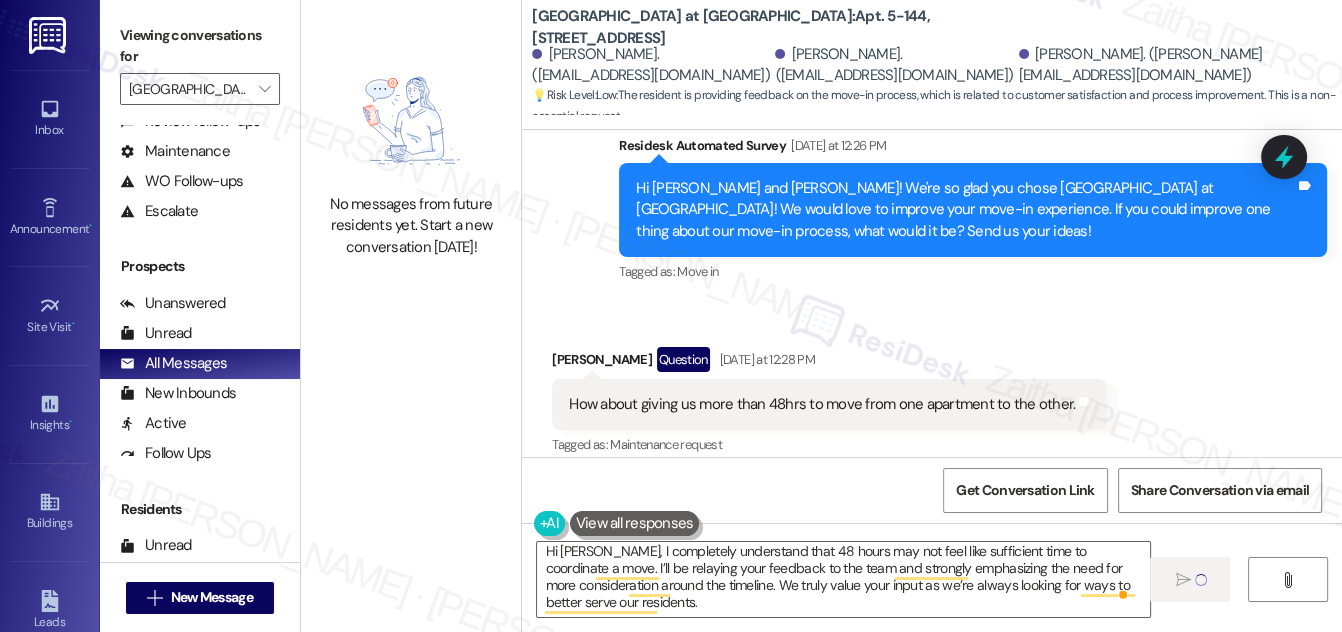 type 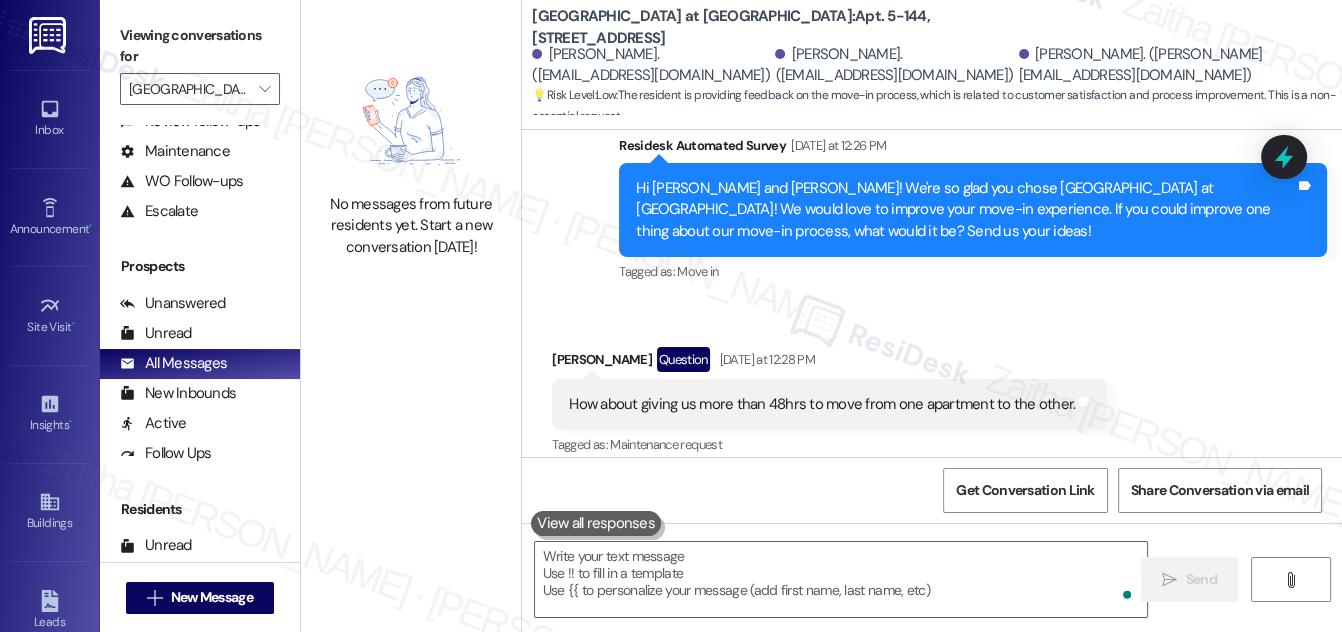 scroll, scrollTop: 0, scrollLeft: 0, axis: both 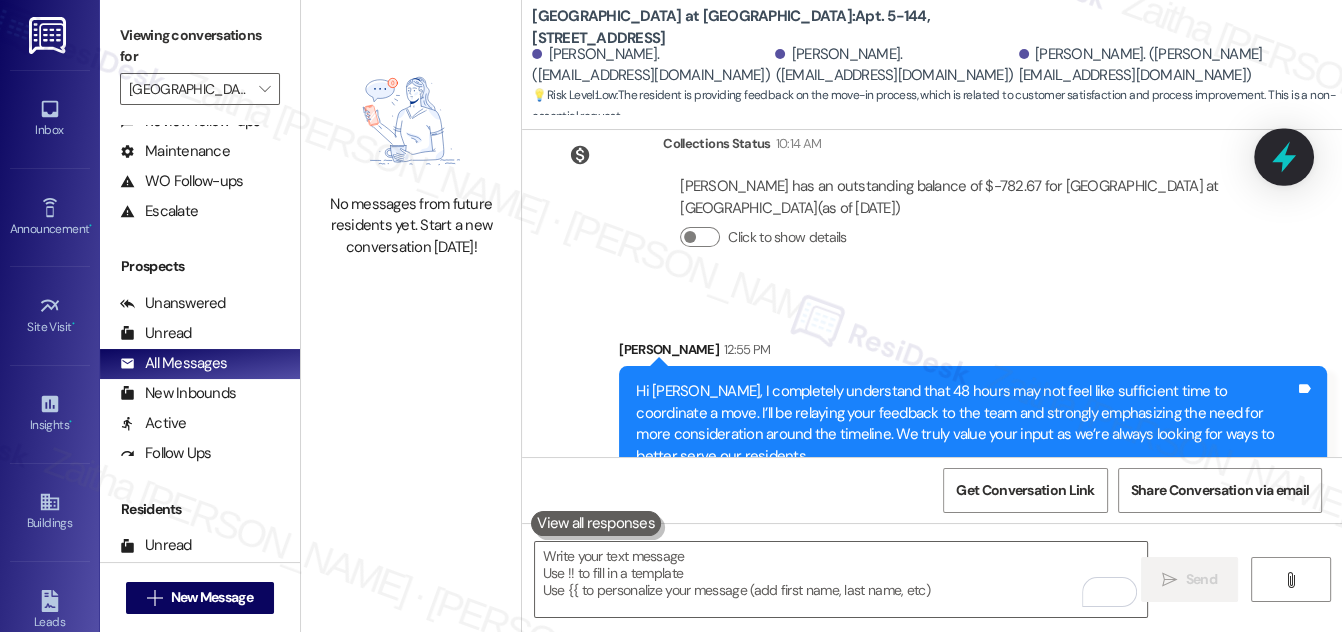 click 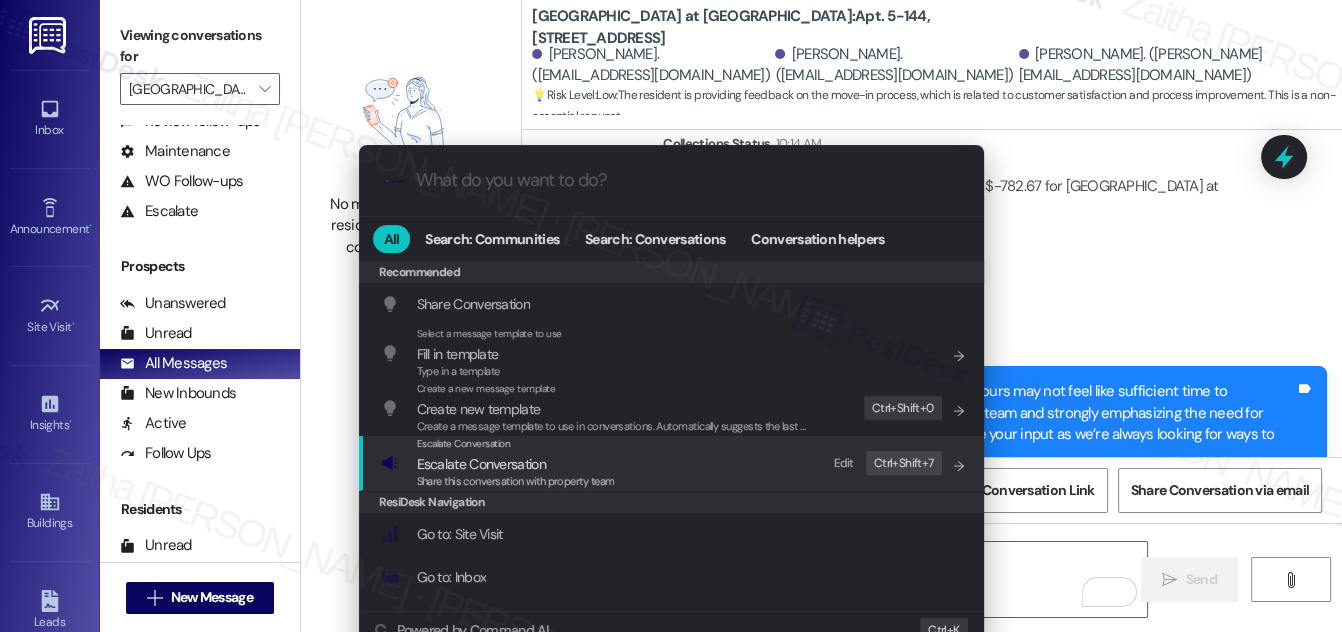 click on "Escalate Conversation" at bounding box center [481, 464] 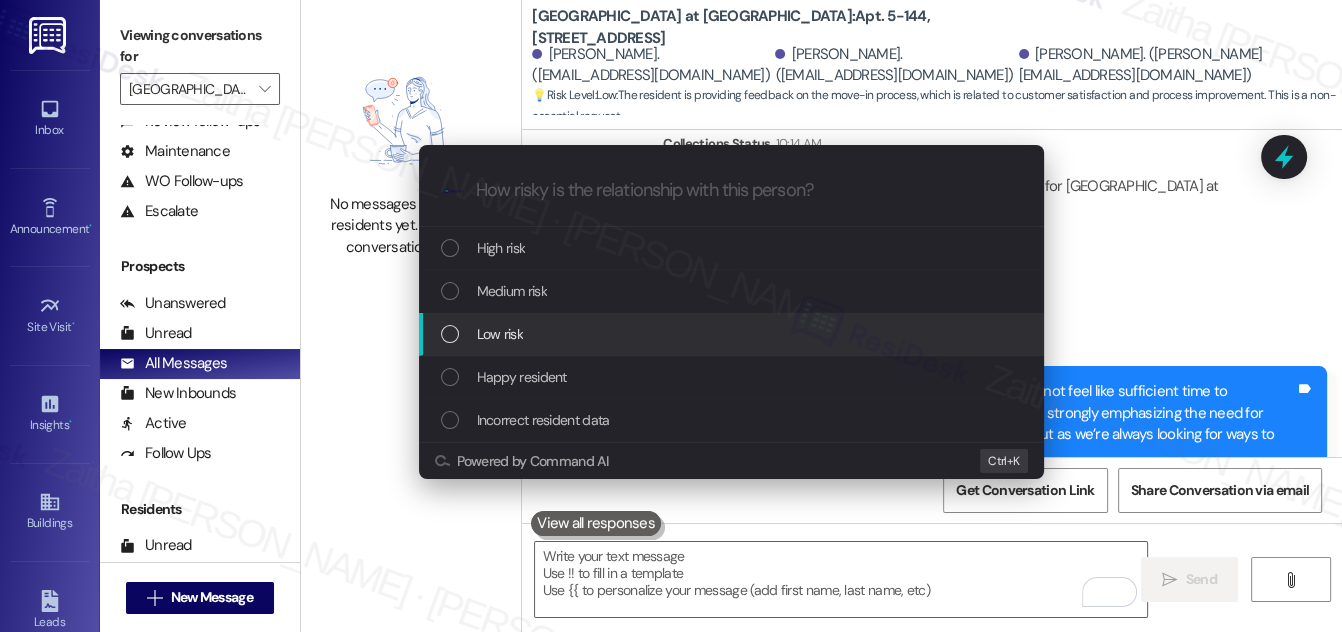 click on "Low risk" at bounding box center [500, 334] 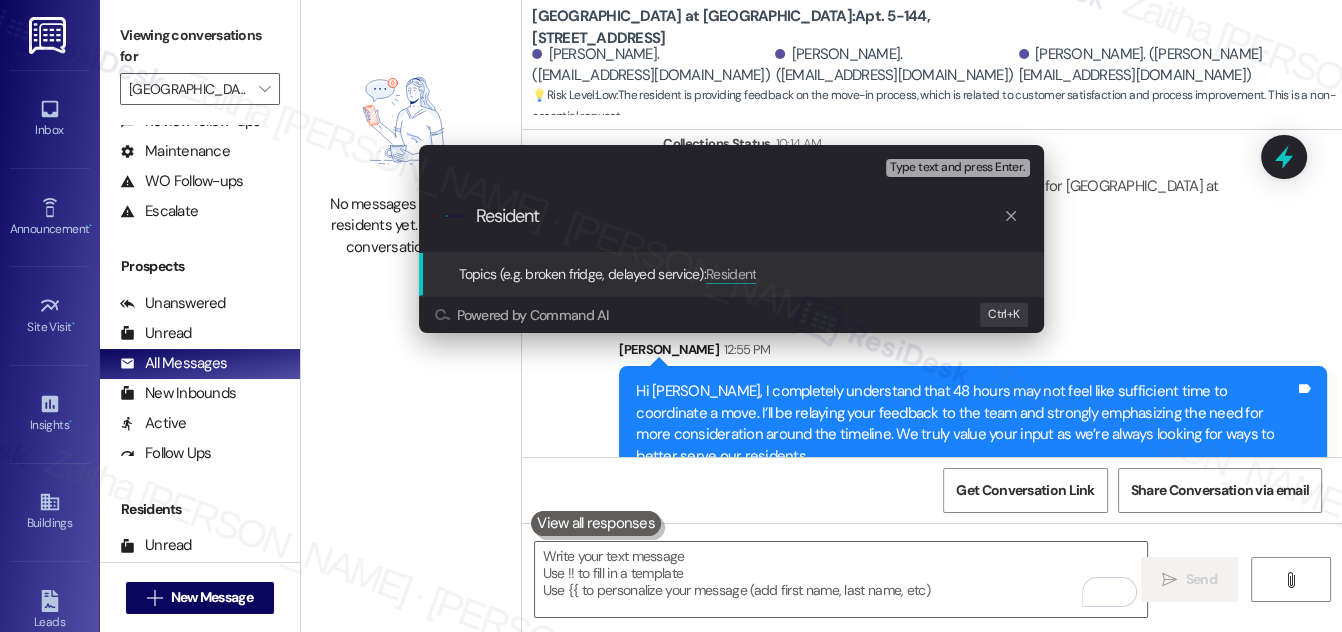paste on "Feedback Regarding Move Timeline" 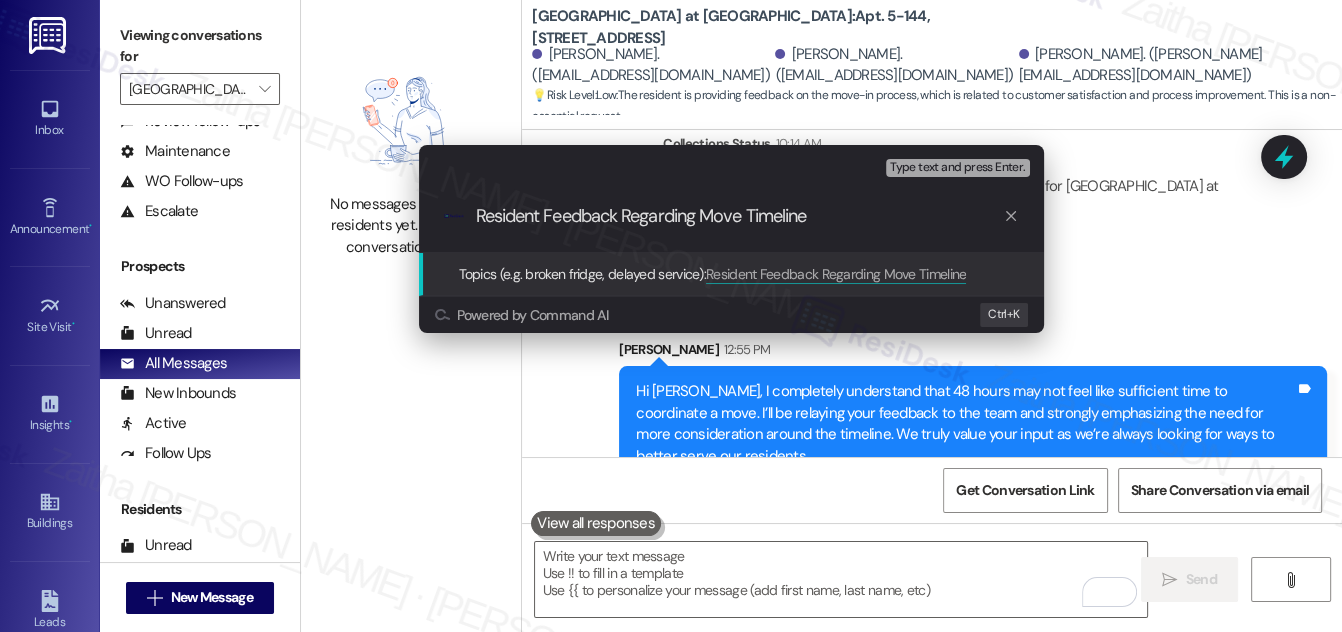 type 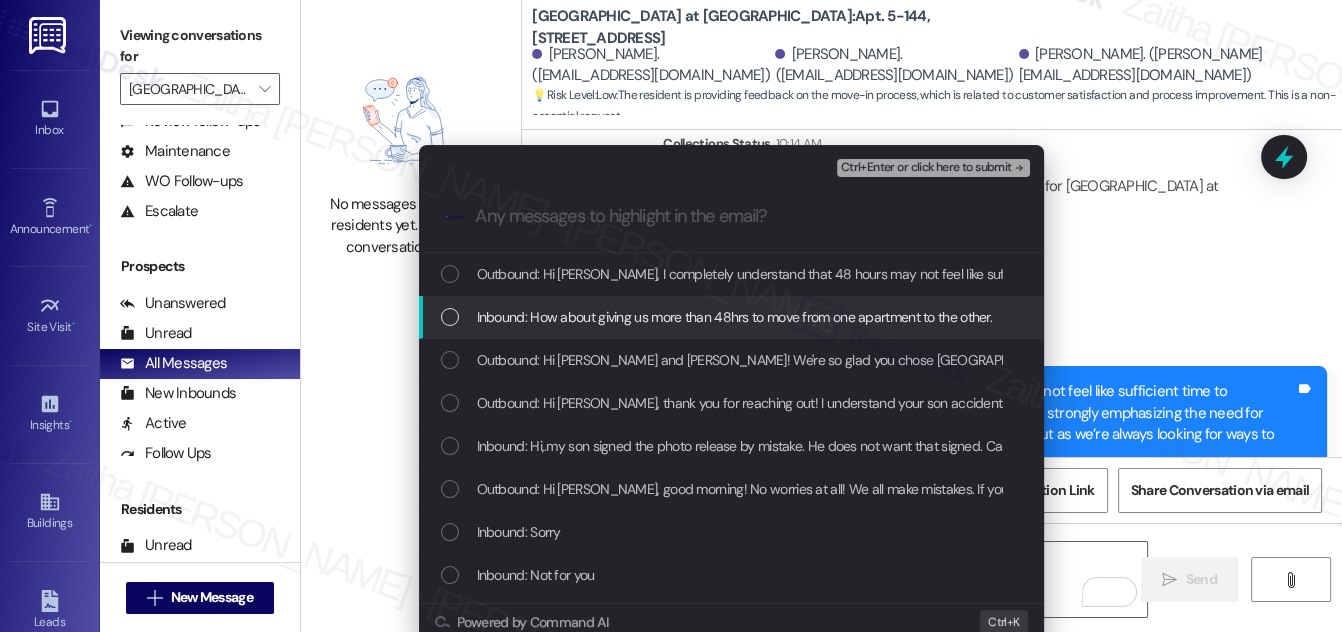 click at bounding box center [450, 317] 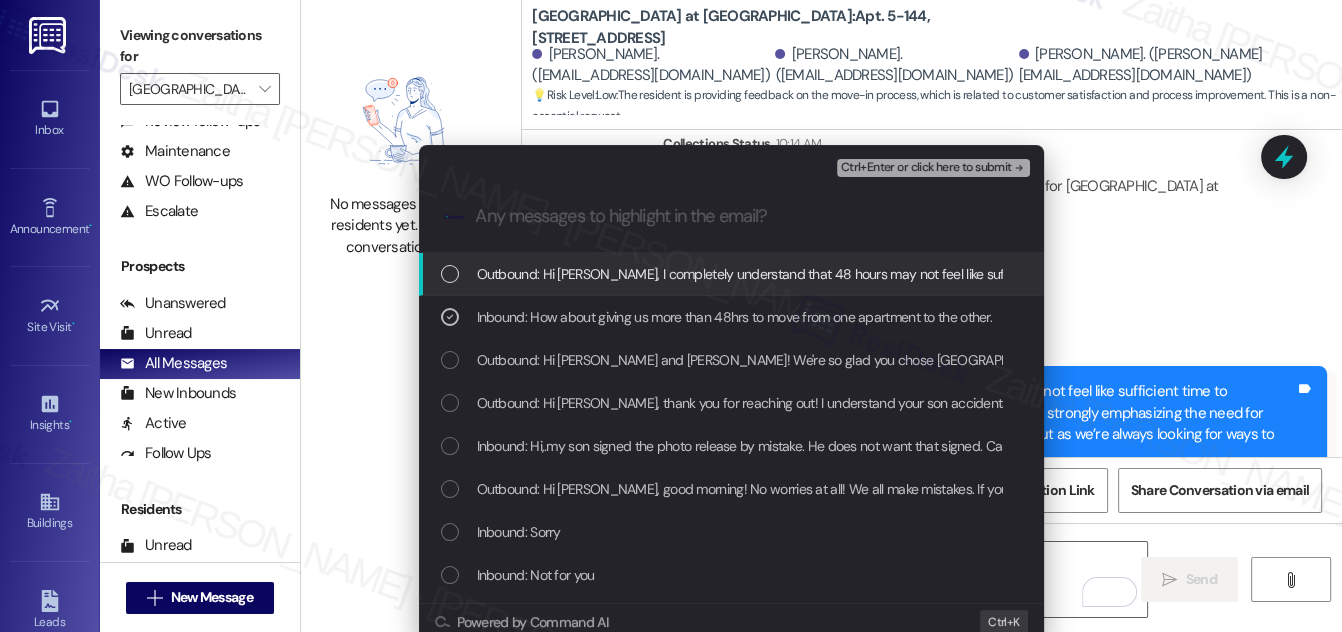 click on "Ctrl+Enter or click here to submit" at bounding box center [926, 168] 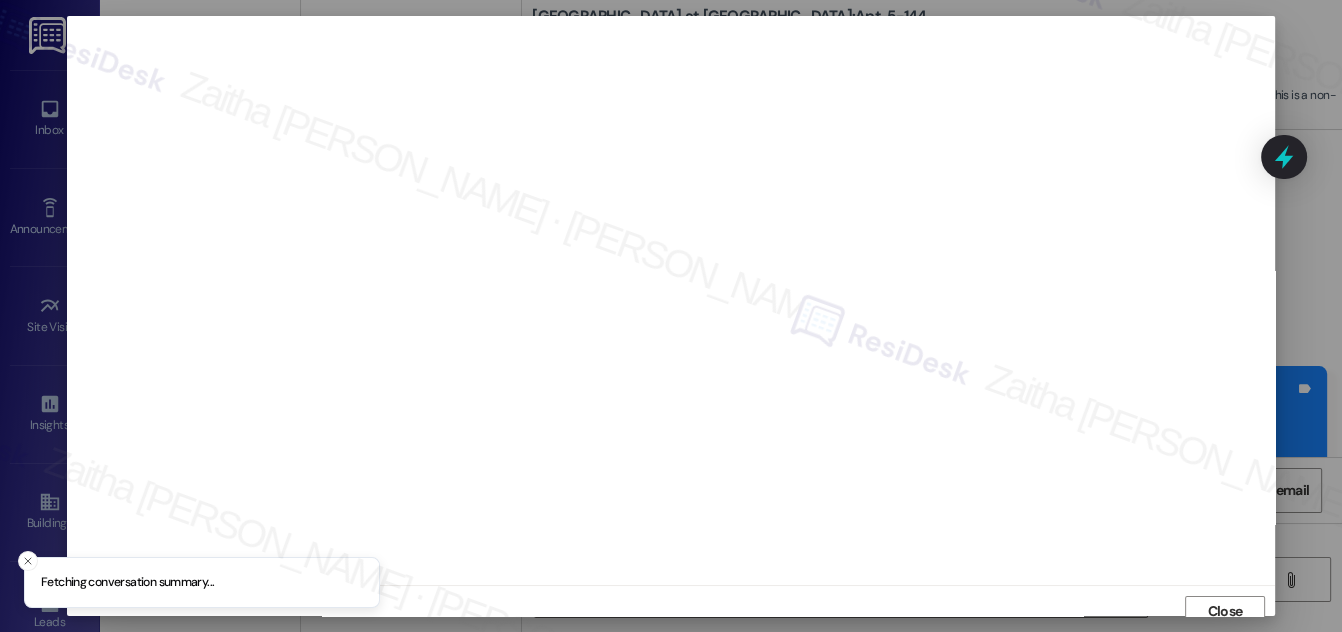 scroll, scrollTop: 11, scrollLeft: 0, axis: vertical 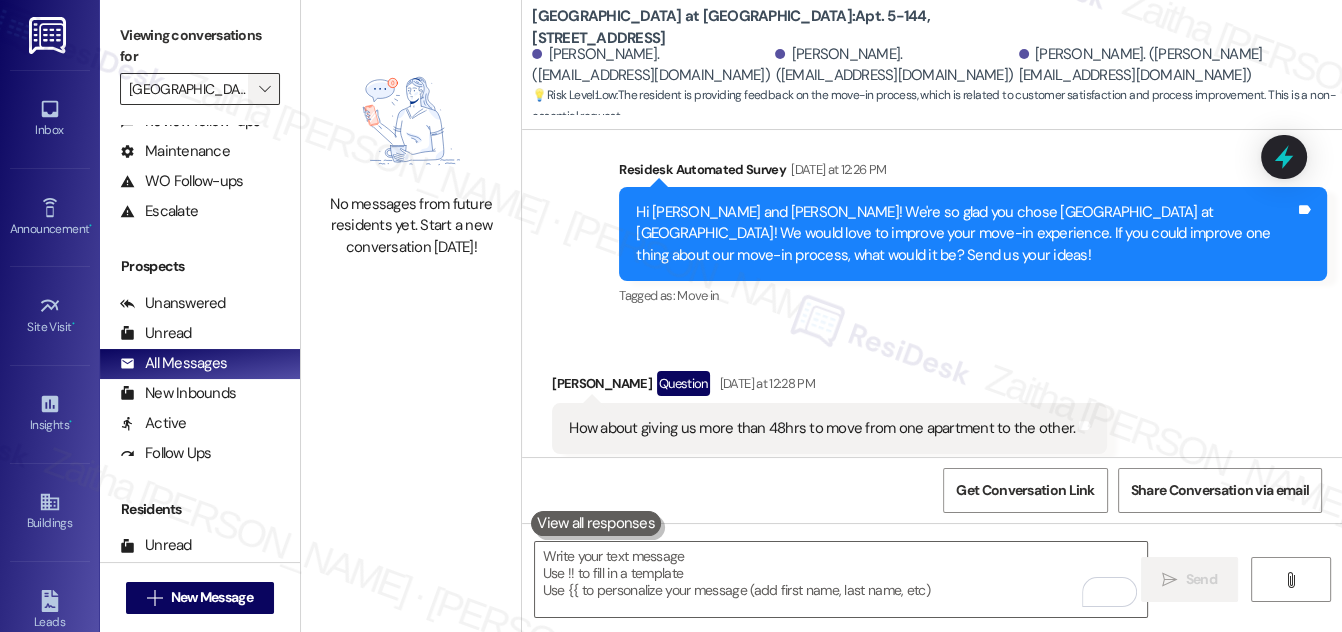 click on "" at bounding box center (264, 89) 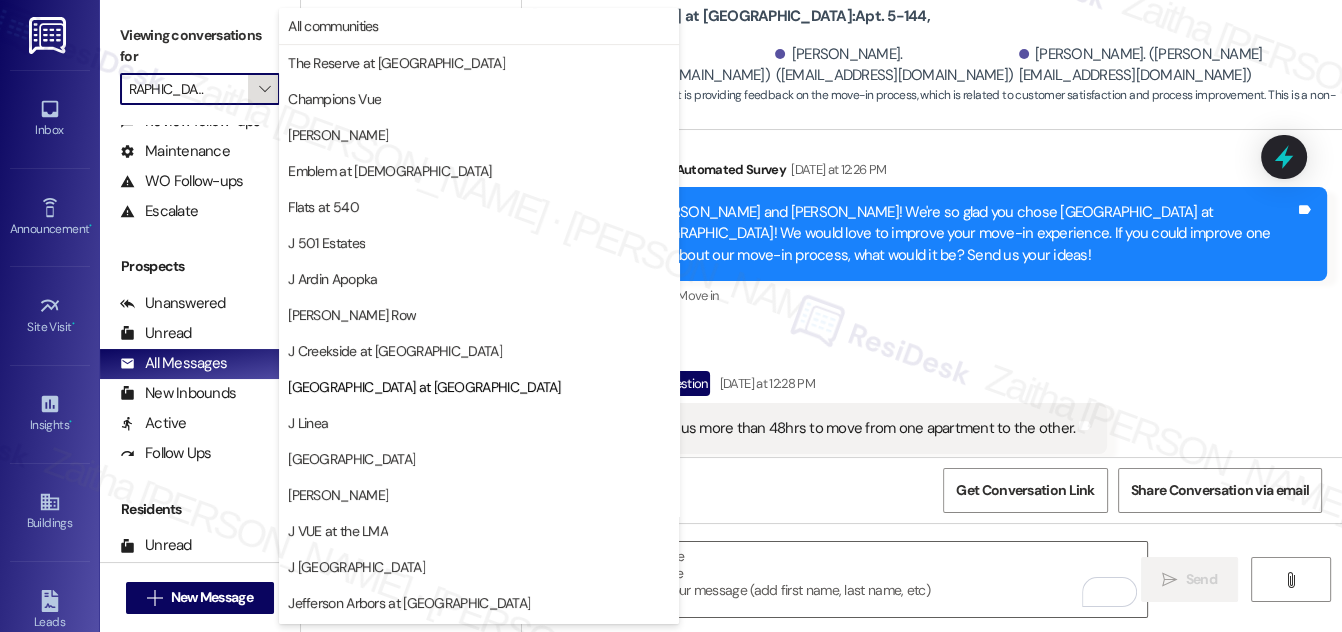 scroll, scrollTop: 325, scrollLeft: 0, axis: vertical 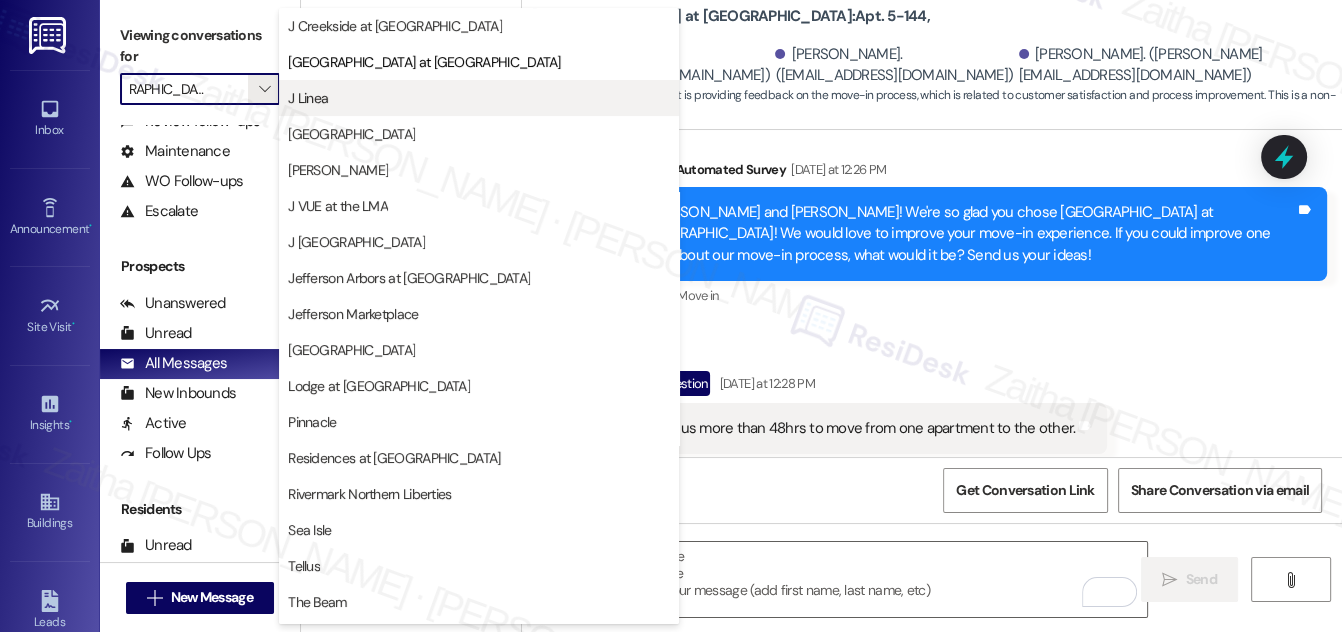 click on "J Linea" at bounding box center (479, 98) 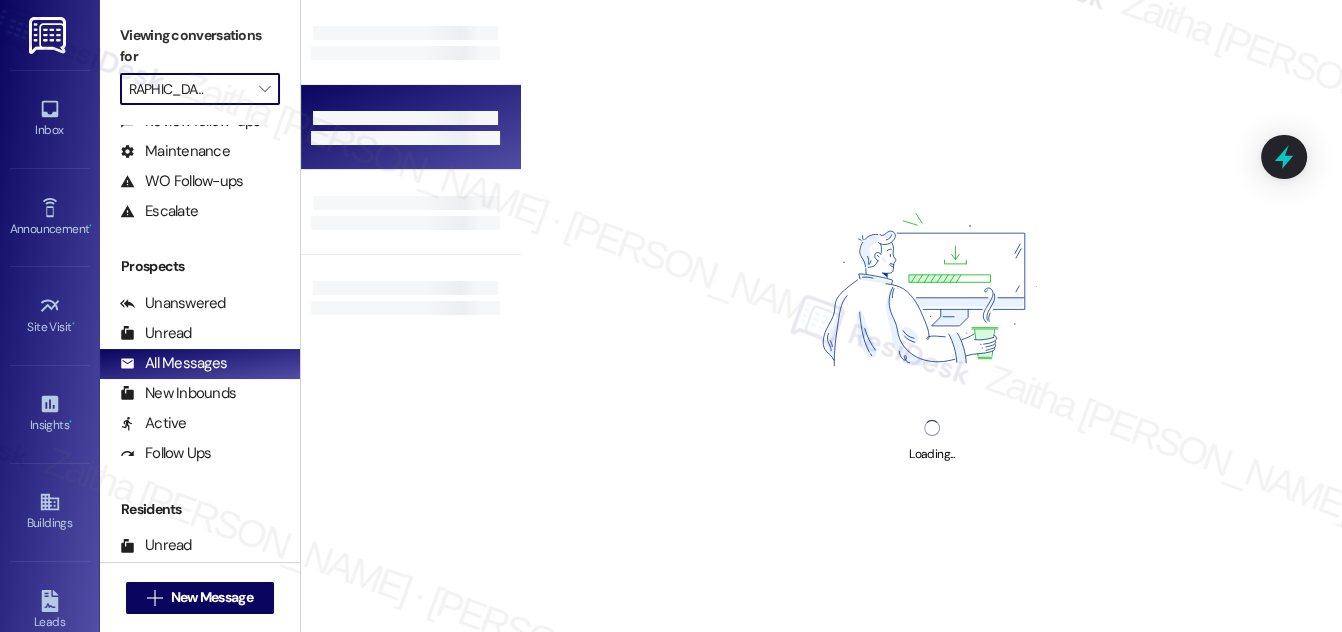 type on "J Linea" 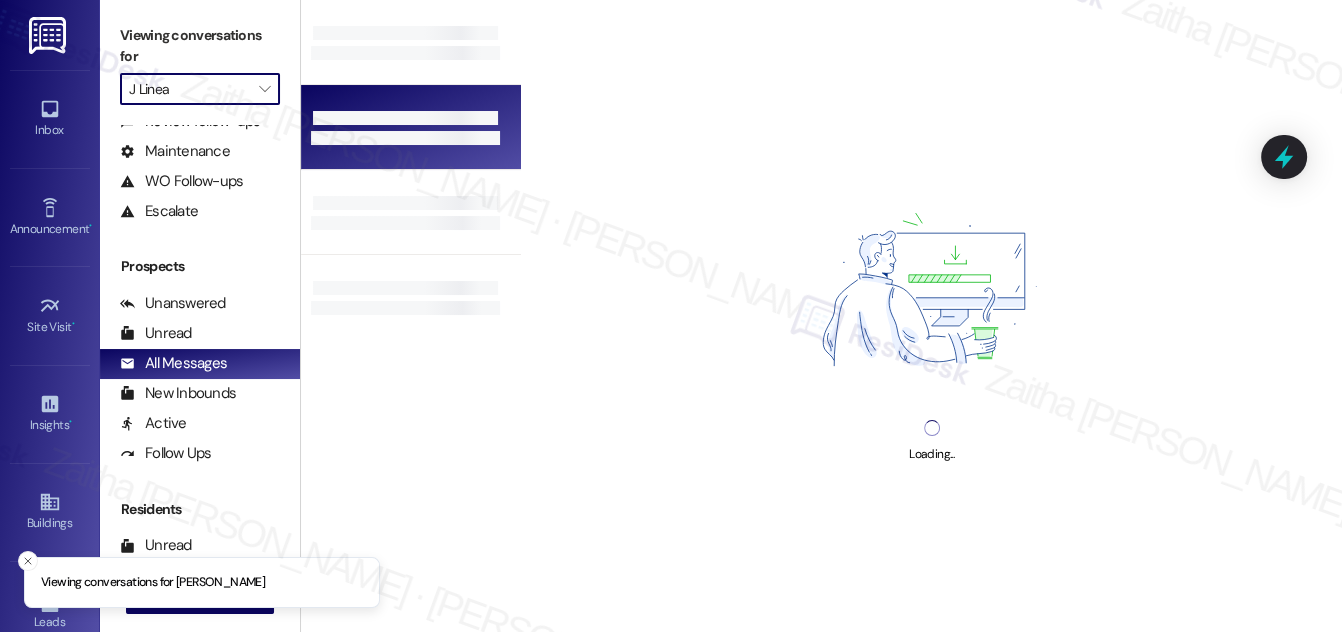 scroll, scrollTop: 0, scrollLeft: 0, axis: both 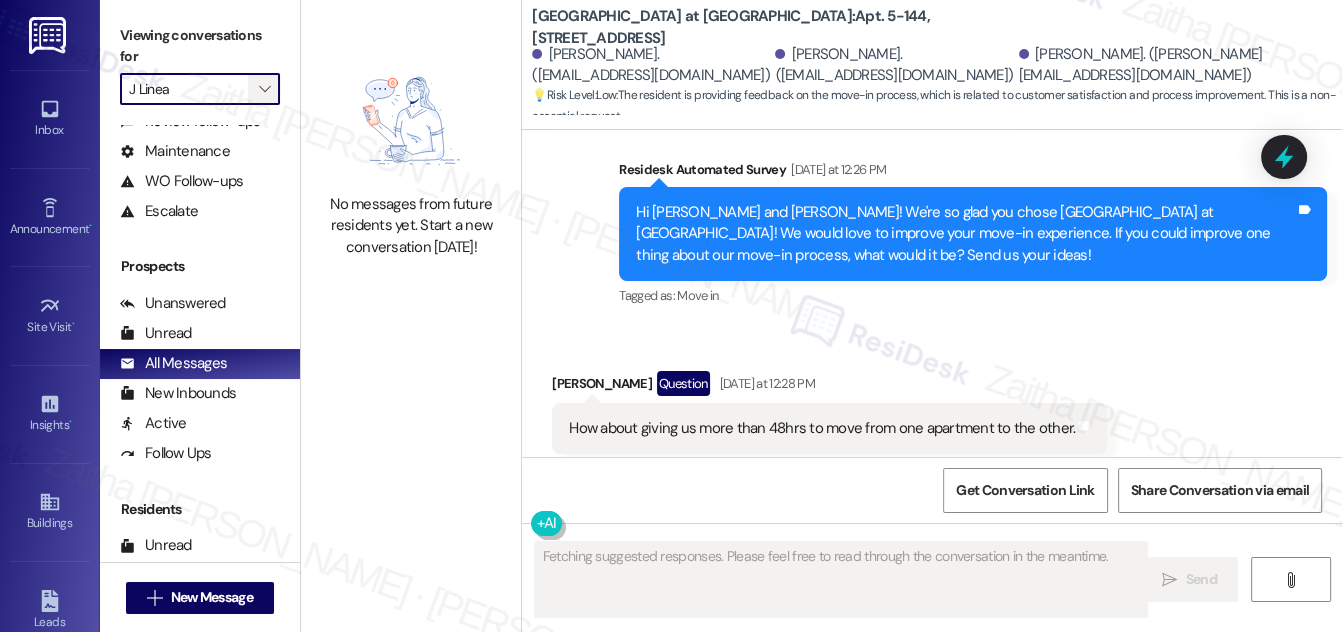click on "" at bounding box center (264, 89) 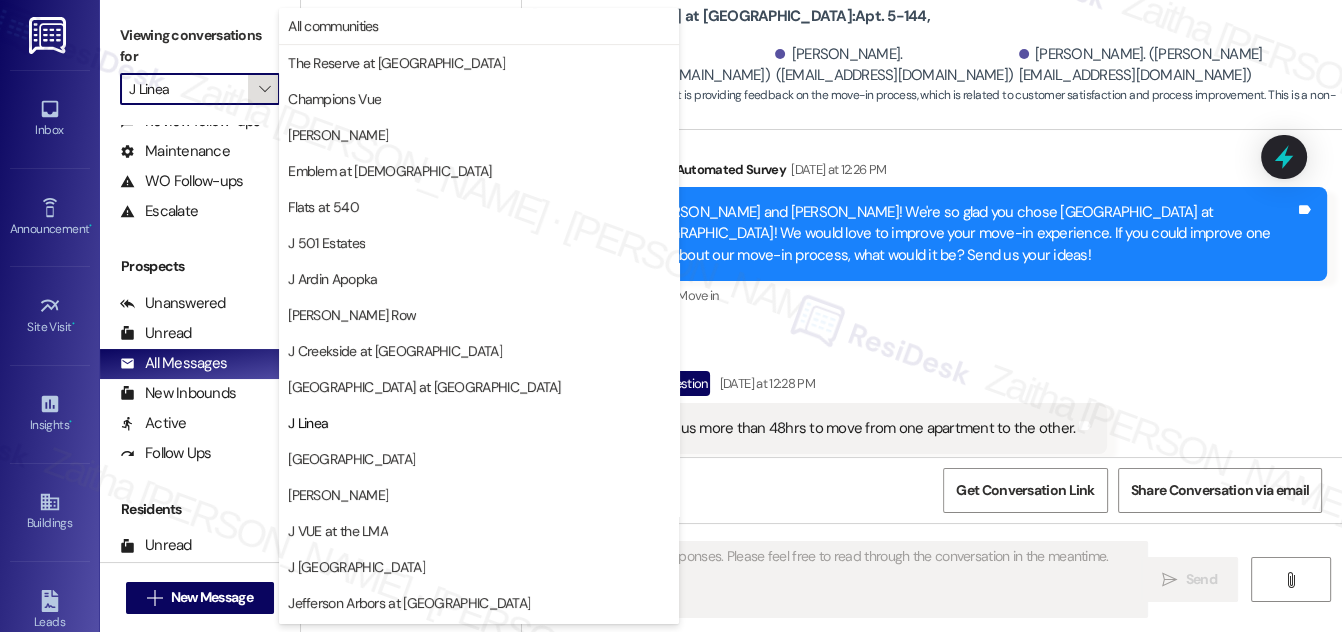 scroll, scrollTop: 325, scrollLeft: 0, axis: vertical 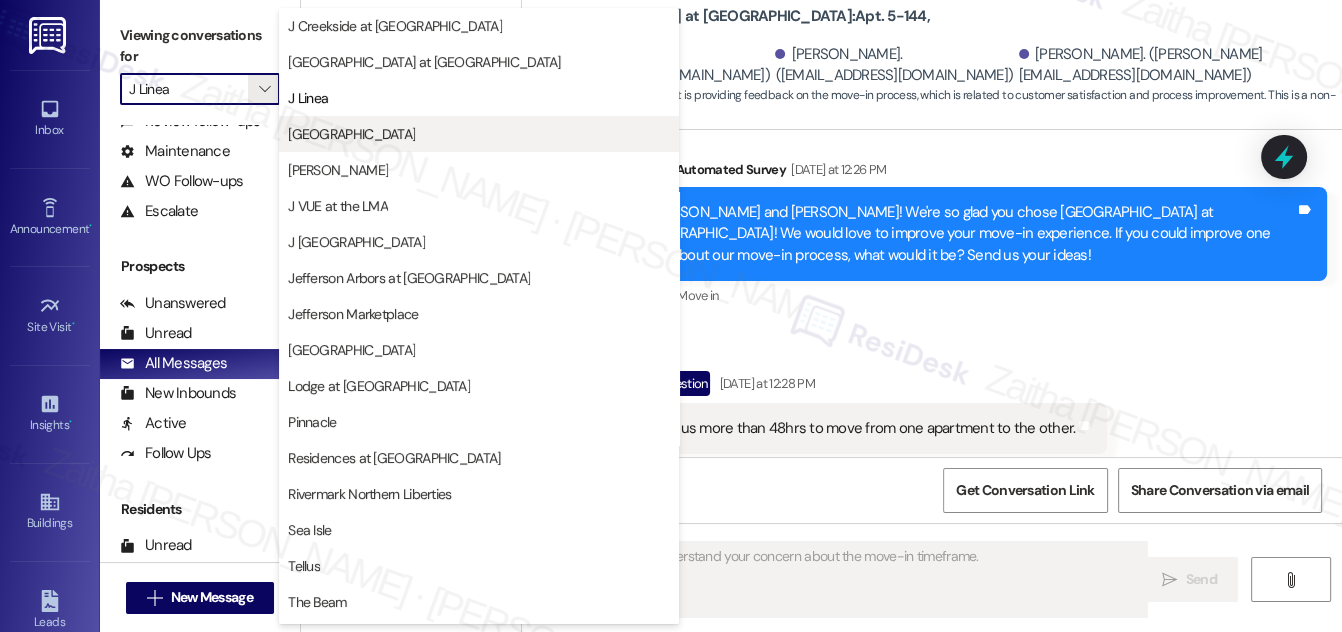 click on "J Malden Center" at bounding box center (351, 134) 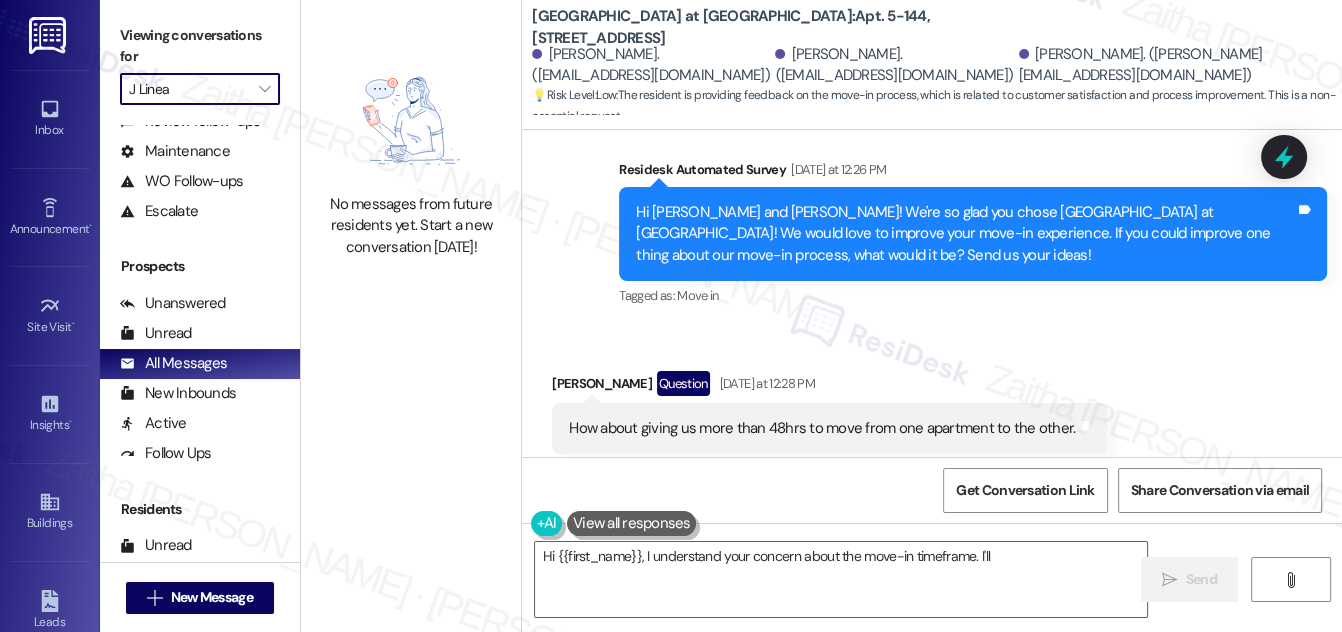 type on "Hi {{first_name}}, I understand your concern about the move-in timeframe. I'll" 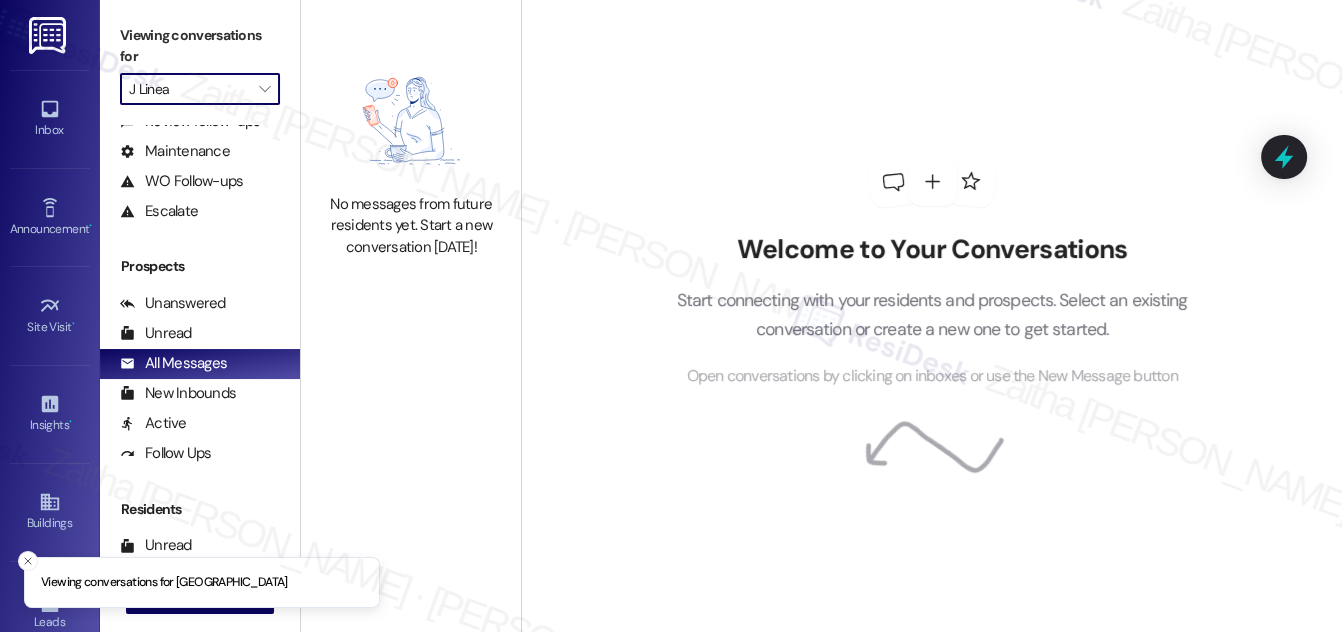type on "J Malden Center" 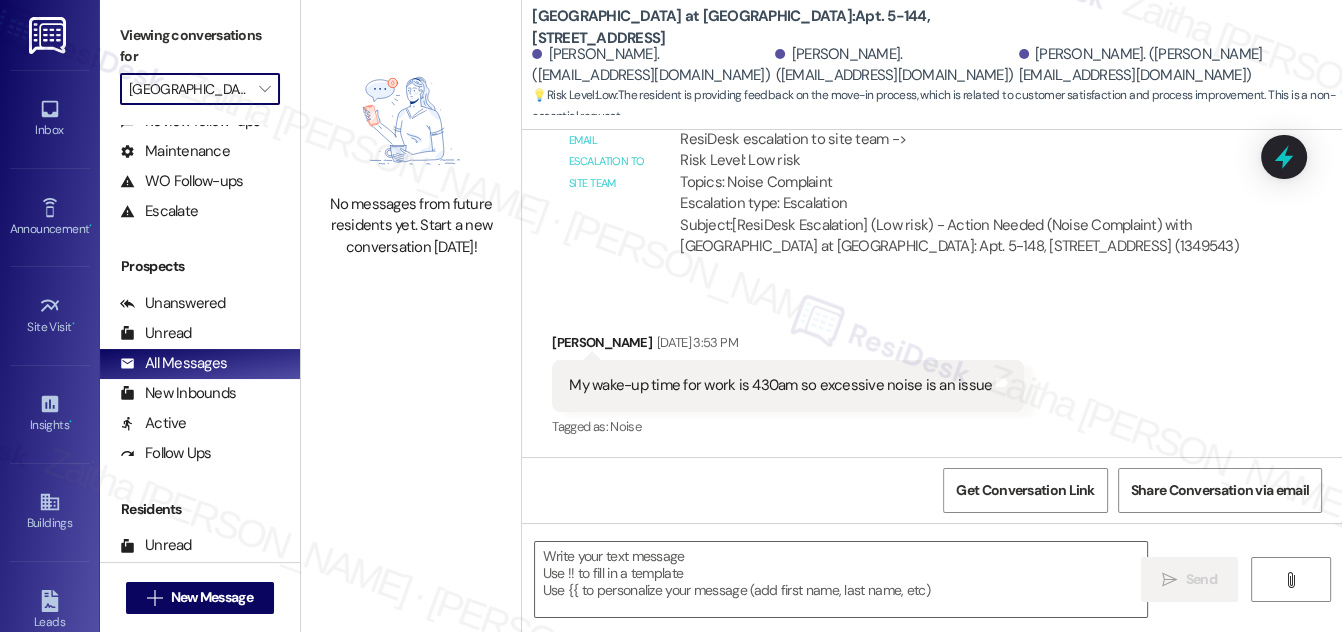 type on "Fetching suggested responses. Please feel free to read through the conversation in the meantime." 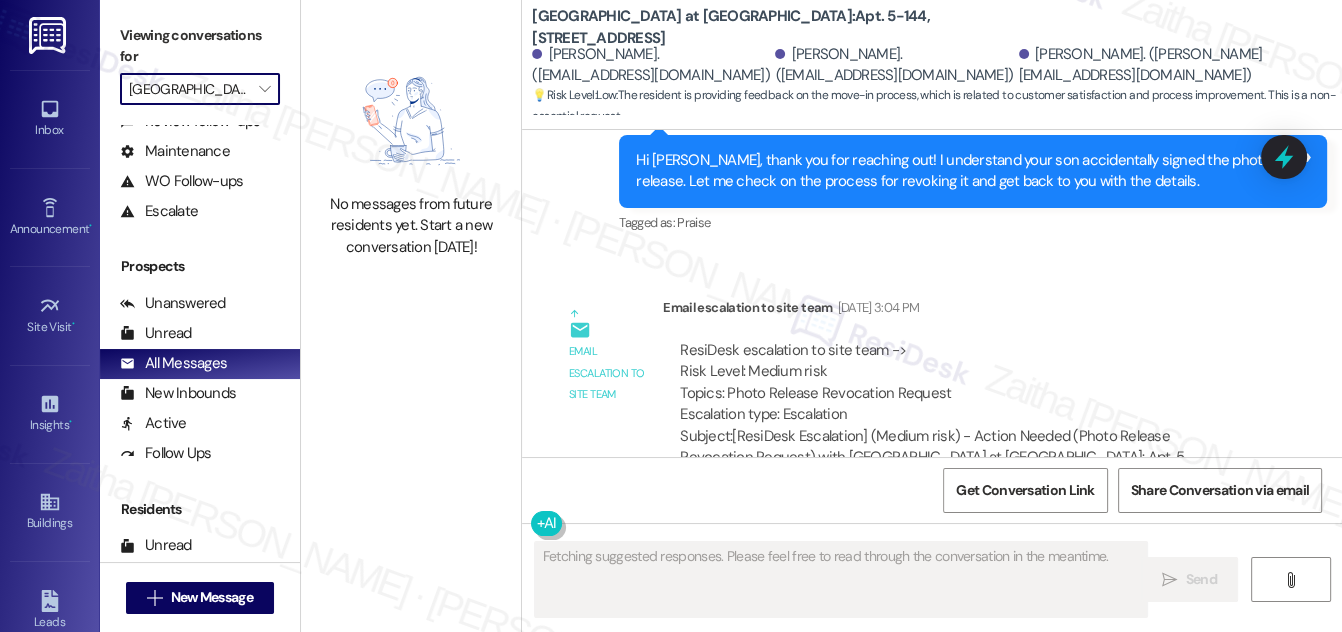 click on "J Malden Center" at bounding box center (188, 89) 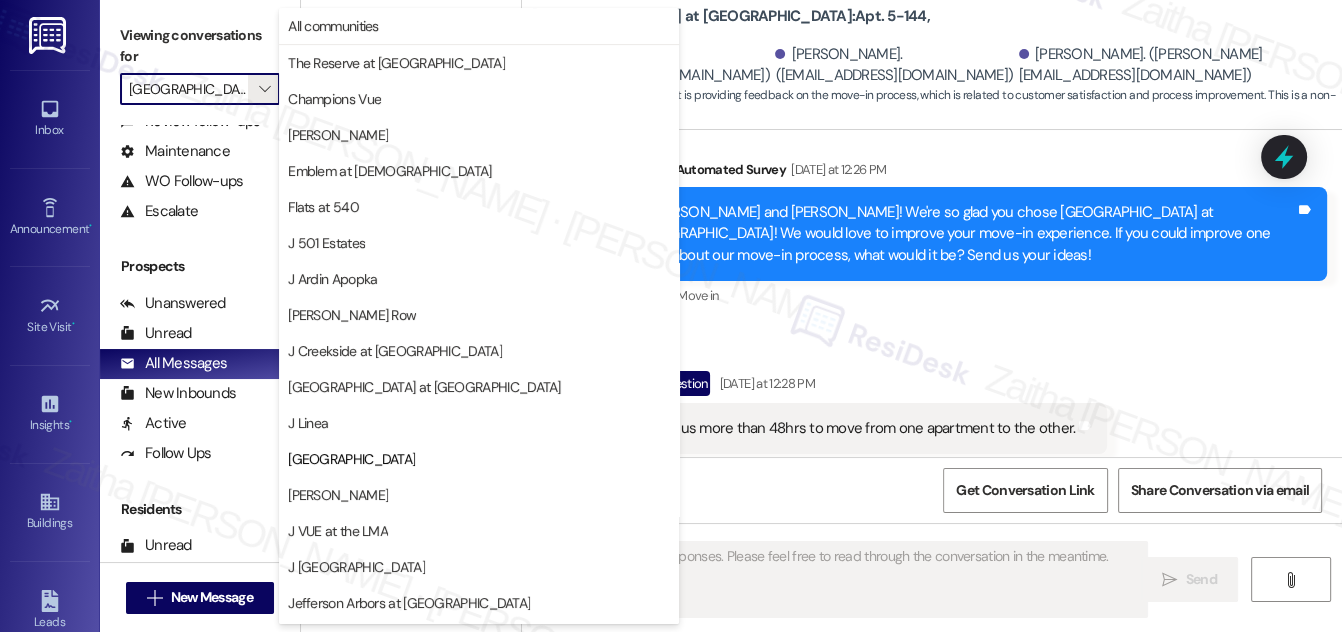 scroll, scrollTop: 325, scrollLeft: 0, axis: vertical 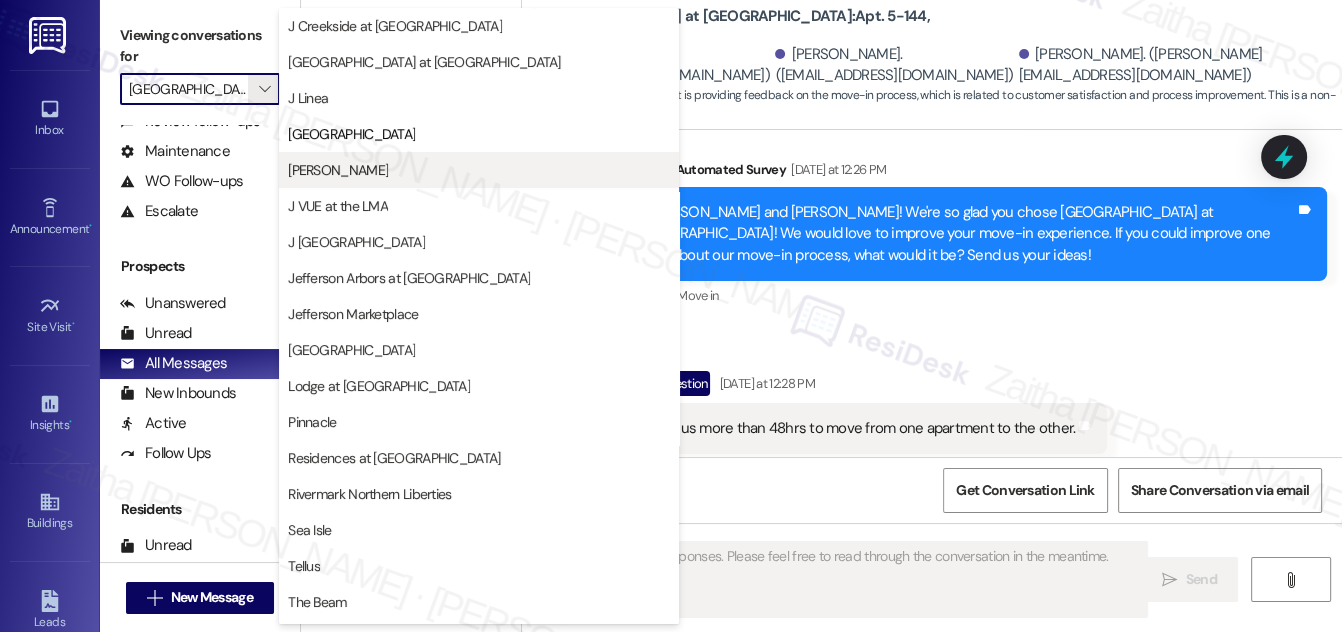 click on "J Sol" at bounding box center [479, 170] 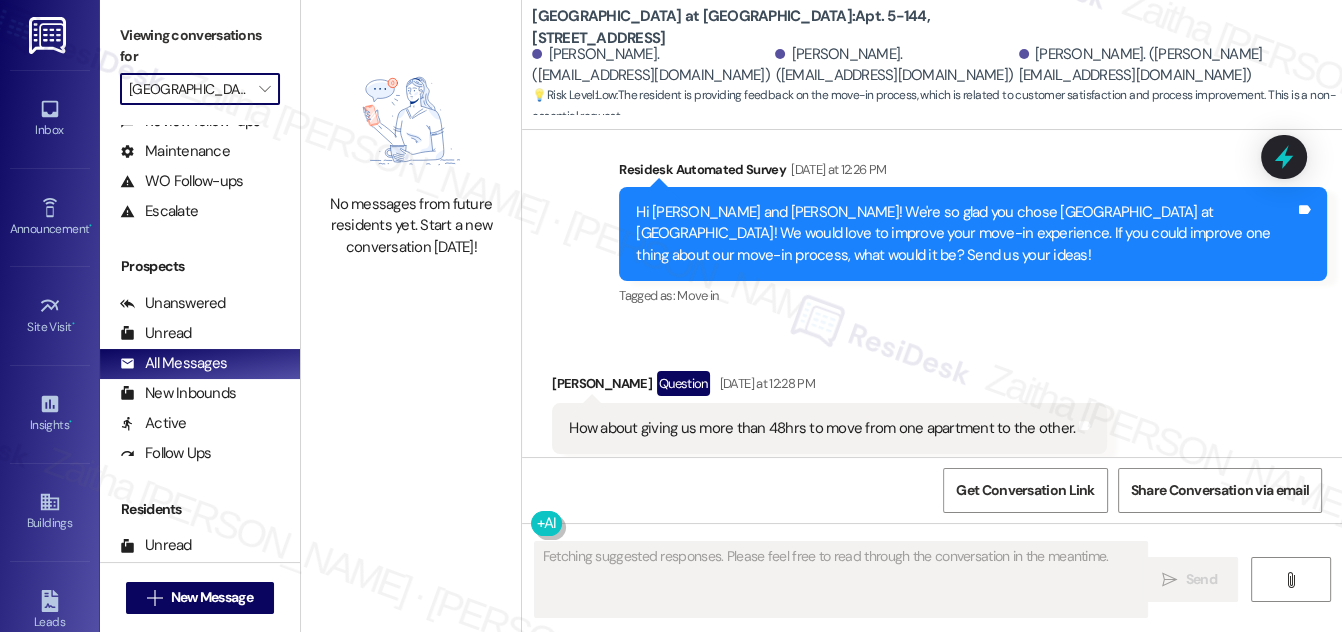 type on "J Sol" 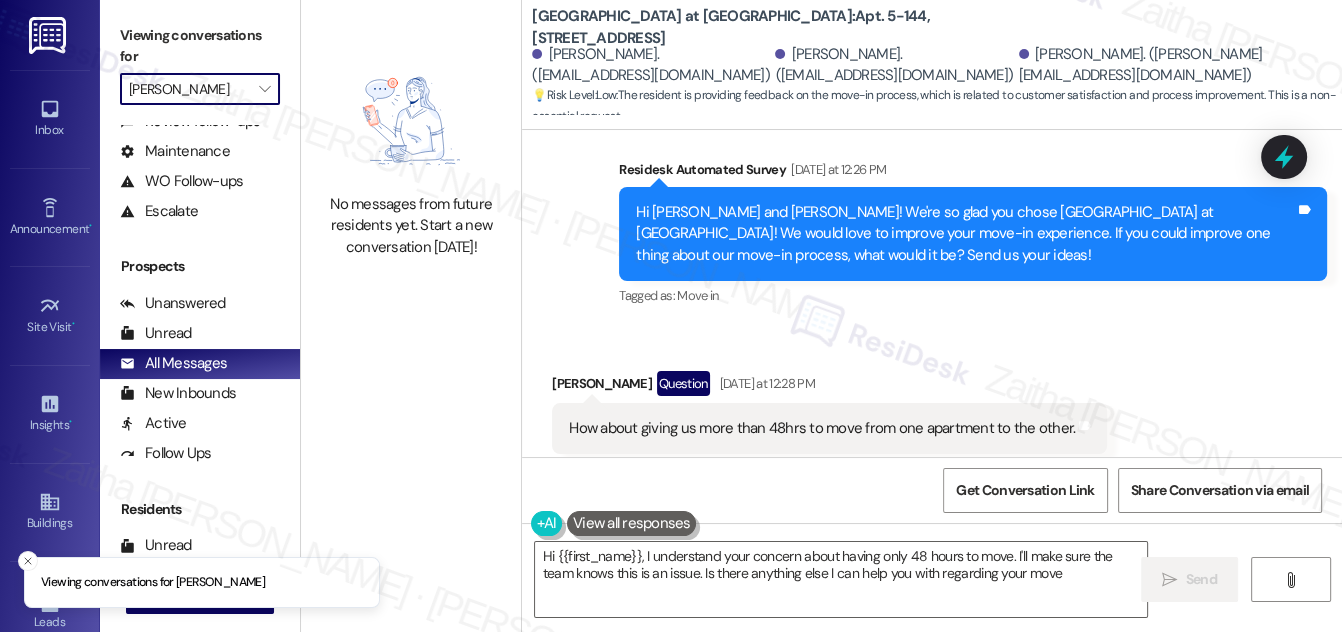 type on "Hi {{first_name}}, I understand your concern about having only 48 hours to move. I'll make sure the team knows this is an issue. Is there anything else I can help you with regarding your move?" 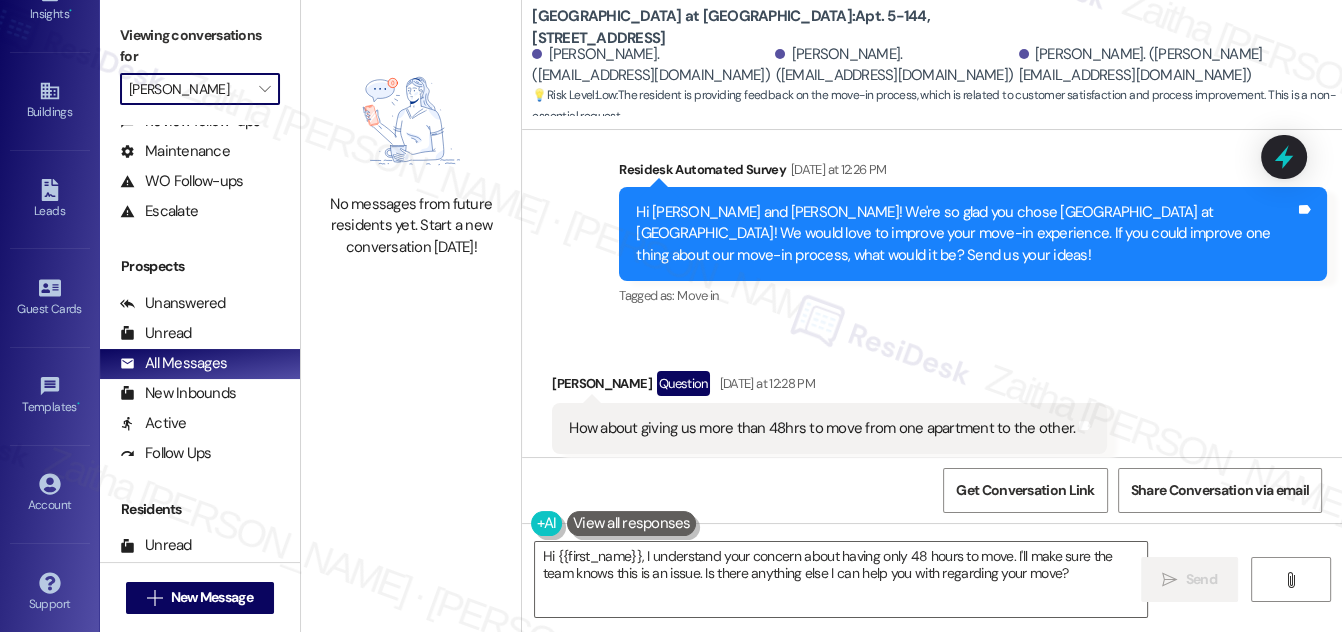 scroll, scrollTop: 412, scrollLeft: 0, axis: vertical 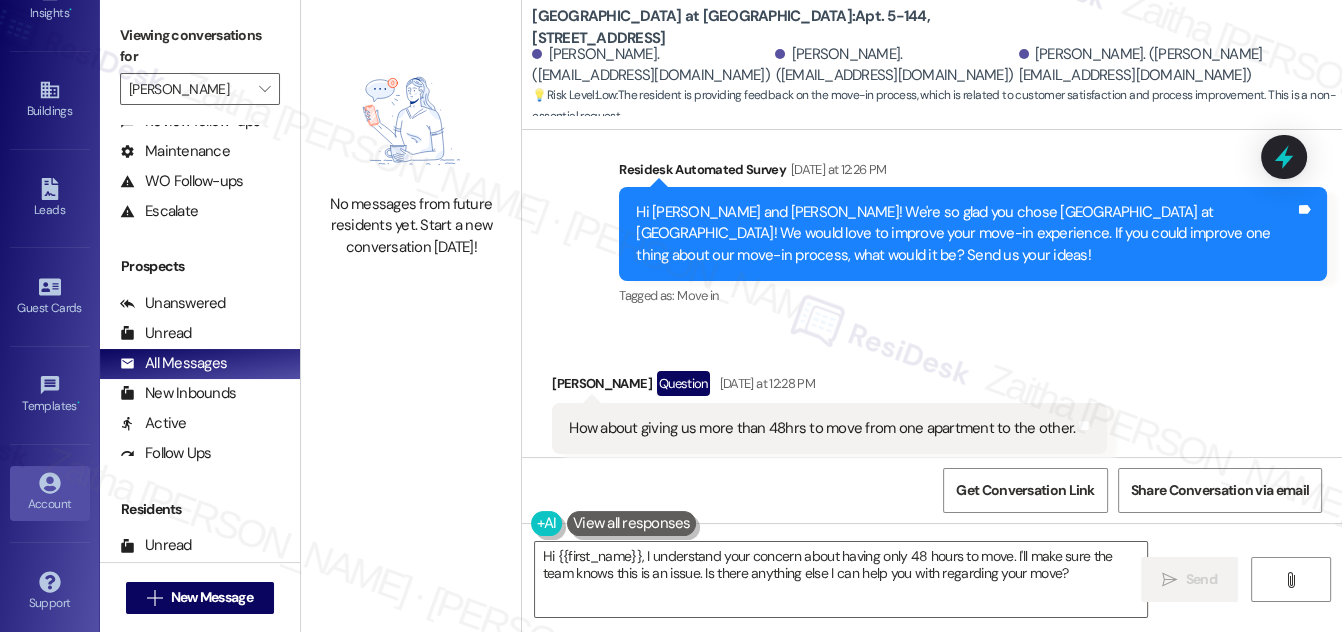 click on "Account" at bounding box center (50, 504) 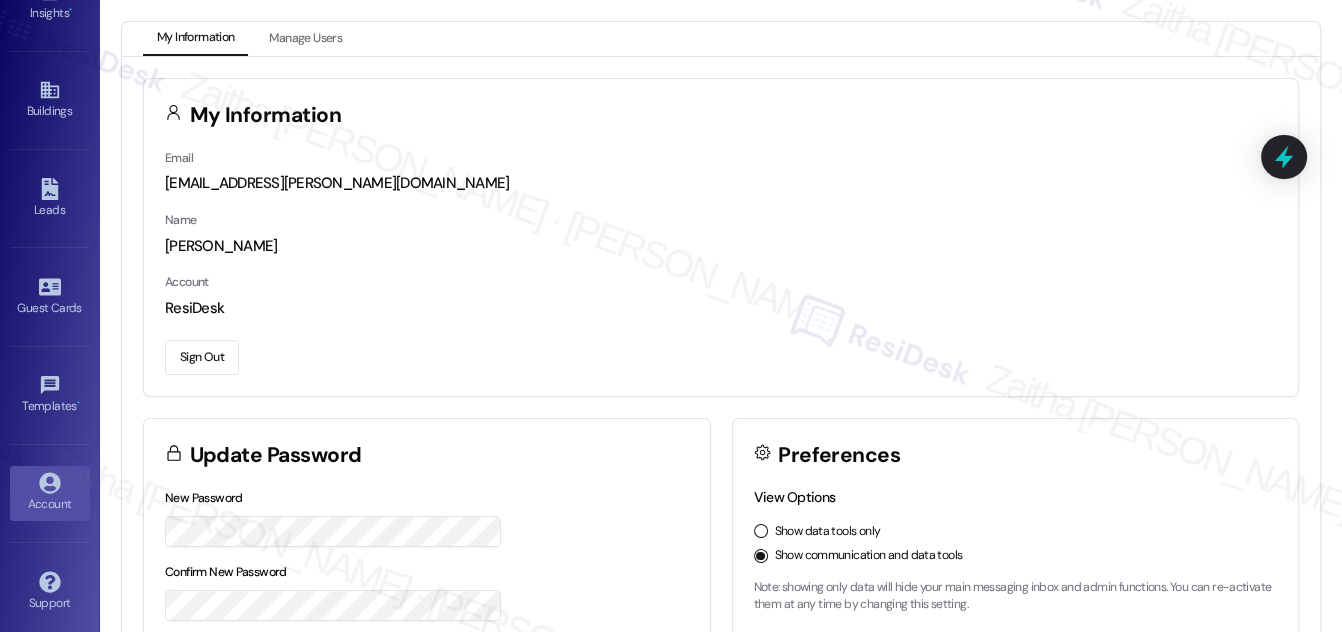 click on "Sign Out" at bounding box center (202, 357) 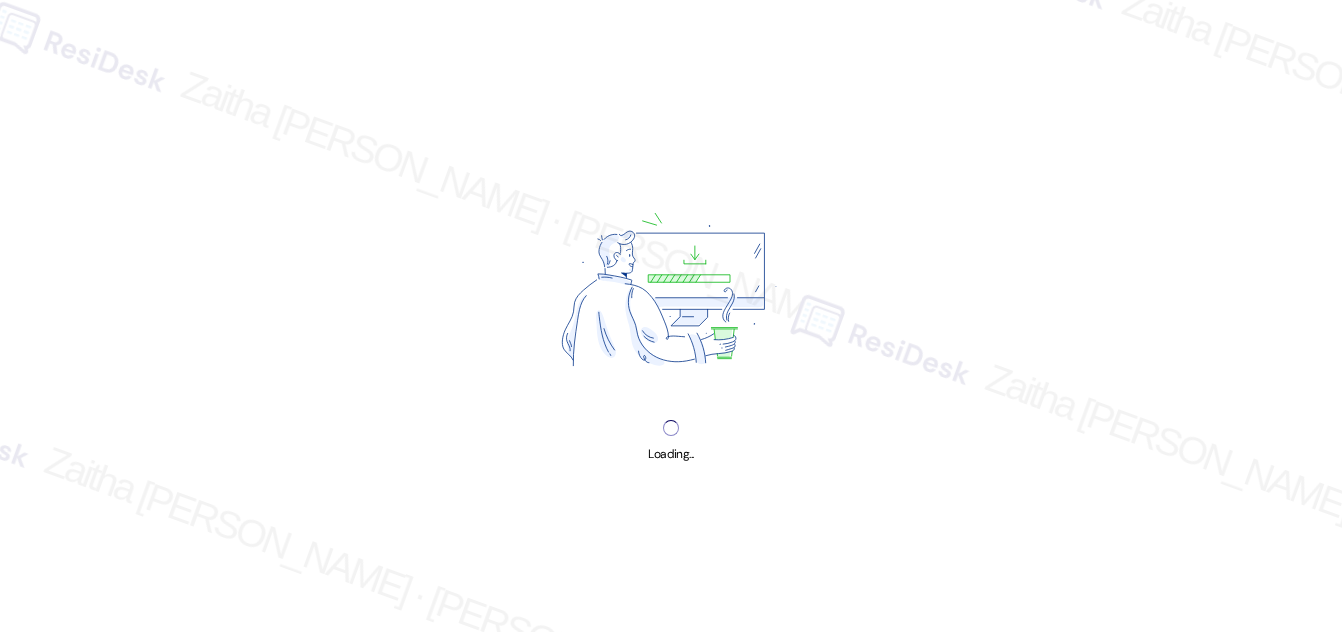 scroll, scrollTop: 0, scrollLeft: 0, axis: both 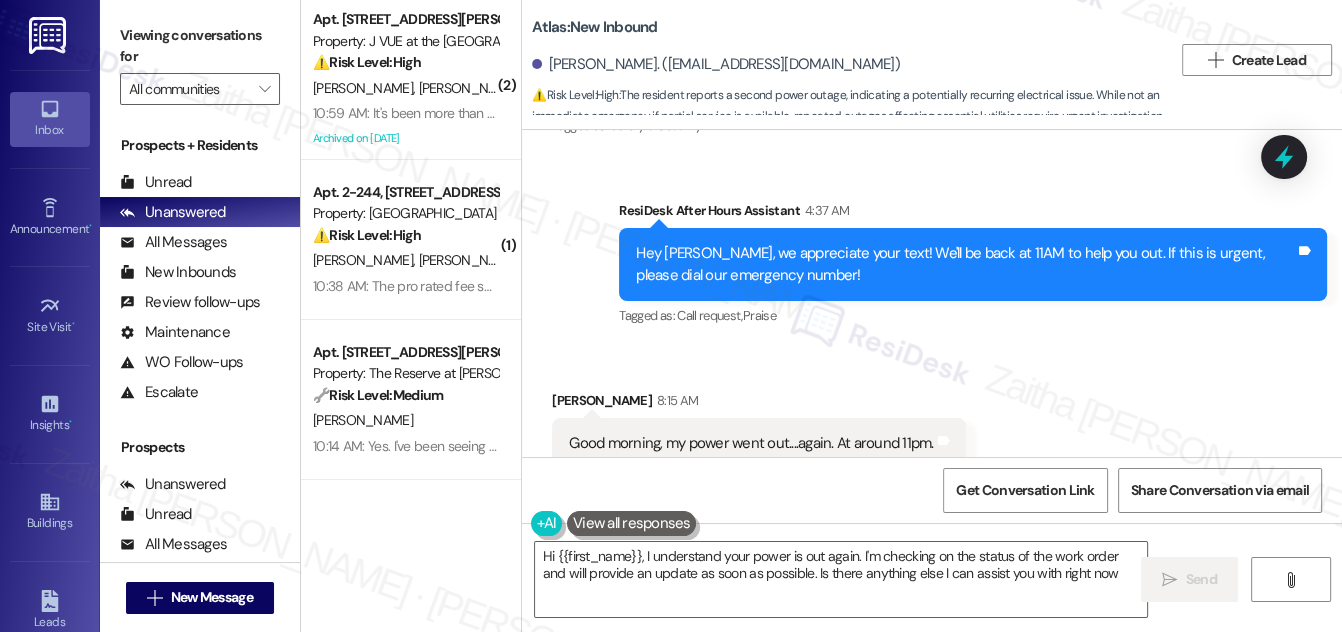 type on "Hi {{first_name}}, I understand your power is out again. I'm checking on the status of the work order and will provide an update as soon as possible. Is there anything else I can assist you with right now?" 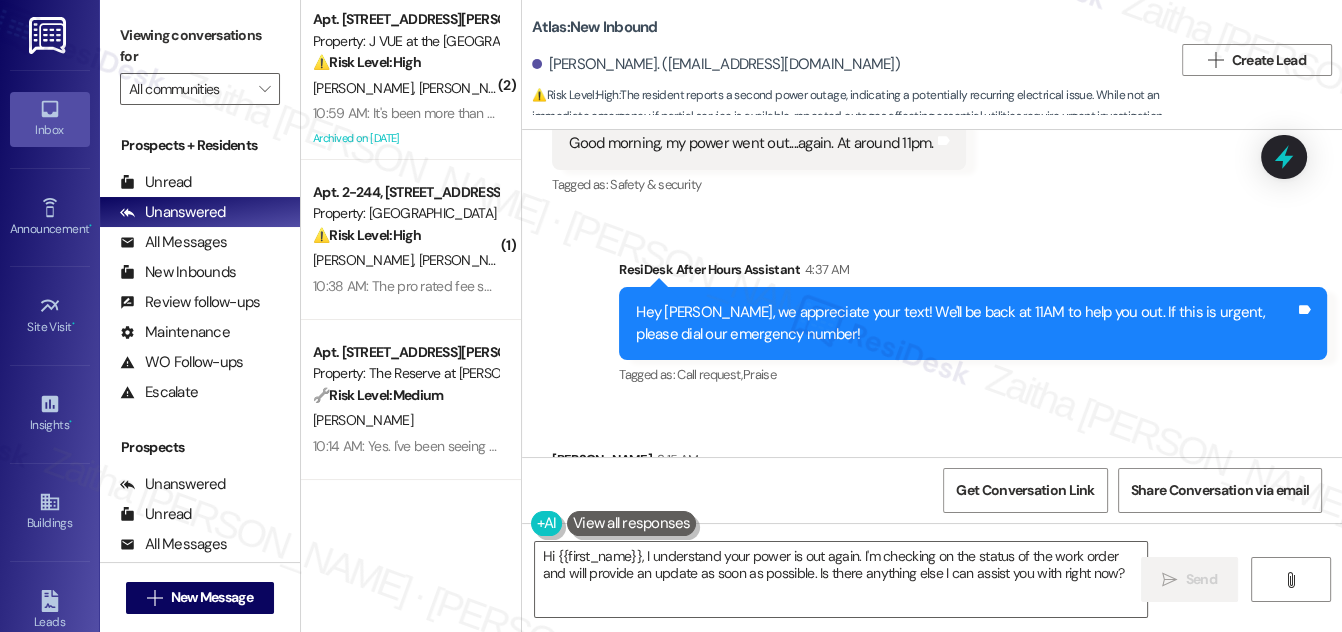 scroll, scrollTop: 24068, scrollLeft: 0, axis: vertical 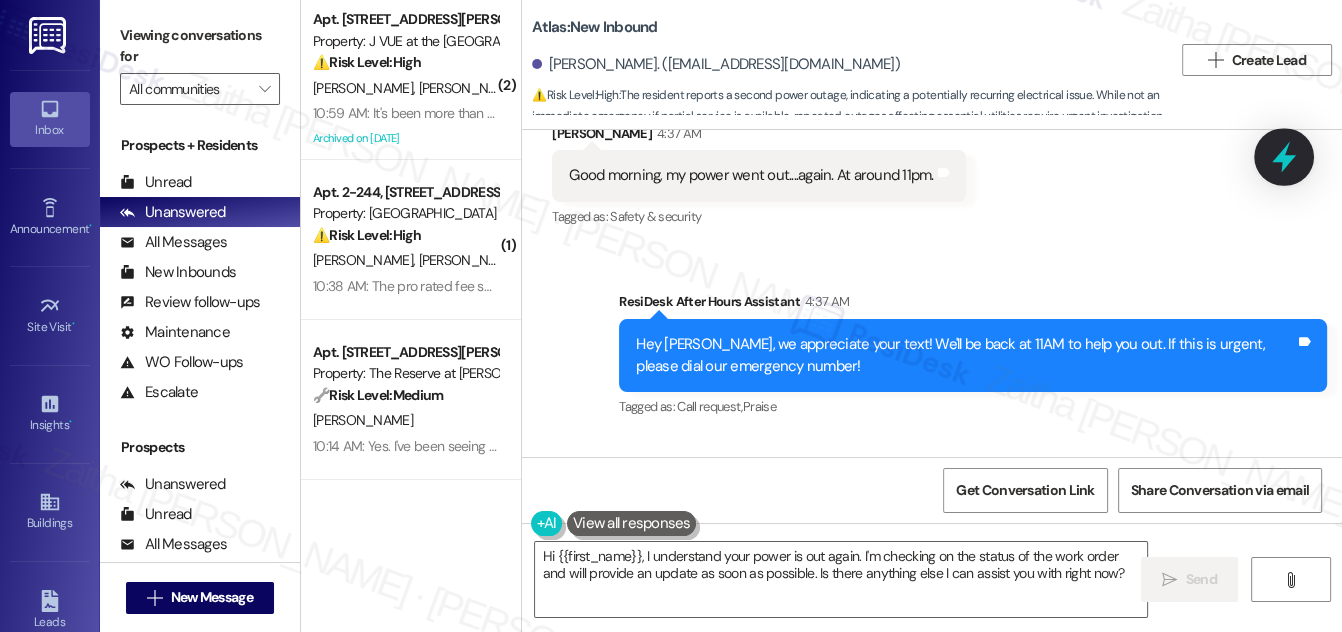 click 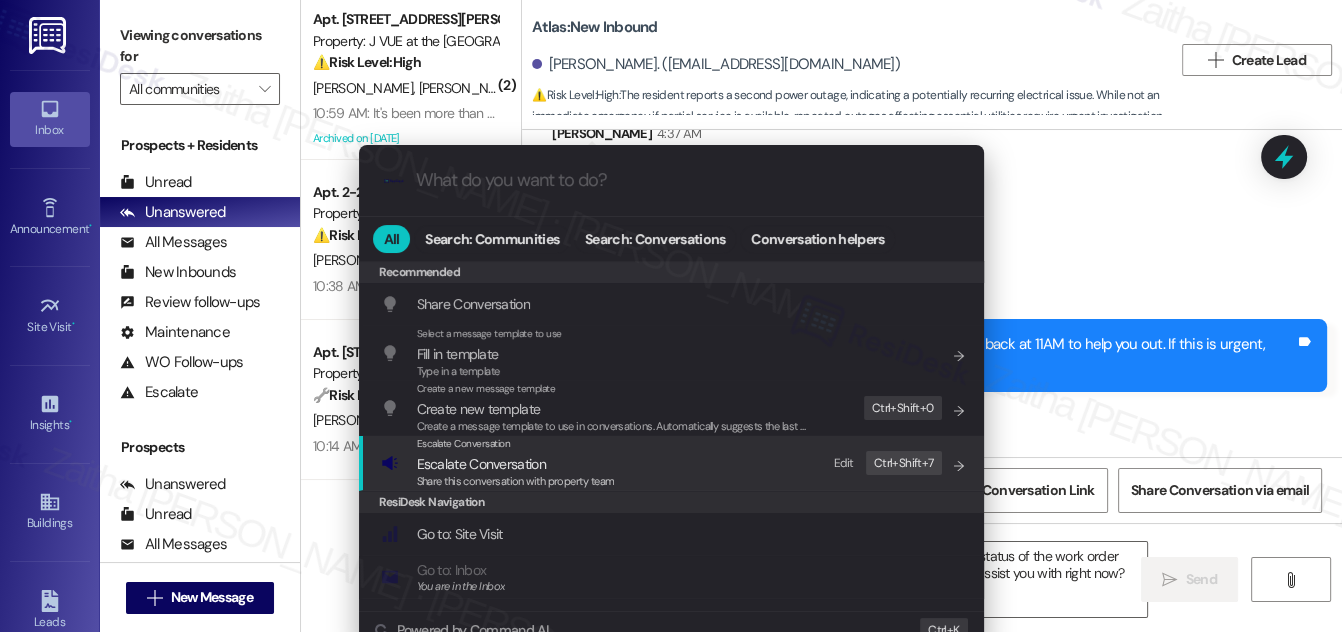 click on "Escalate Conversation" at bounding box center [481, 464] 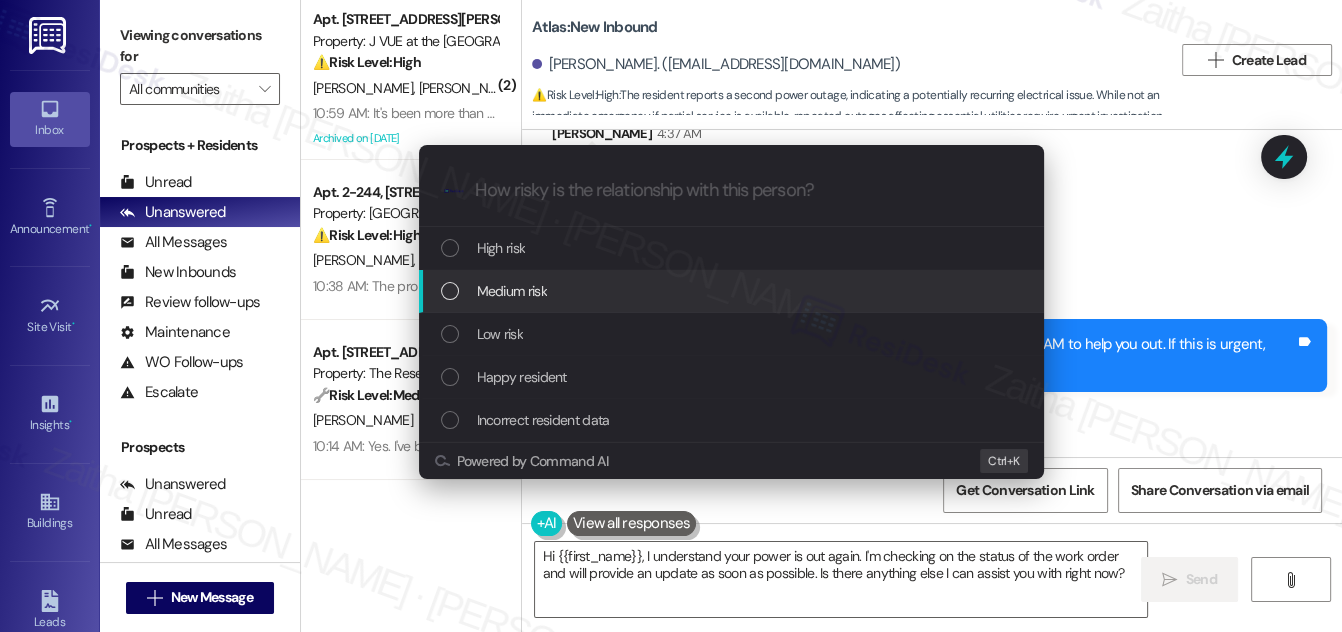 click on "Medium risk" at bounding box center [733, 291] 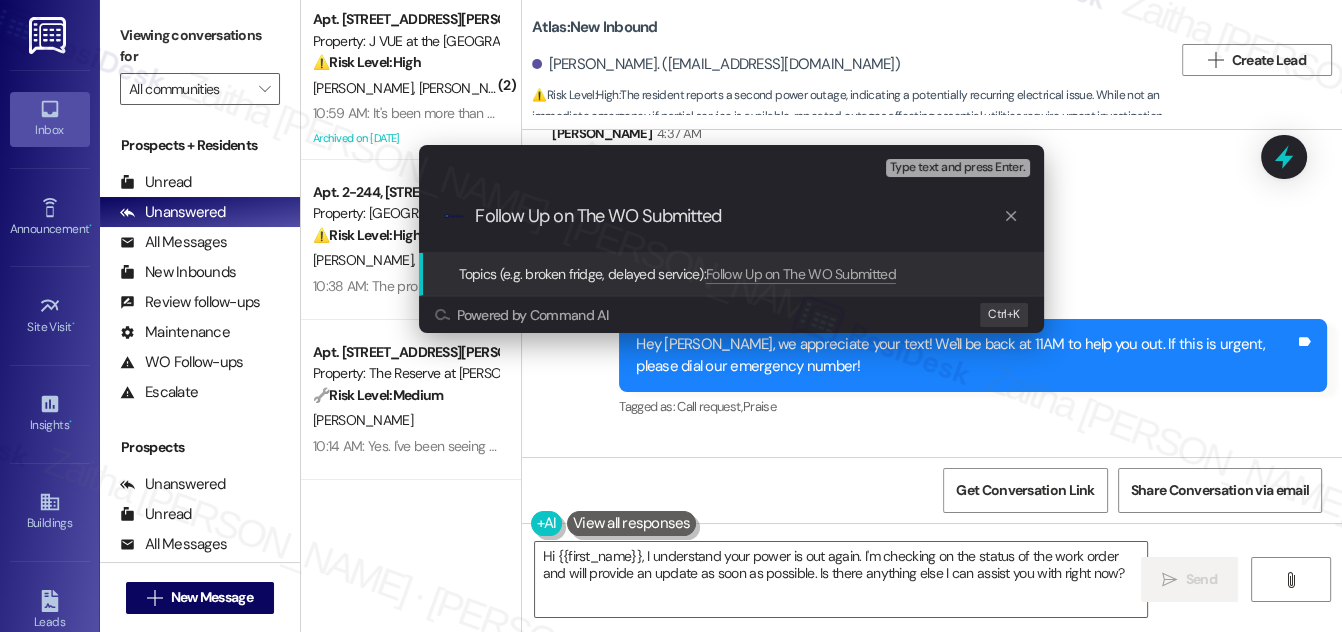 click on "Follow Up on The WO Submitted" at bounding box center (739, 216) 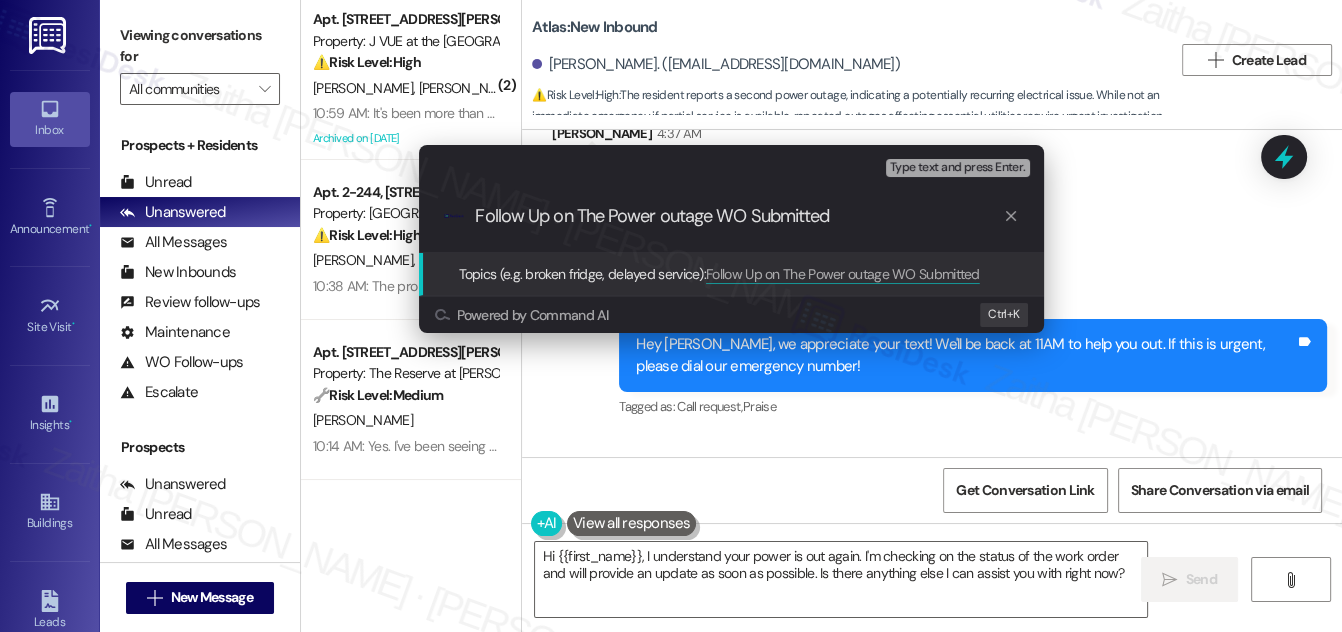 drag, startPoint x: 749, startPoint y: 217, endPoint x: 857, endPoint y: 215, distance: 108.01852 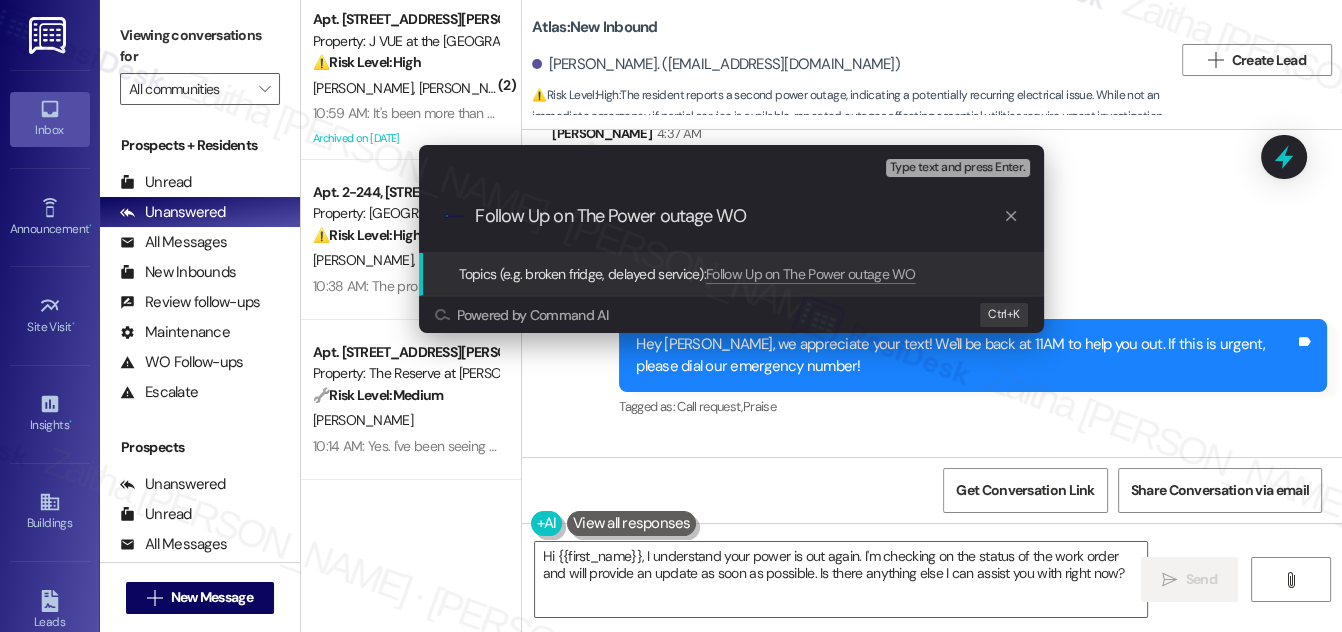 type 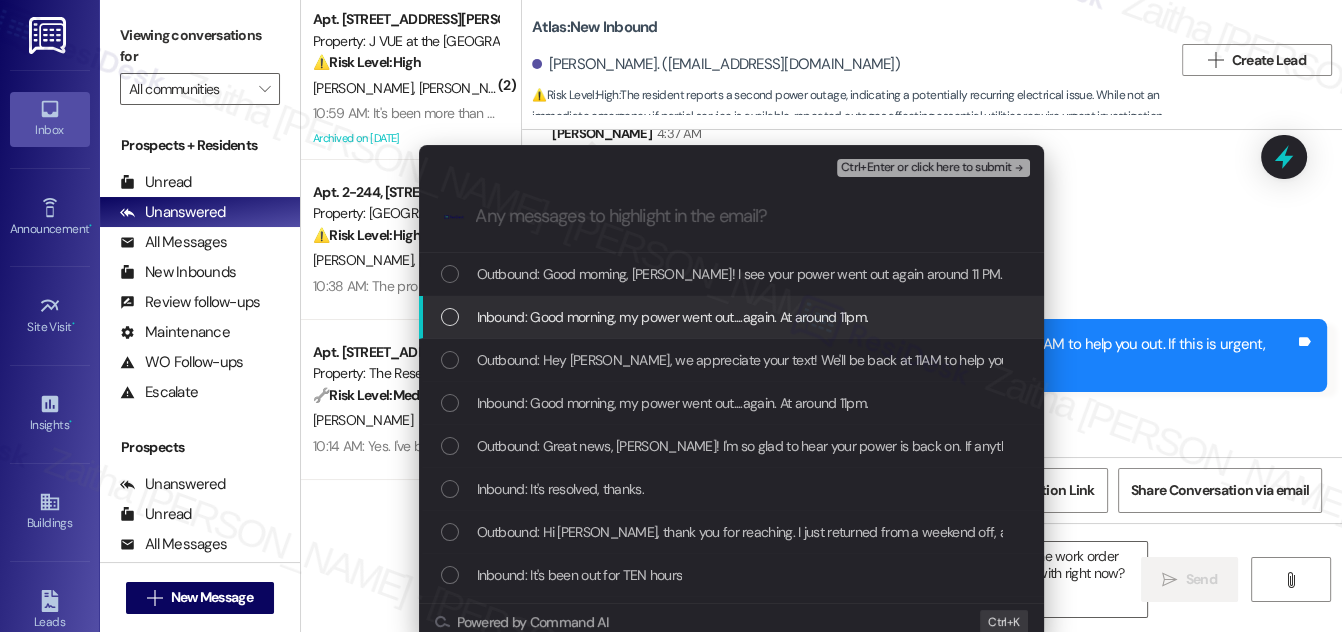 click on "Inbound: Good morning, my power went out....again. At around 11pm." at bounding box center (733, 317) 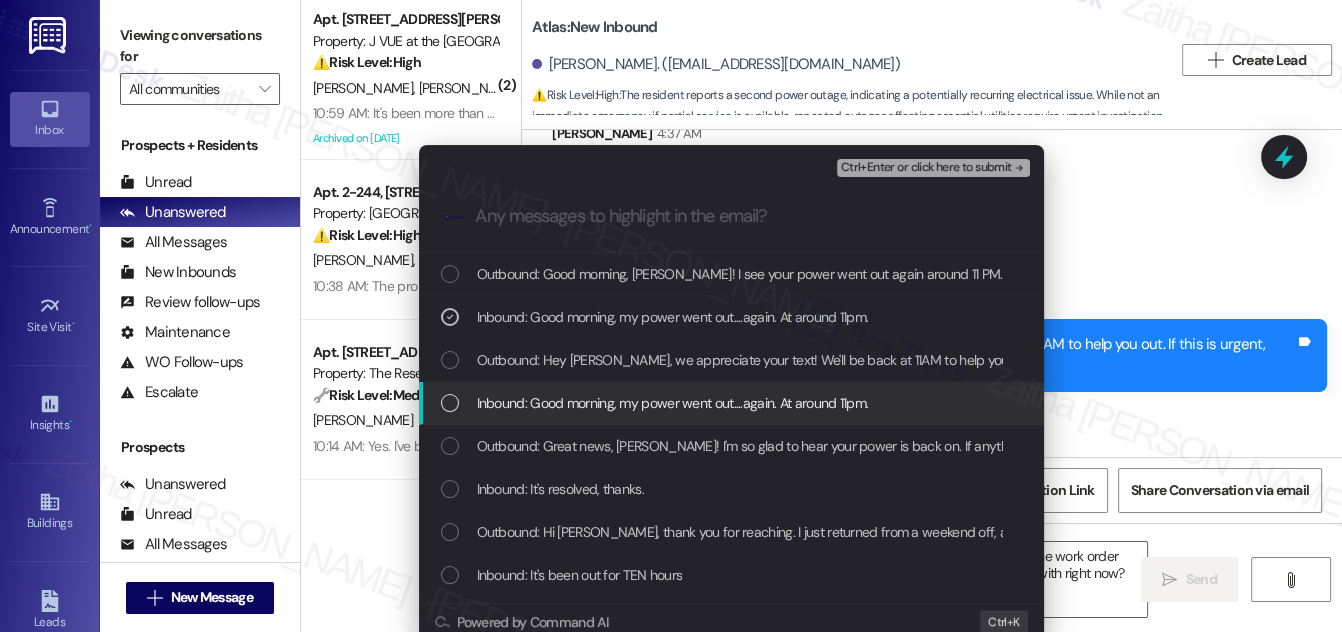 click at bounding box center (450, 403) 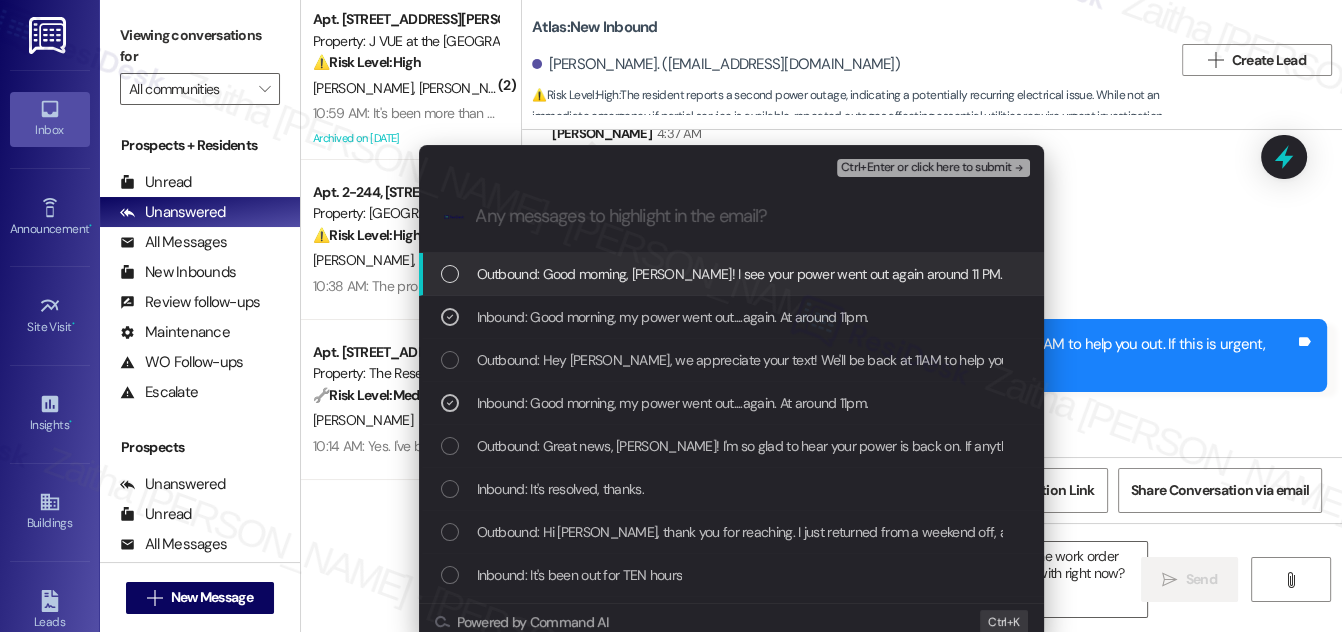 click on "Ctrl+Enter or click here to submit" at bounding box center (926, 168) 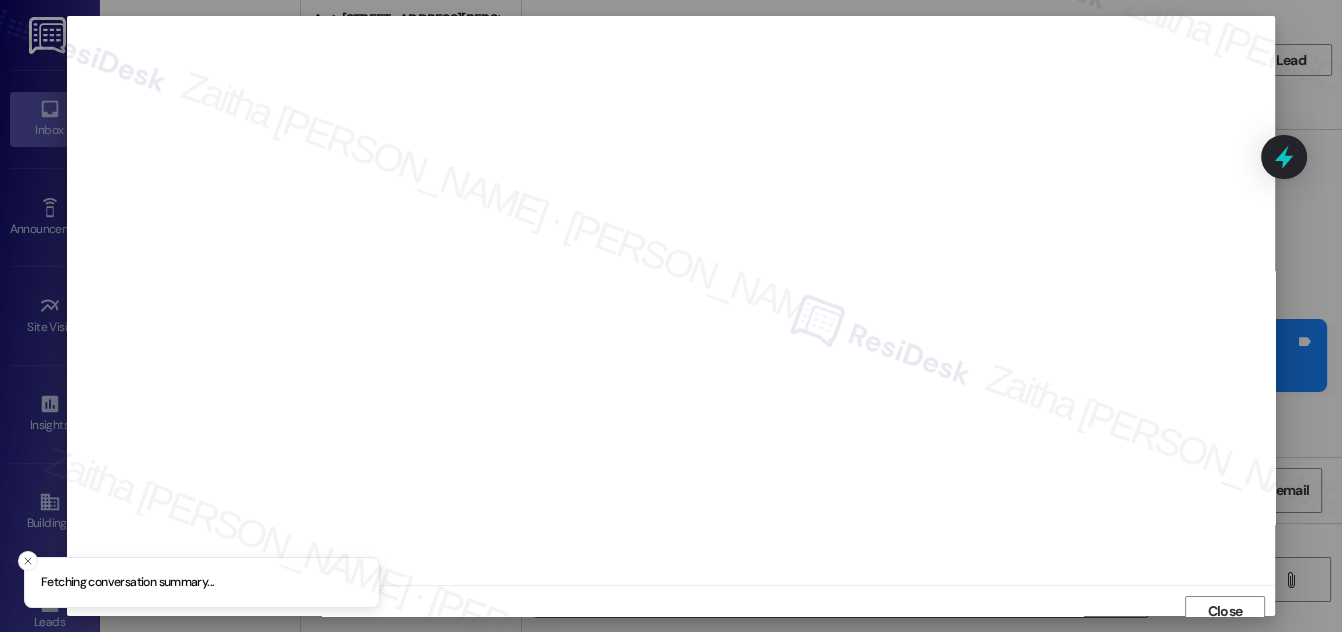 scroll, scrollTop: 11, scrollLeft: 0, axis: vertical 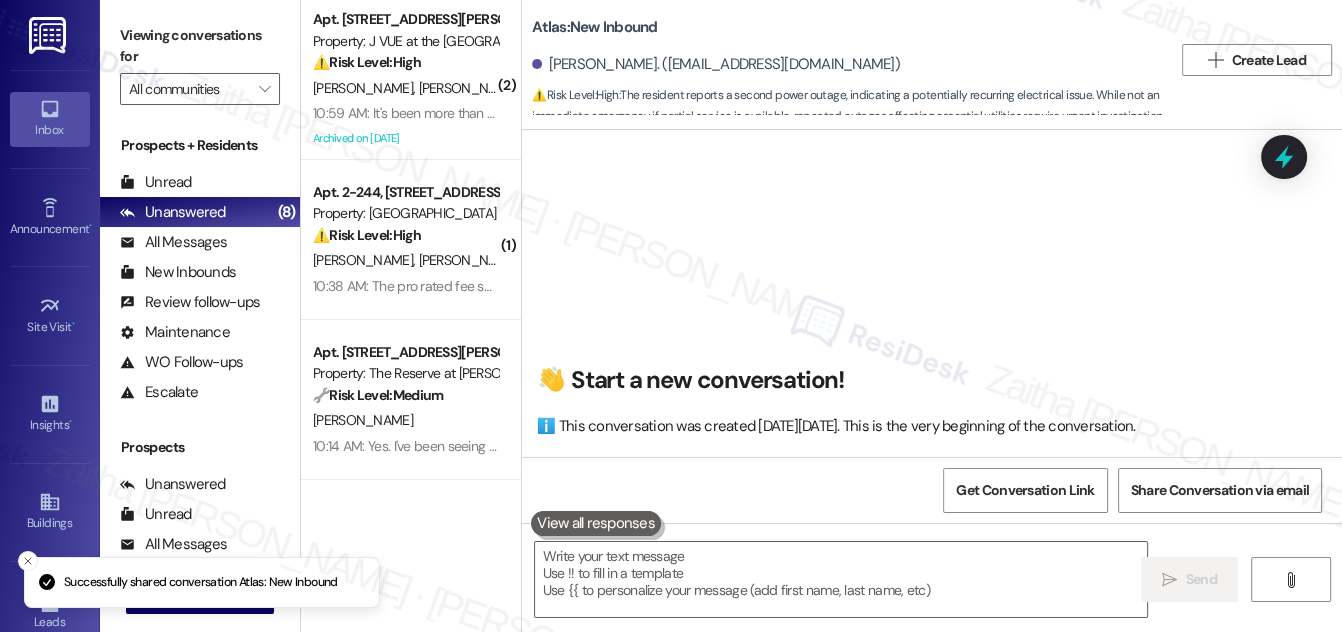 type on "Hi" 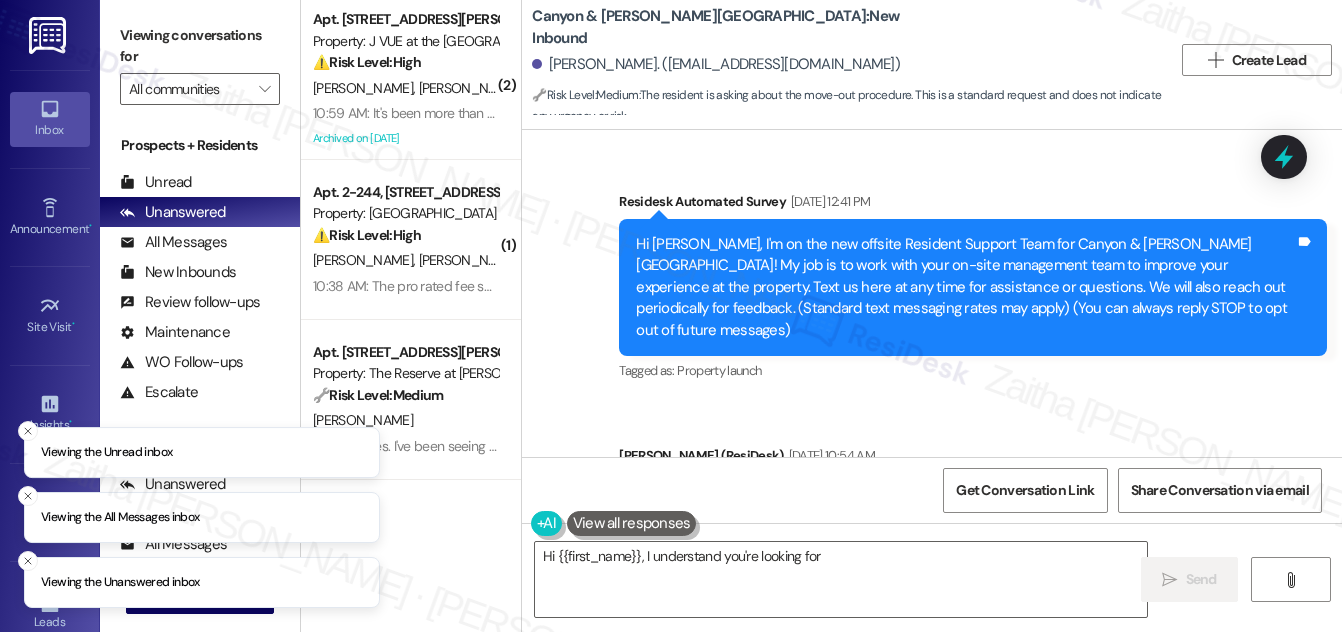 scroll, scrollTop: 0, scrollLeft: 0, axis: both 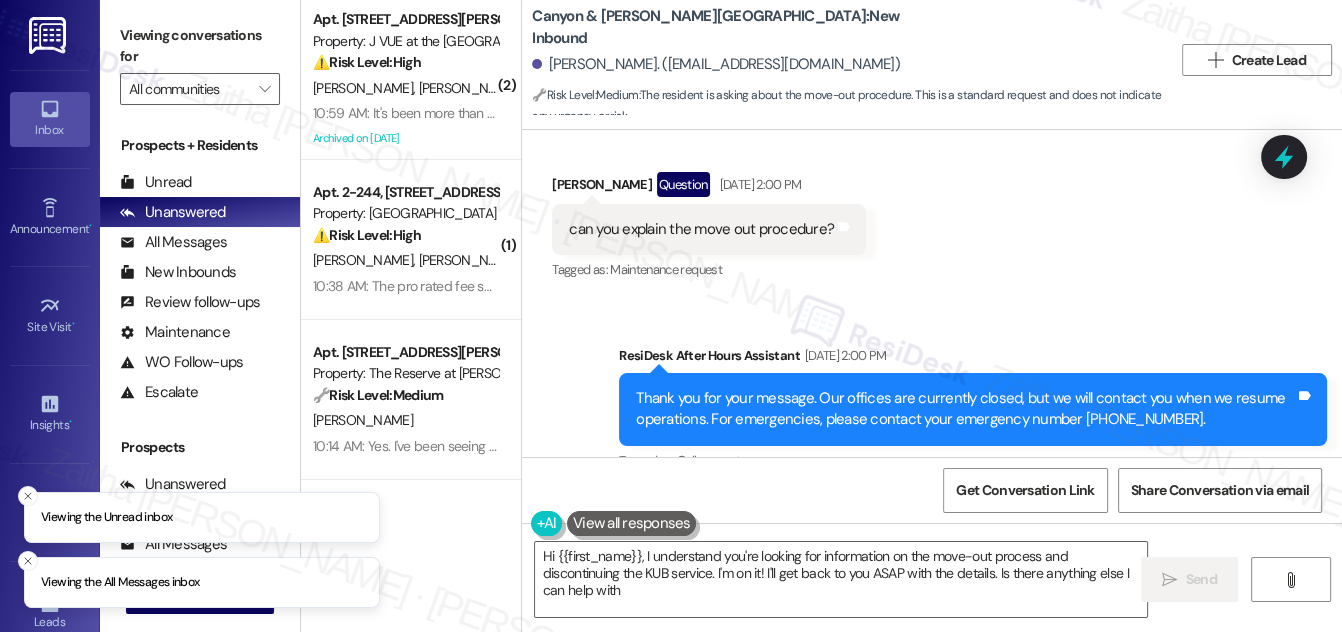 type on "Hi {{first_name}}, I understand you're looking for information on the move-out process and discontinuing the KUB service. I'm on it! I'll get back to you ASAP with the details. Is there anything else I can help with?" 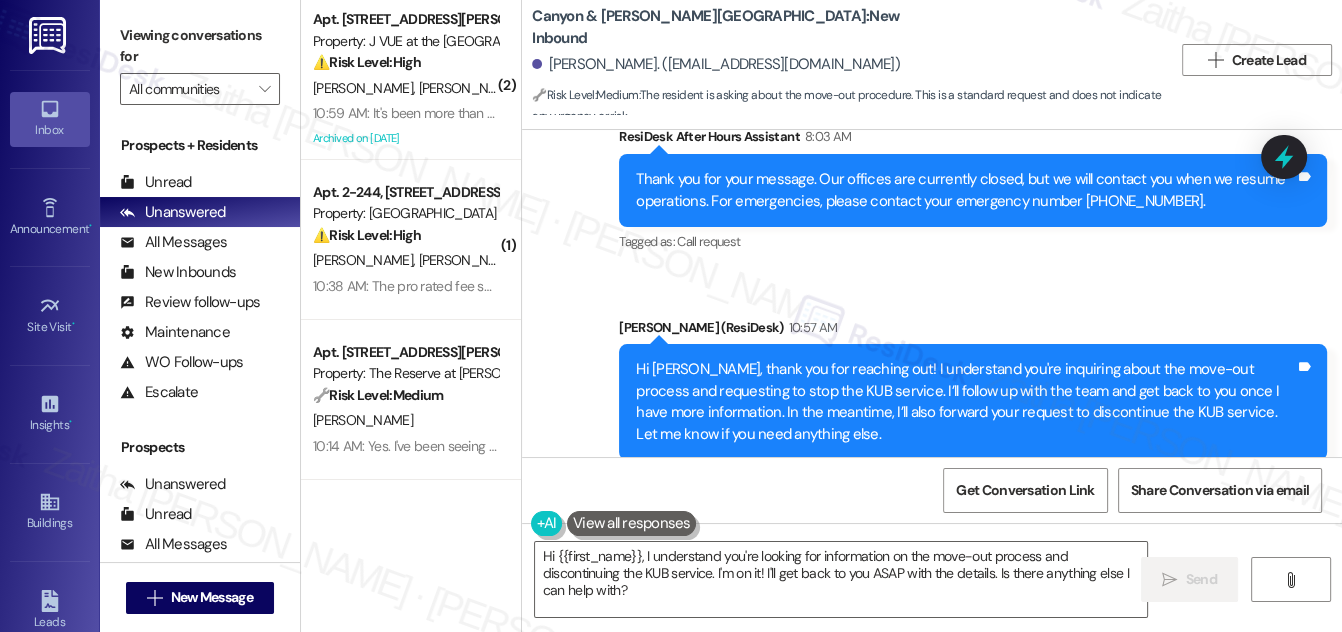 scroll, scrollTop: 4119, scrollLeft: 0, axis: vertical 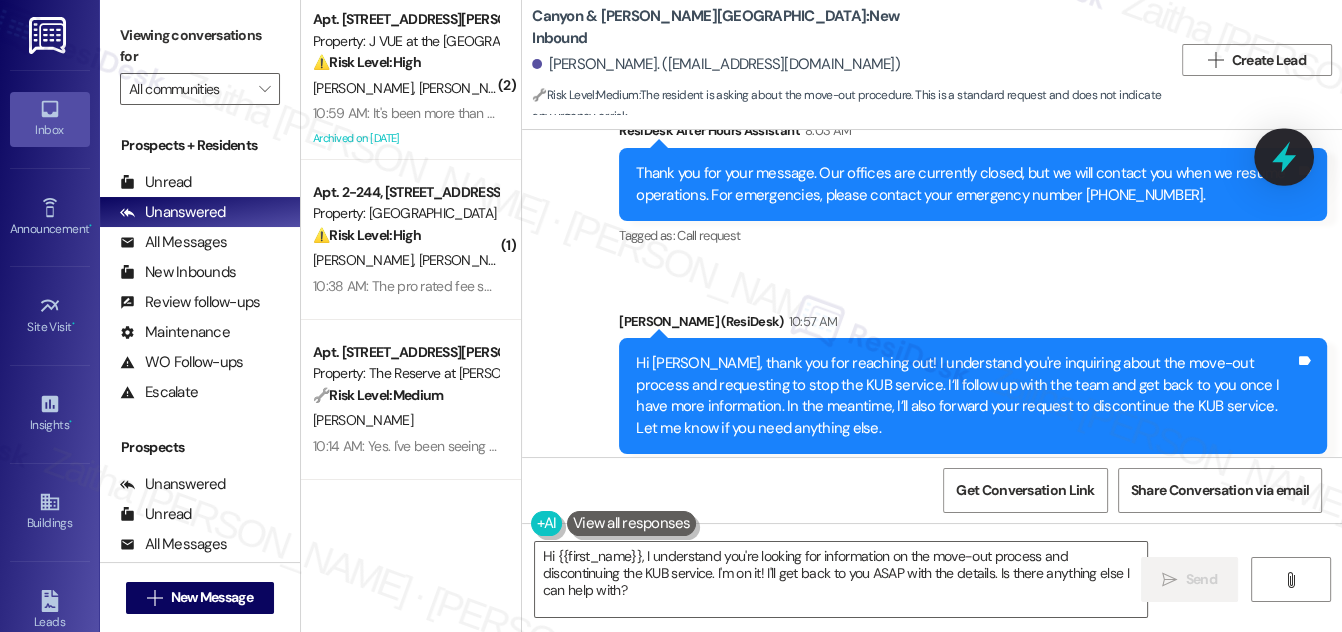 click 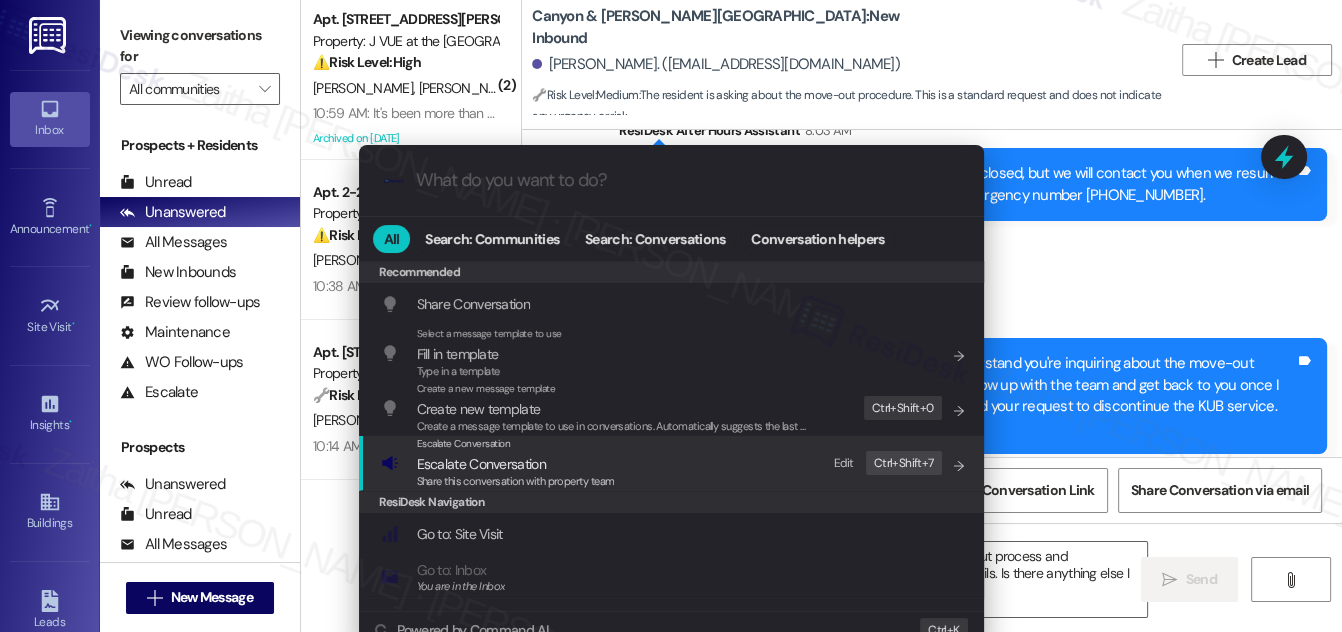 click on "Escalate Conversation" at bounding box center [481, 464] 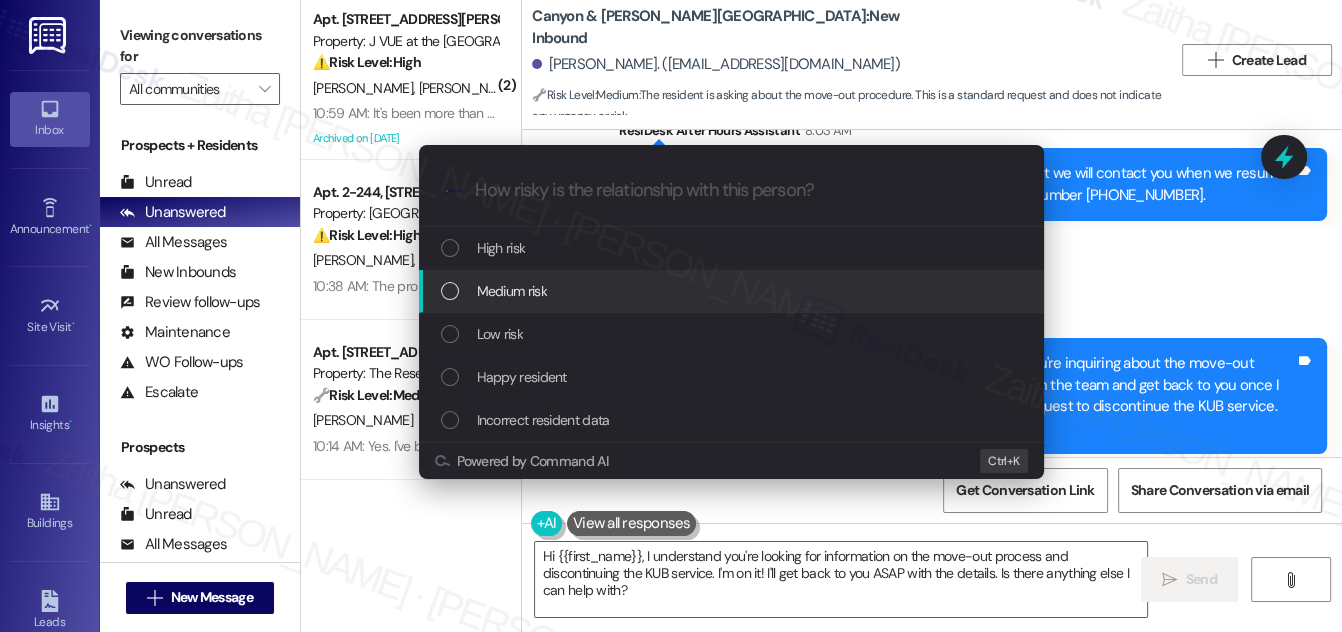 drag, startPoint x: 519, startPoint y: 298, endPoint x: 525, endPoint y: 288, distance: 11.661903 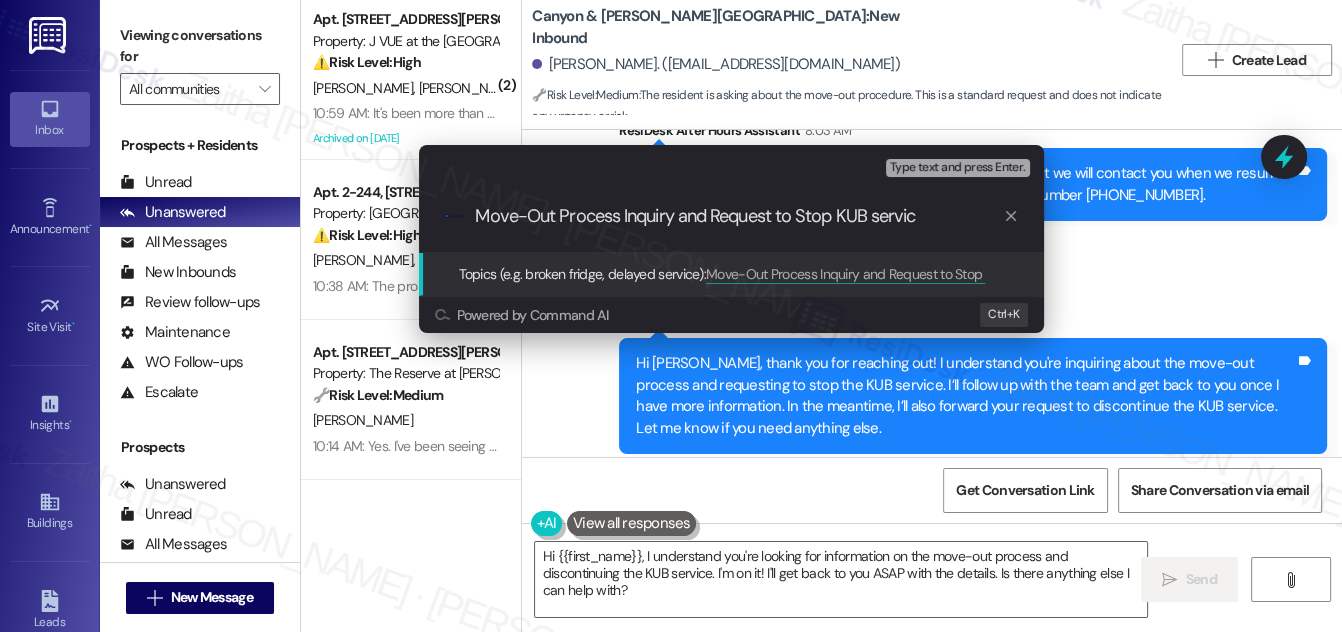 type on "Move-Out Process Inquiry and Request to Stop KUB service" 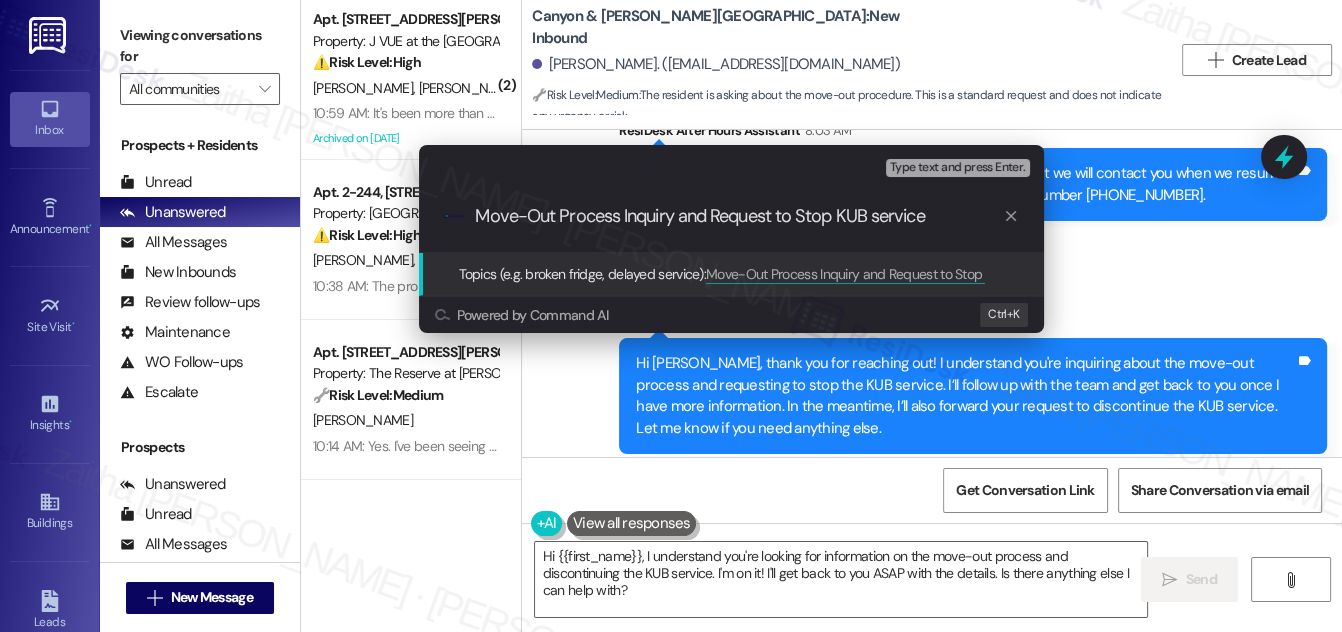 type 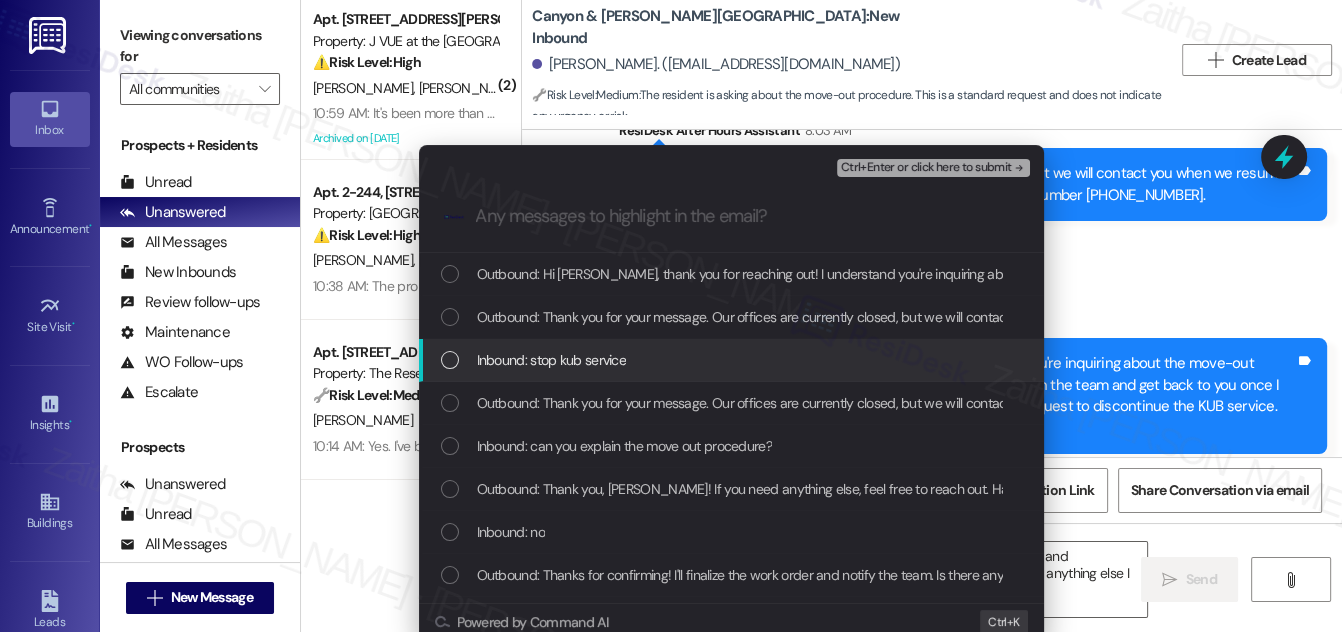 click at bounding box center [450, 360] 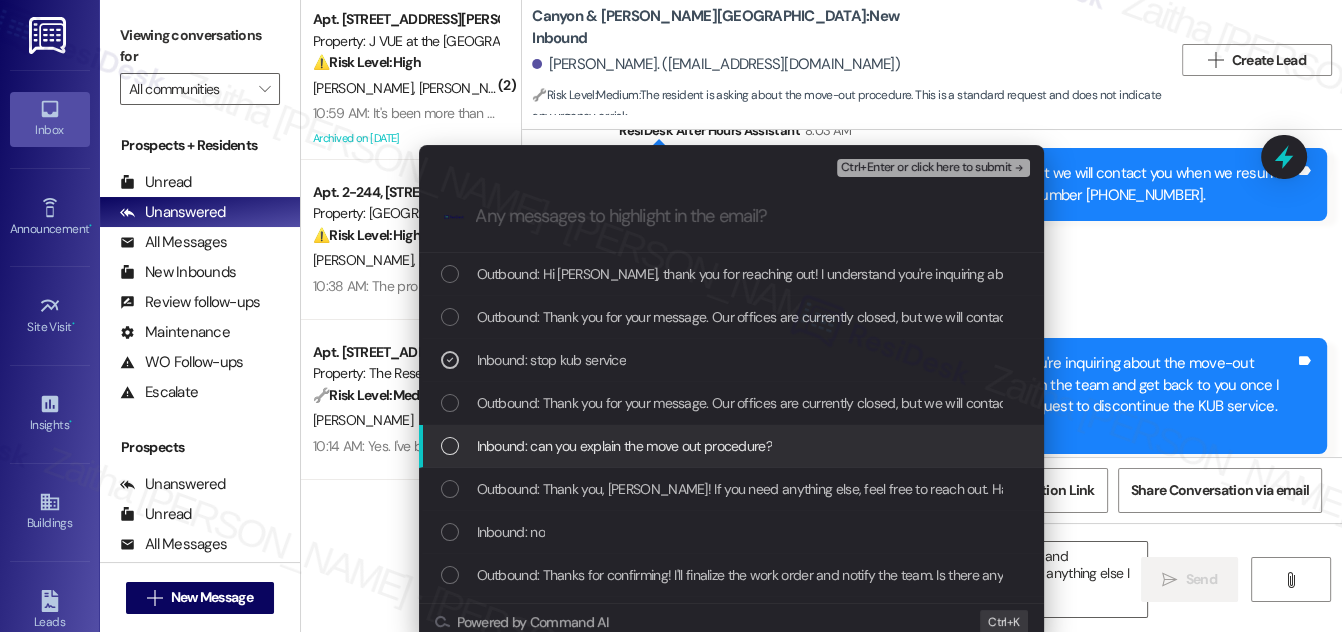 click at bounding box center (450, 446) 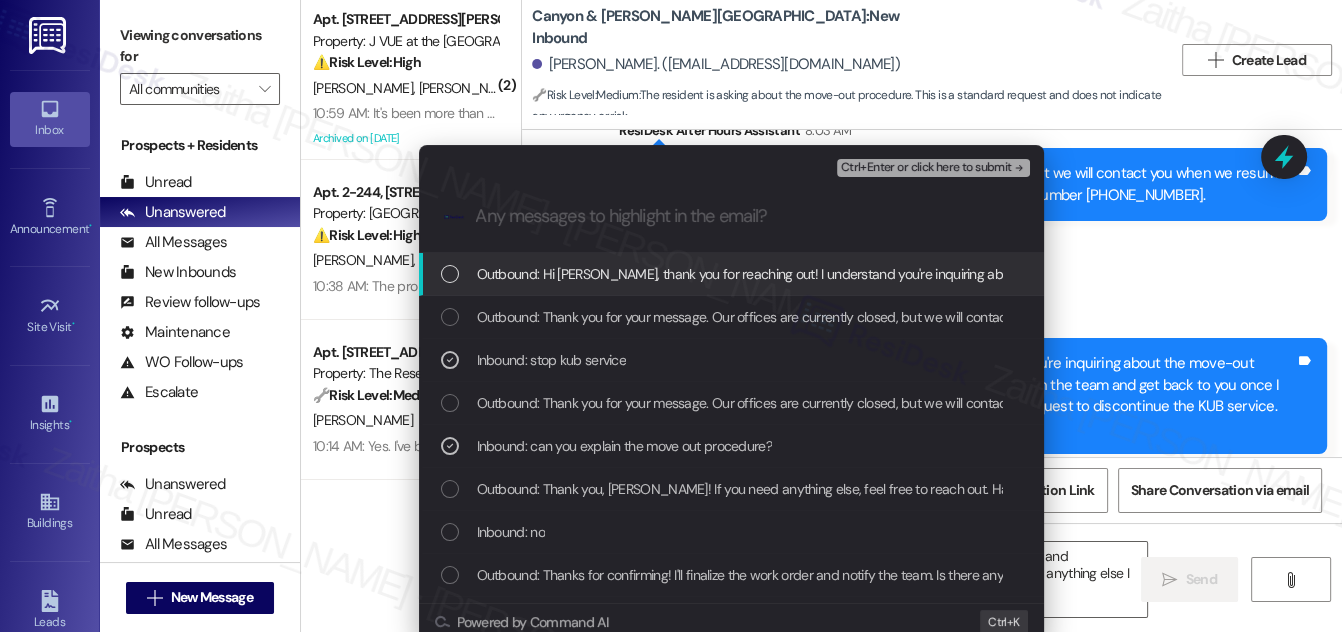click on "Ctrl+Enter or click here to submit" at bounding box center [926, 168] 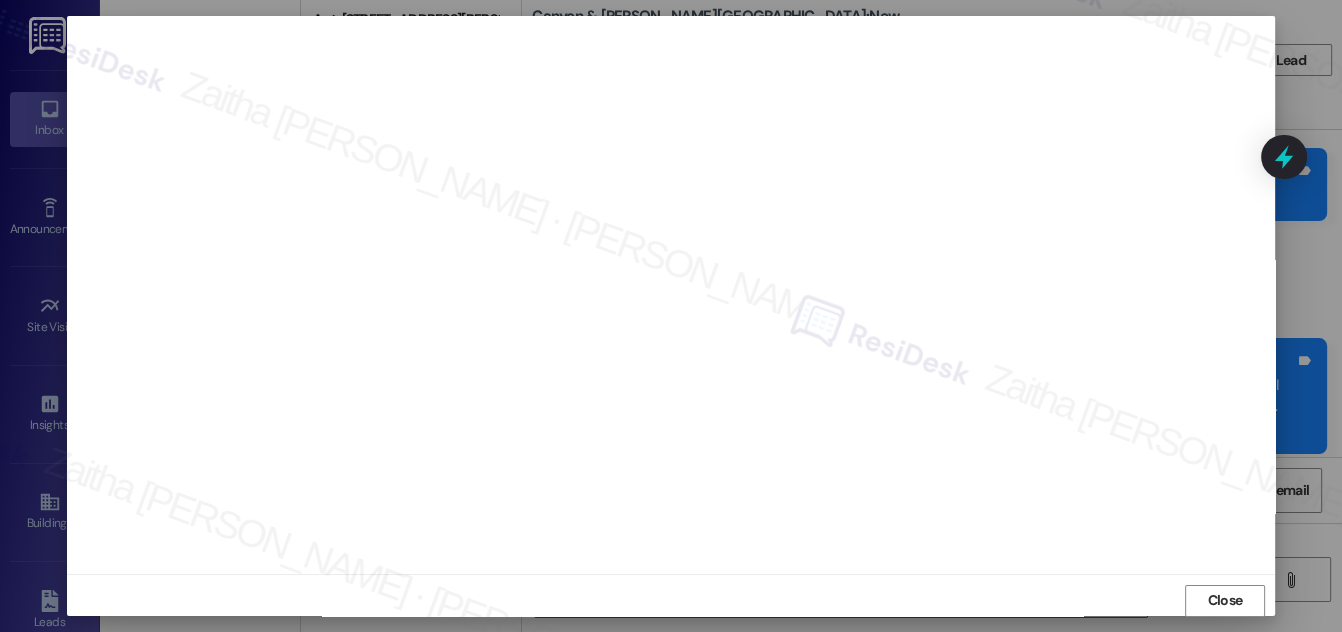 scroll, scrollTop: 21, scrollLeft: 0, axis: vertical 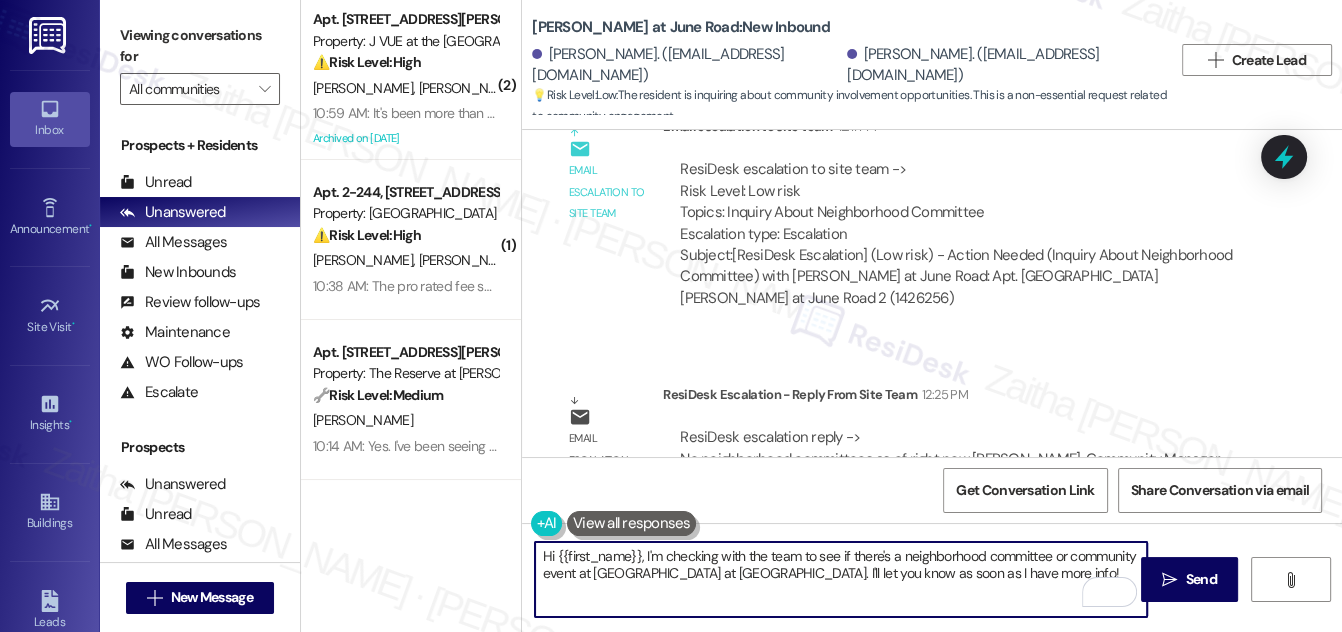 drag, startPoint x: 593, startPoint y: 564, endPoint x: 1062, endPoint y: 600, distance: 470.37964 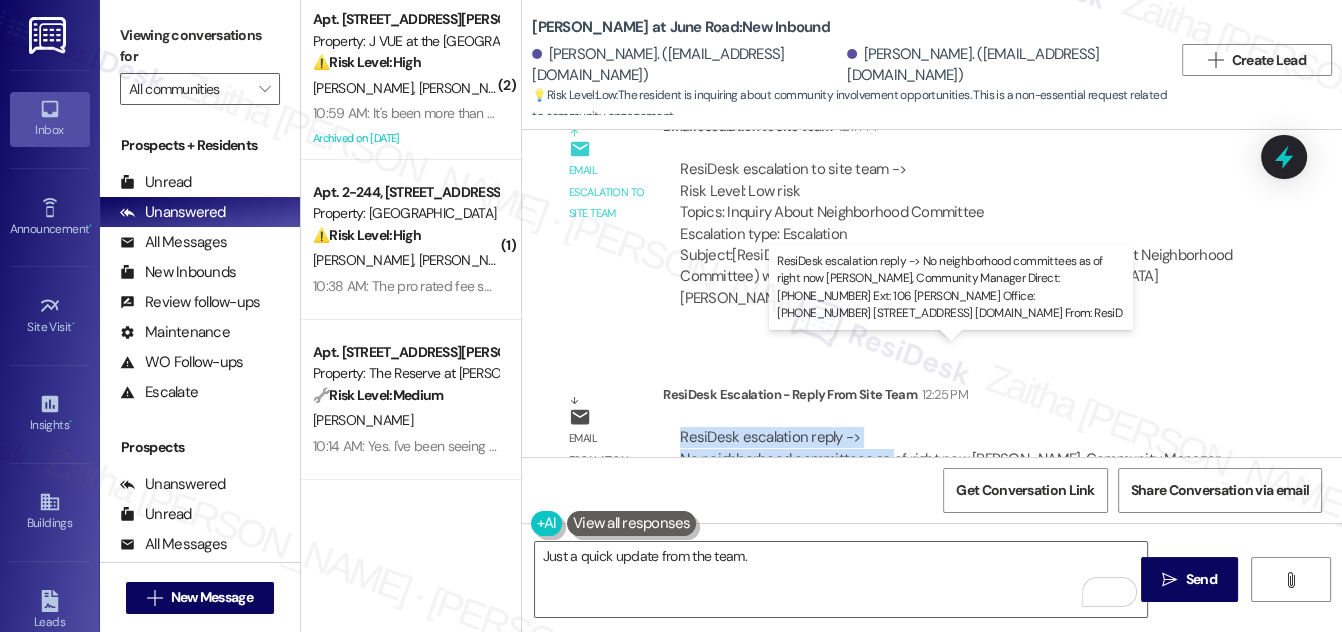 drag, startPoint x: 677, startPoint y: 359, endPoint x: 891, endPoint y: 365, distance: 214.08409 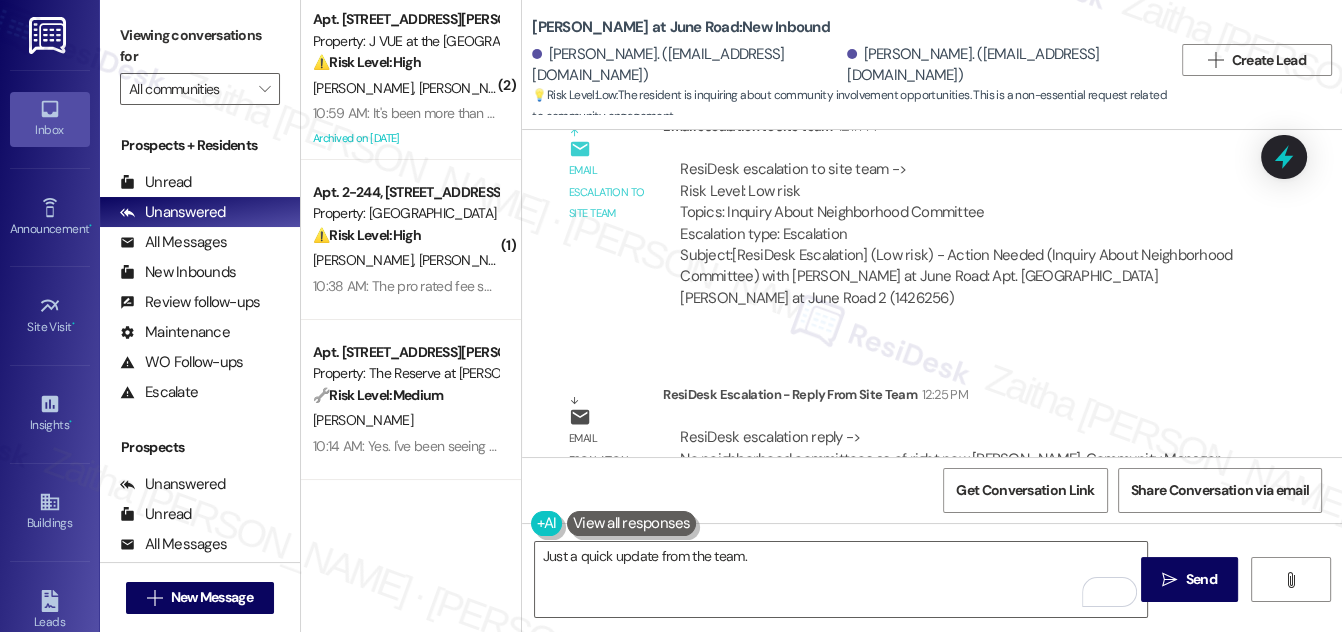 click on "ResiDesk escalation reply ->
No neighborhood committees as of right now Jaime Rosas, Community Manager Direct: 360-306-3030 Ext: 106 LYN Office: 360-306-3030 3225 Woburn St, Bellingham, WA 98226 janickiresidential.com From: ResiD ResiDesk escalation reply ->
No neighborhood committees as of right now Jaime Rosas, Community Manager Direct: 360-306-3030 Ext: 106 LYN Office: 360-306-3030 3225 Woburn St, Bellingham, WA 98226 janickiresidential.com From: ResiD" at bounding box center [950, 469] 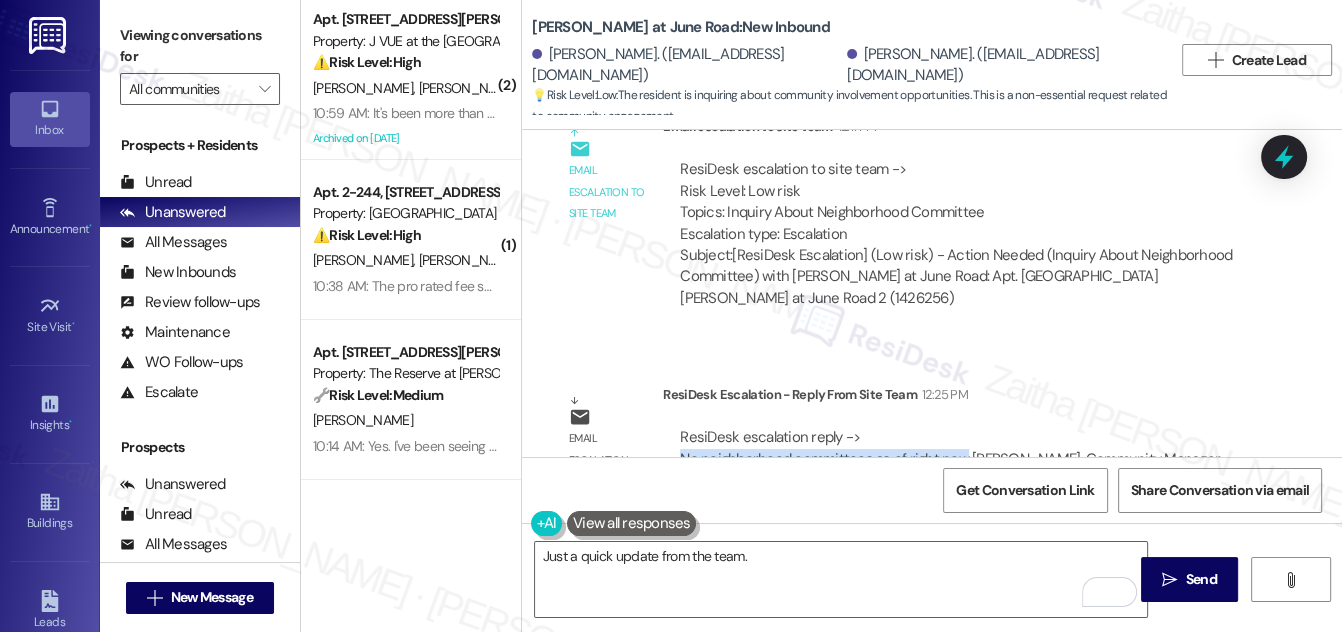 drag, startPoint x: 962, startPoint y: 370, endPoint x: 680, endPoint y: 370, distance: 282 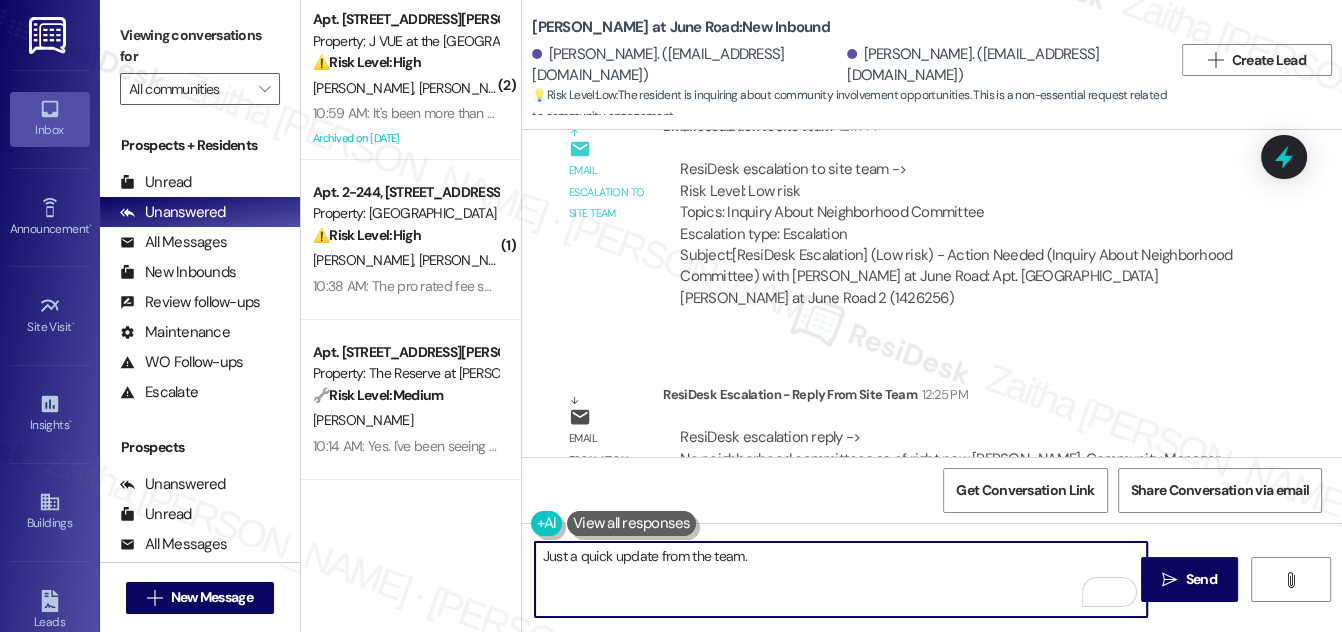 click on "Just a quick update from the team." at bounding box center [841, 579] 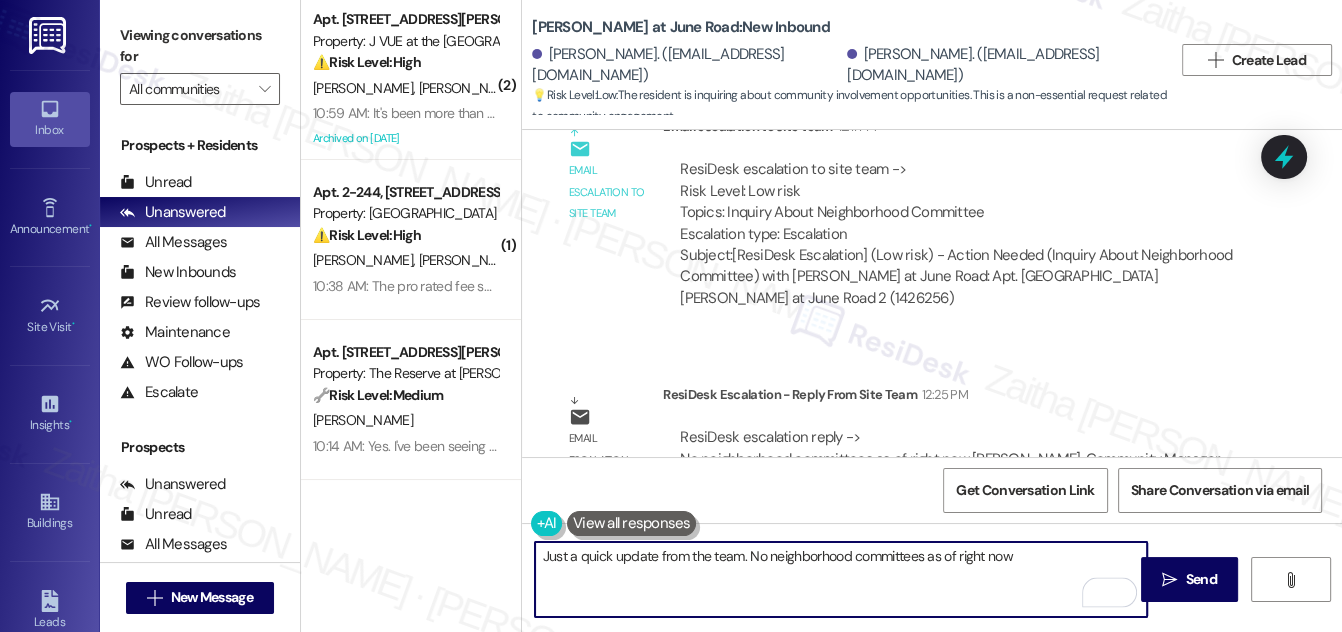 type on "Just a quick update from the team. No neighborhood committees as of right now." 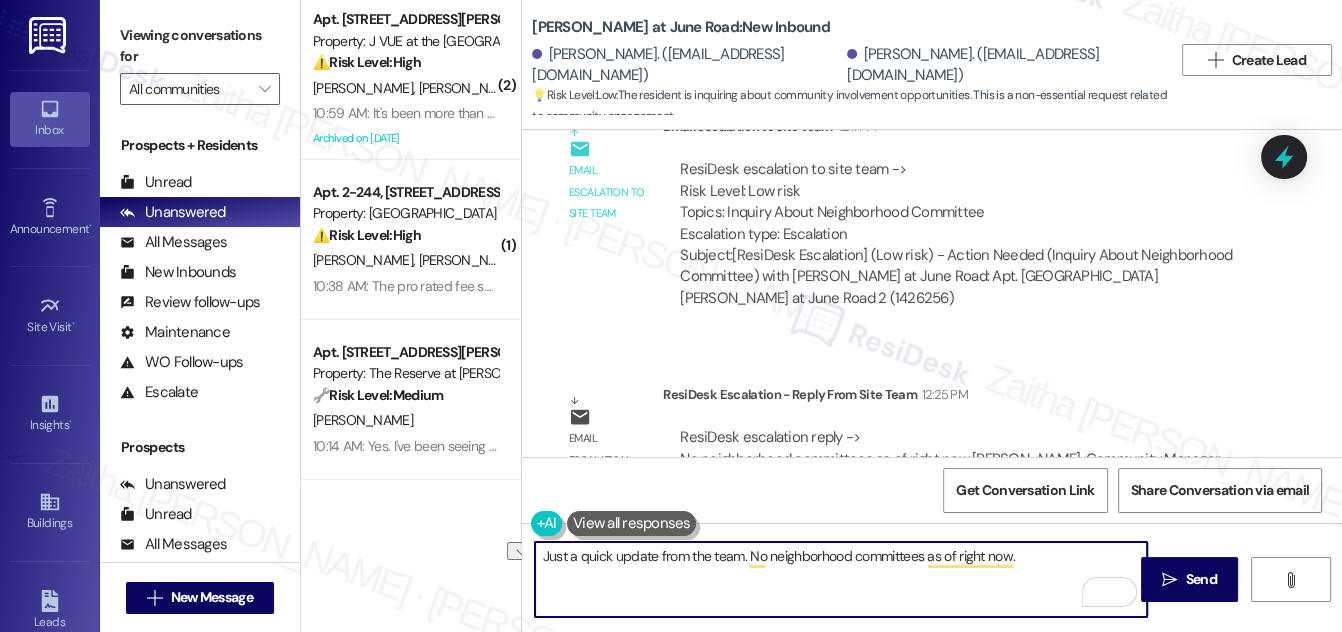 drag, startPoint x: 982, startPoint y: 552, endPoint x: 541, endPoint y: 552, distance: 441 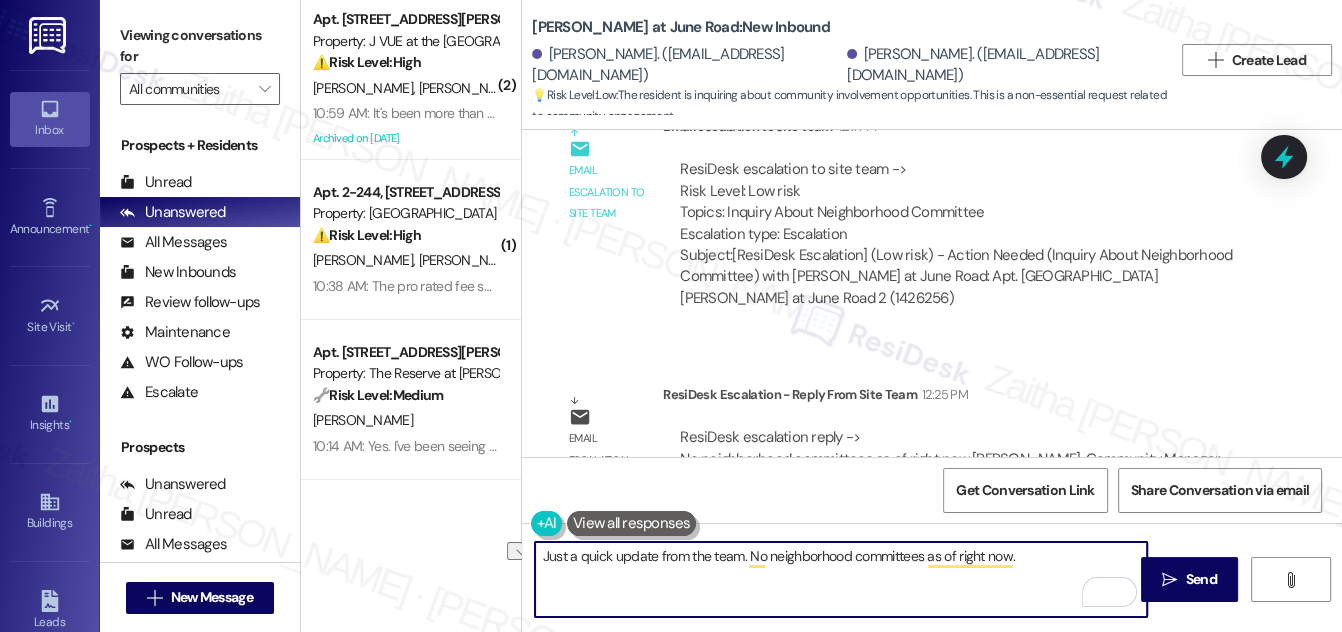 click on "Just a quick update from the team. No neighborhood committees as of right now." at bounding box center (841, 579) 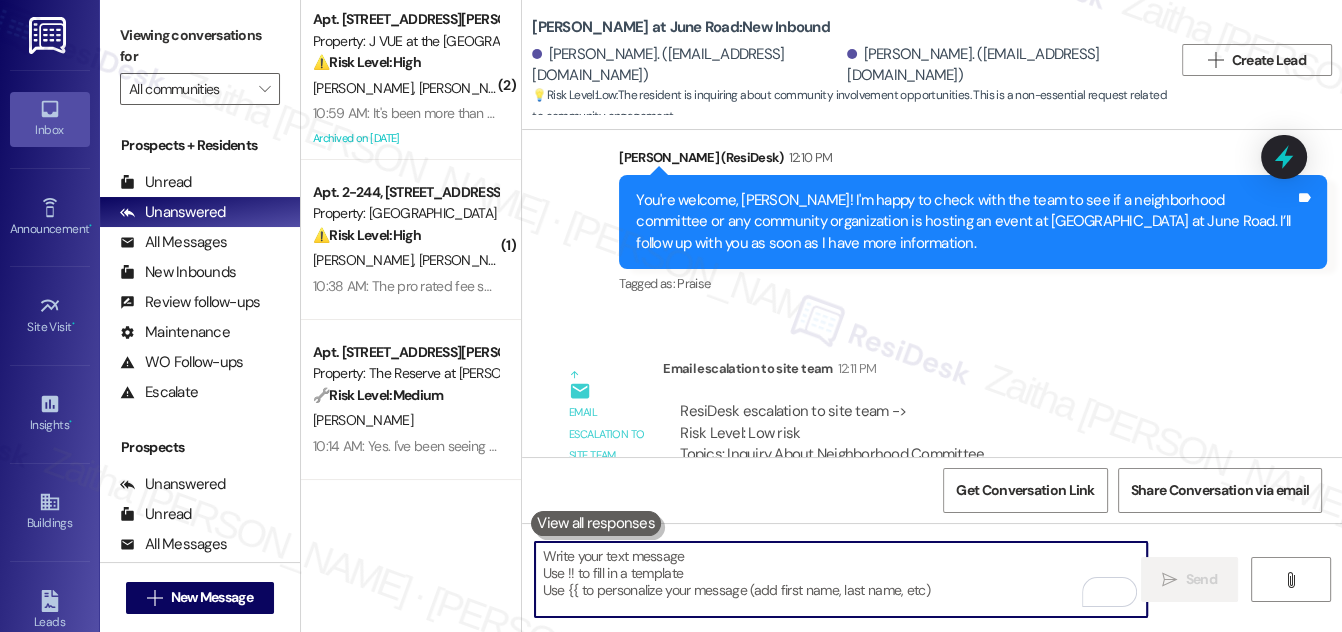 scroll, scrollTop: 4289, scrollLeft: 0, axis: vertical 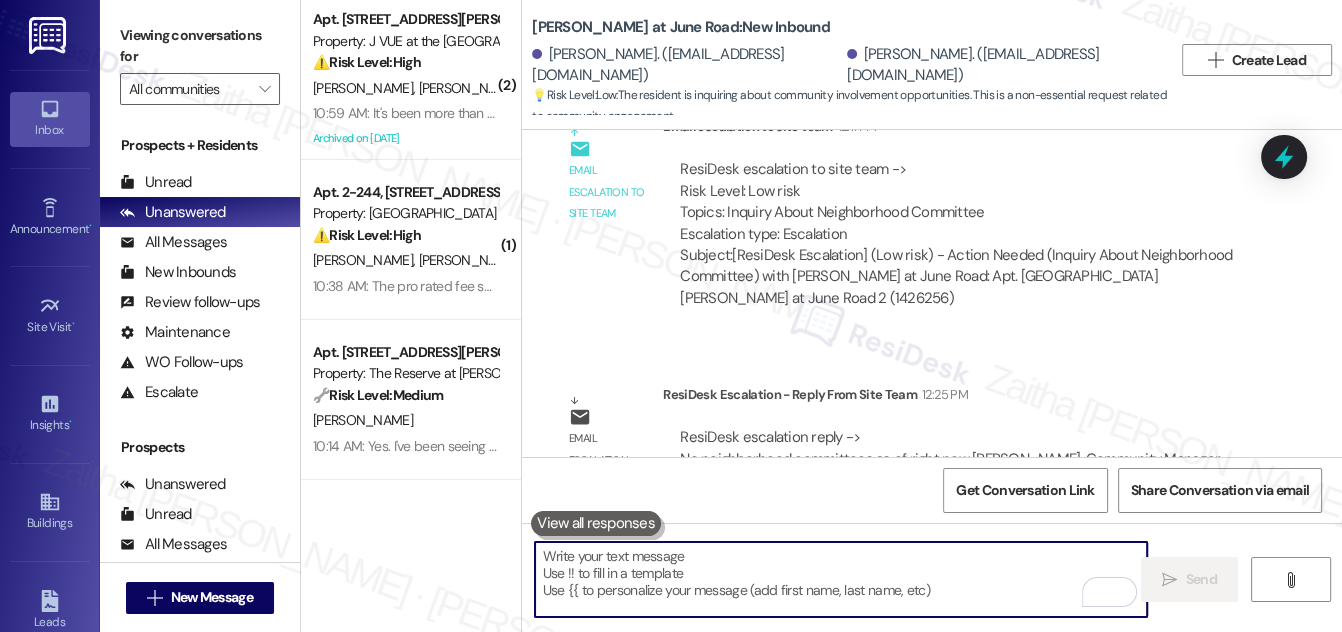 click at bounding box center [841, 579] 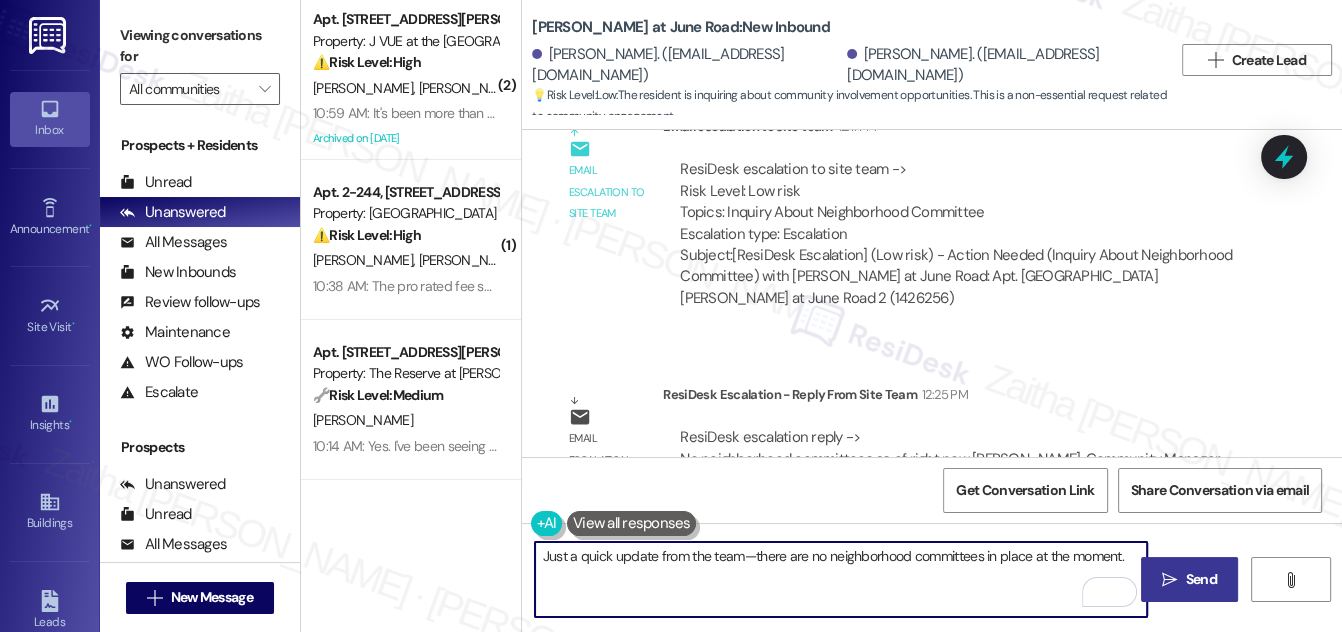 type on "Just a quick update from the team—there are no neighborhood committees in place at the moment." 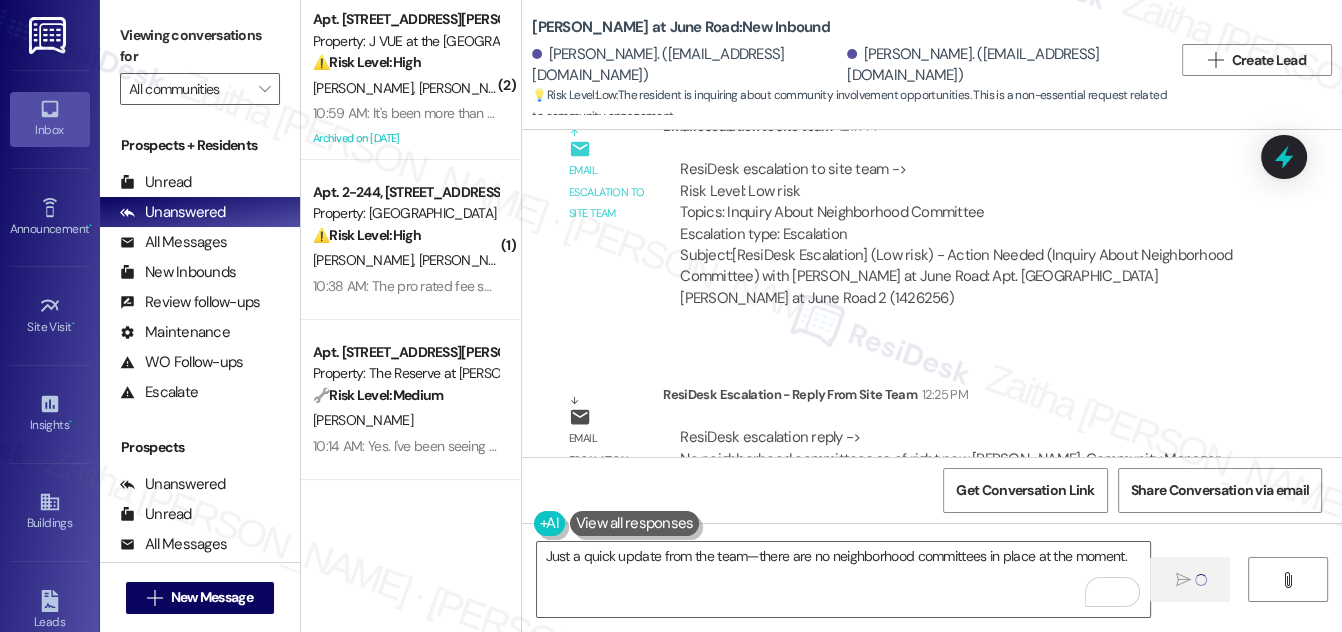 type 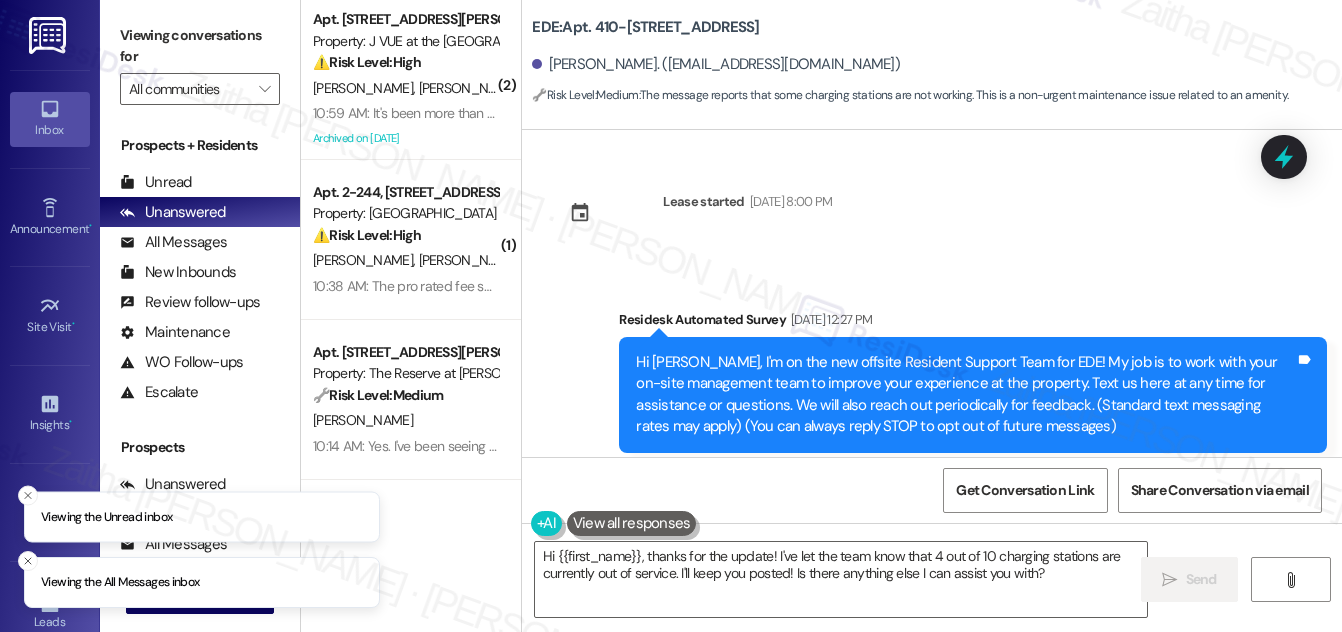 scroll, scrollTop: 0, scrollLeft: 0, axis: both 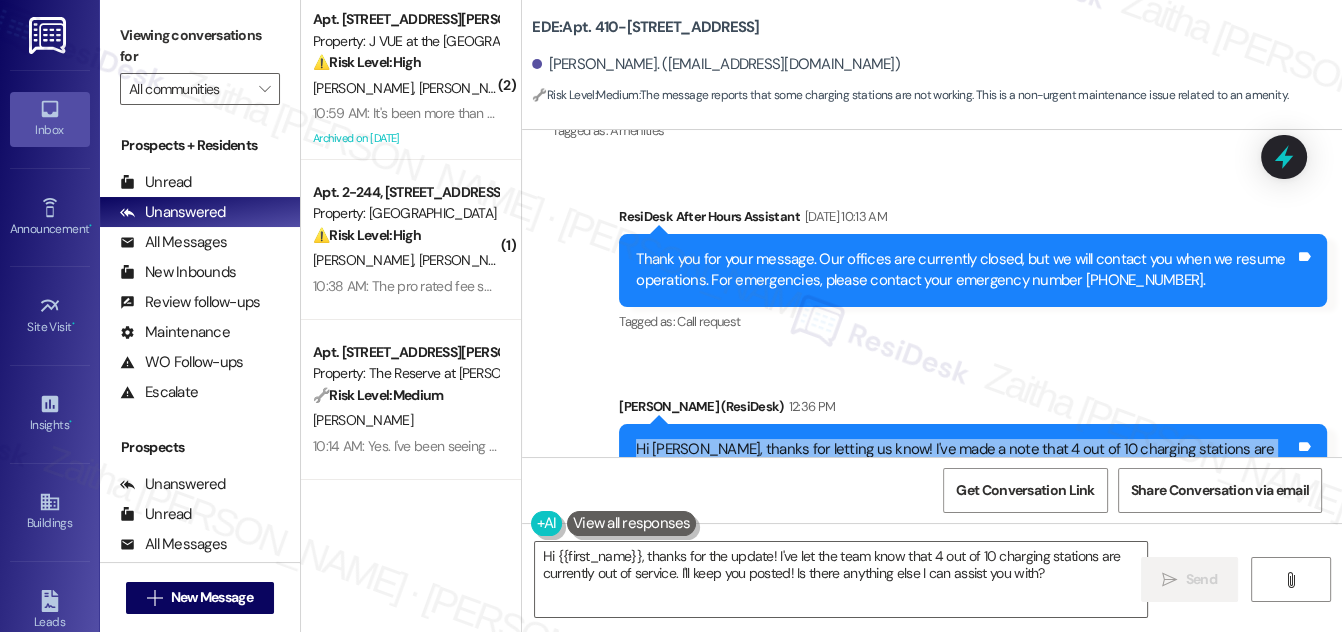 drag, startPoint x: 624, startPoint y: 358, endPoint x: 872, endPoint y: 274, distance: 261.83966 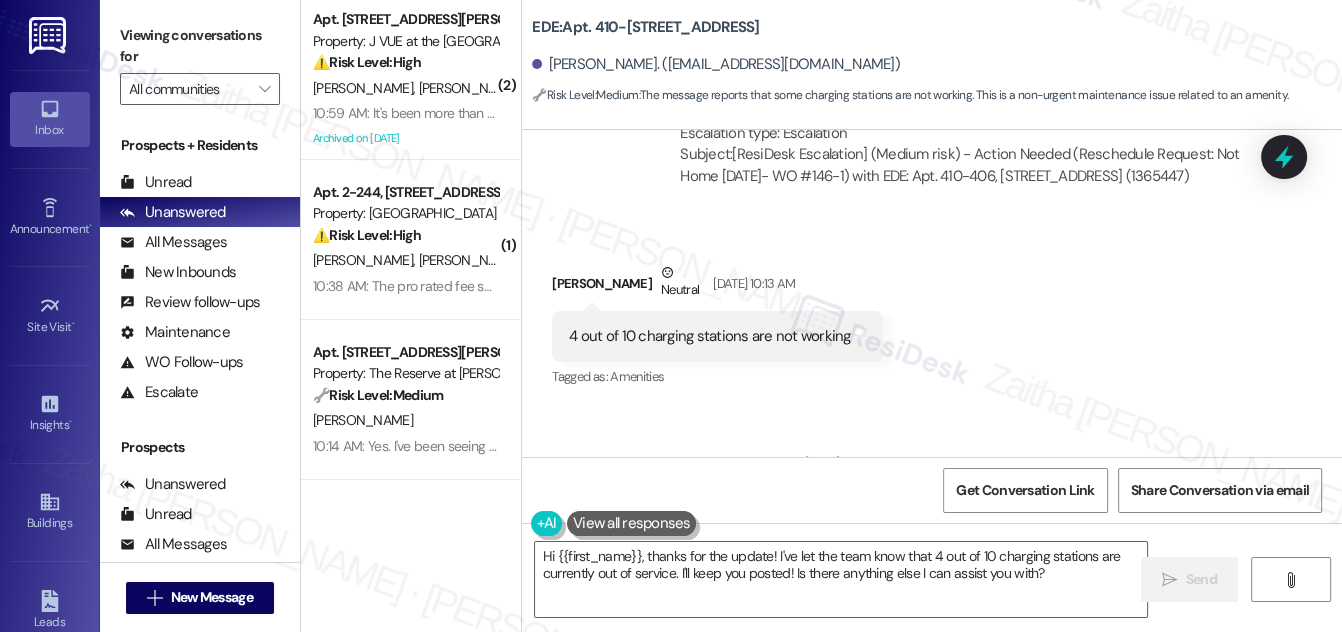scroll, scrollTop: 9478, scrollLeft: 0, axis: vertical 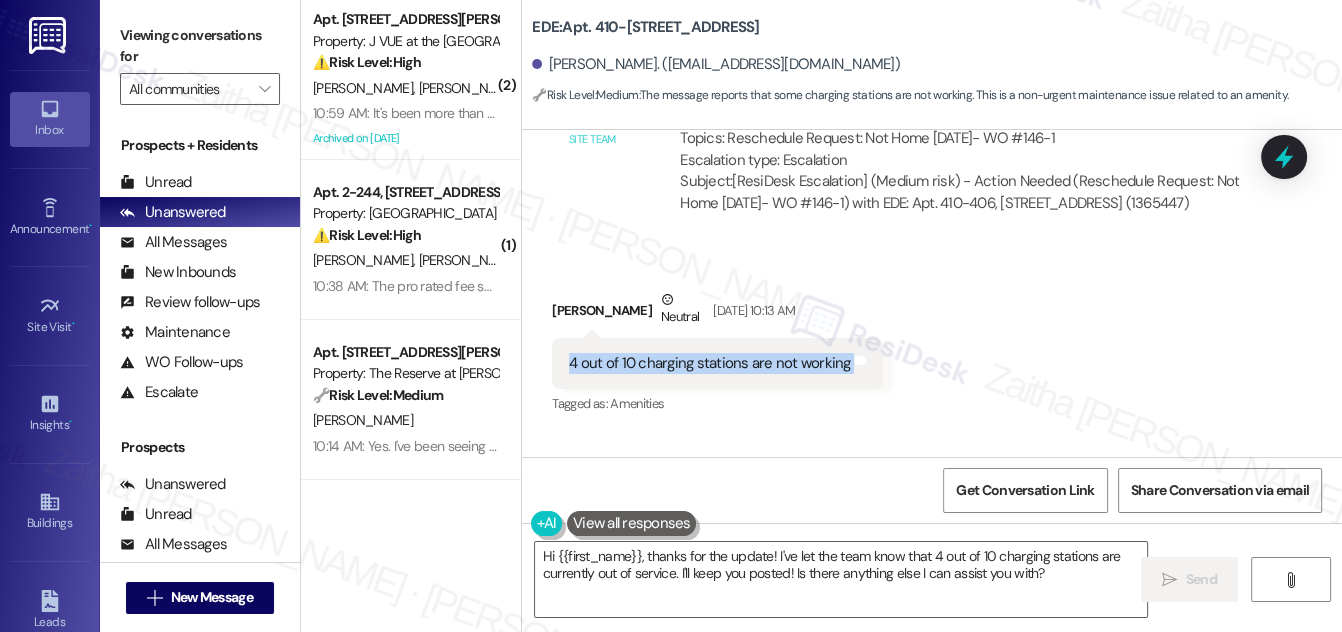 drag, startPoint x: 555, startPoint y: 280, endPoint x: 864, endPoint y: 290, distance: 309.16177 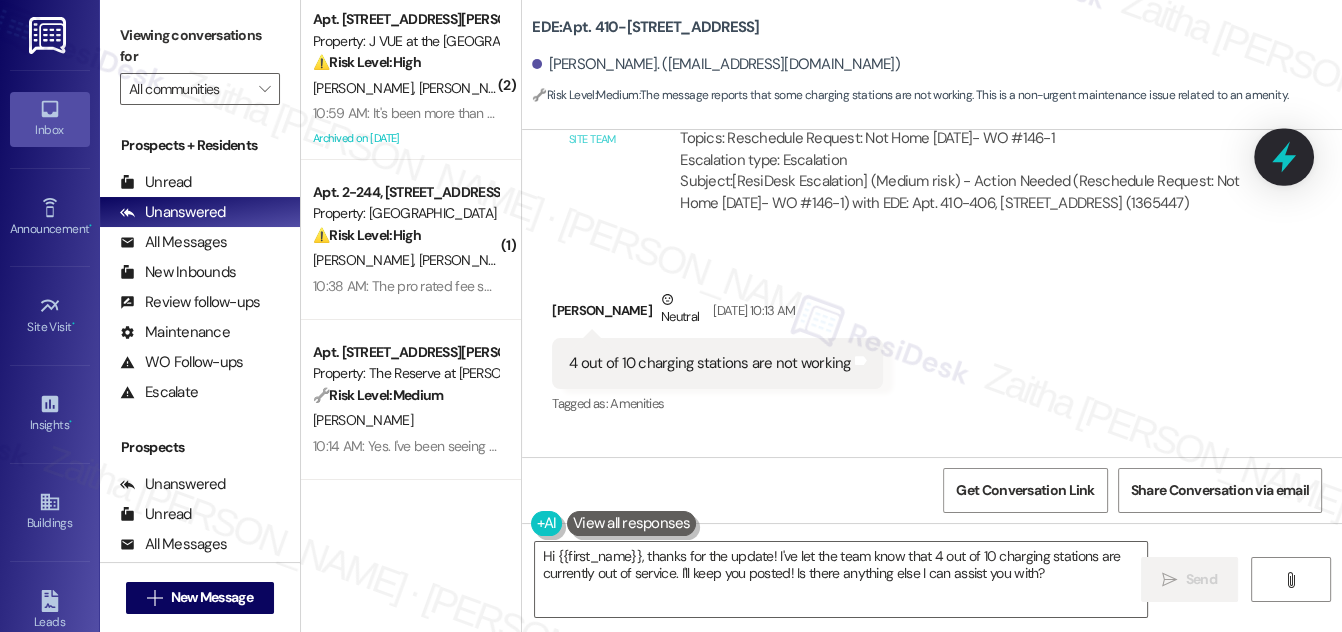 click 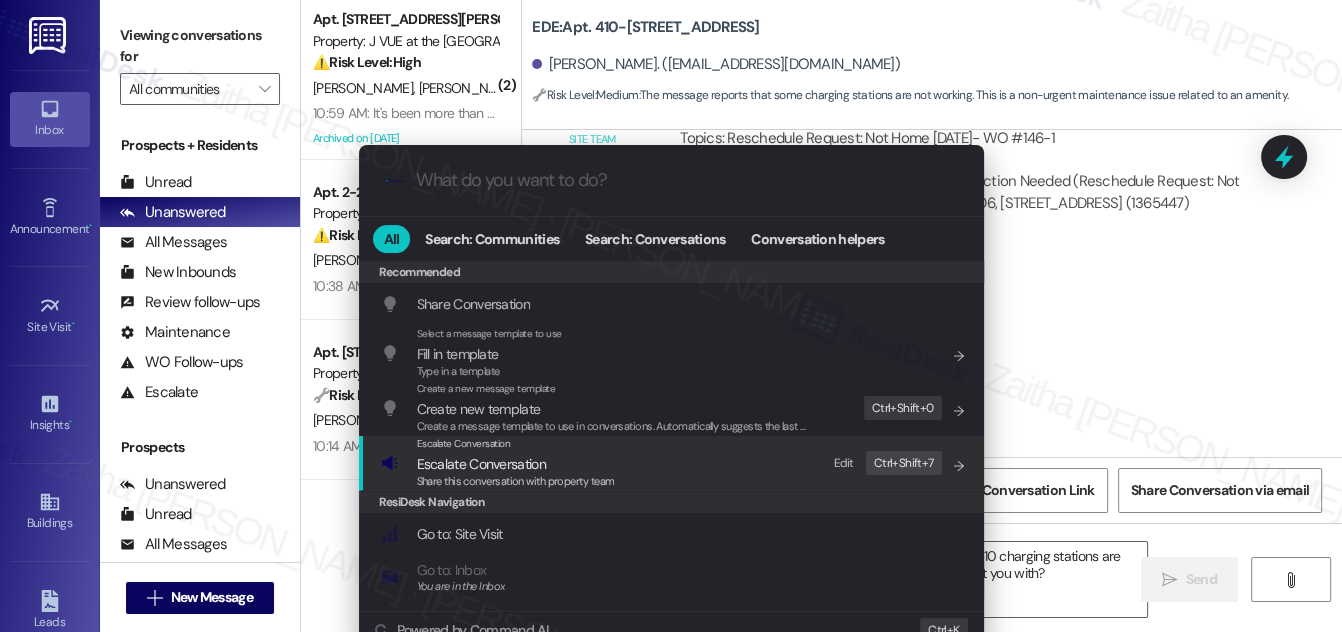 click on "Escalate Conversation" at bounding box center [481, 464] 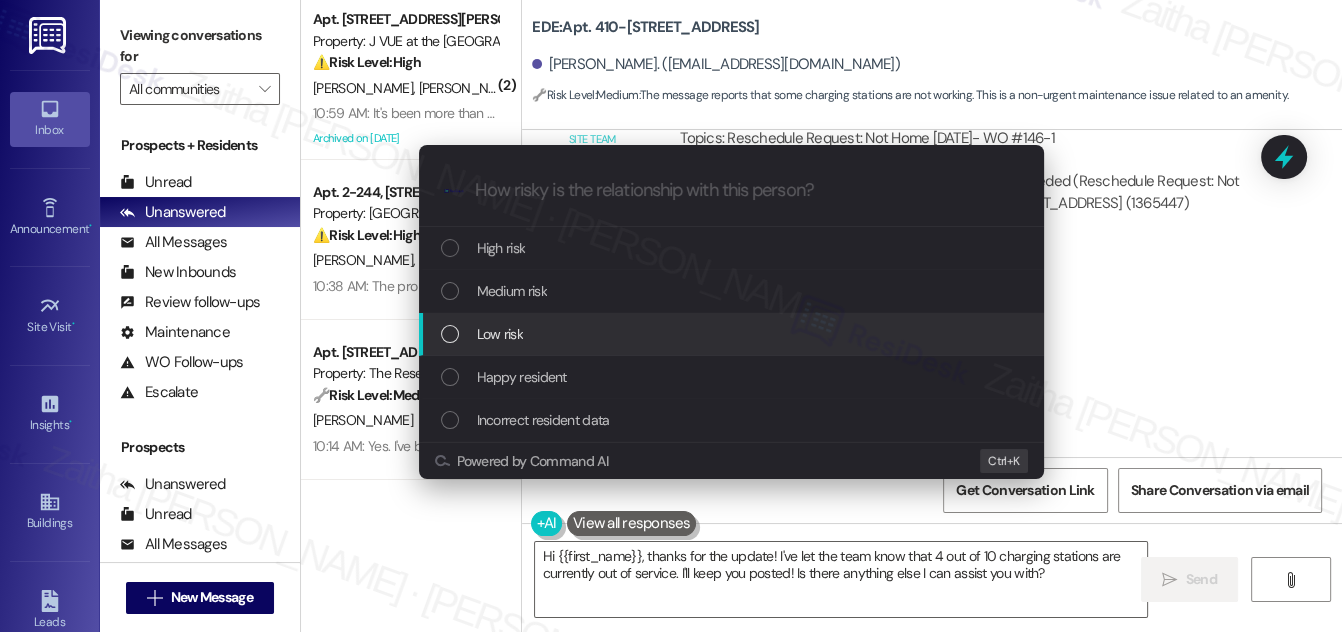 click on "Low risk" at bounding box center (733, 334) 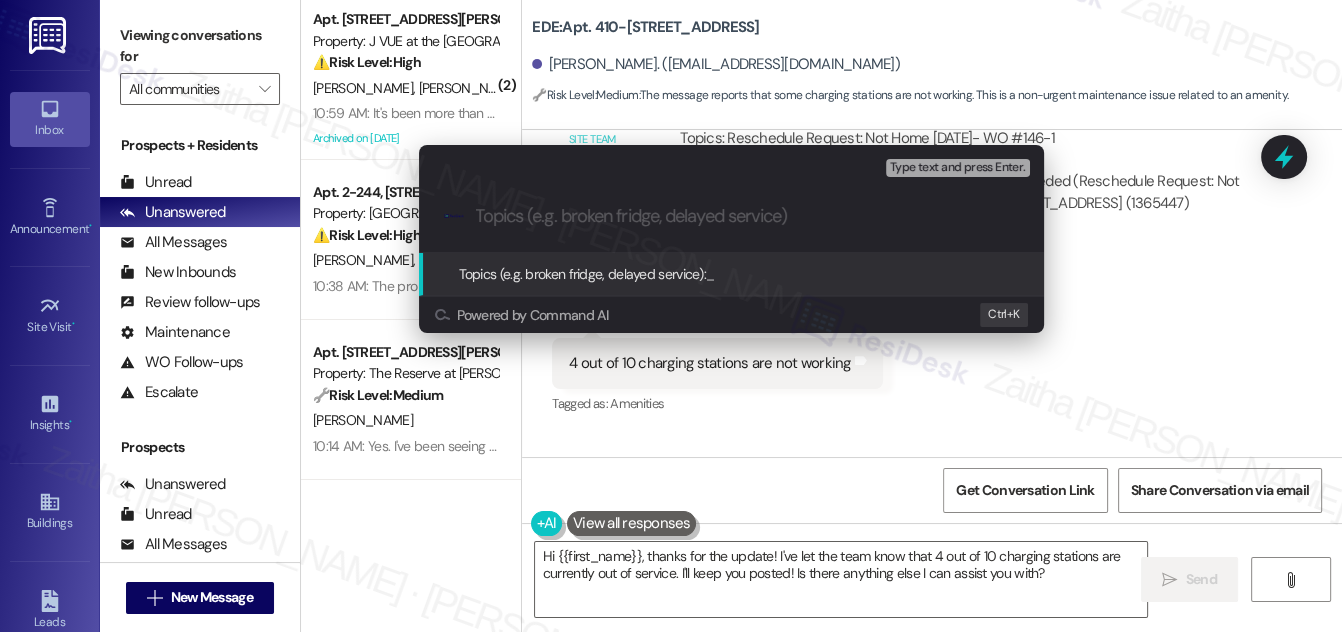 drag, startPoint x: 1226, startPoint y: 345, endPoint x: 1258, endPoint y: 272, distance: 79.70571 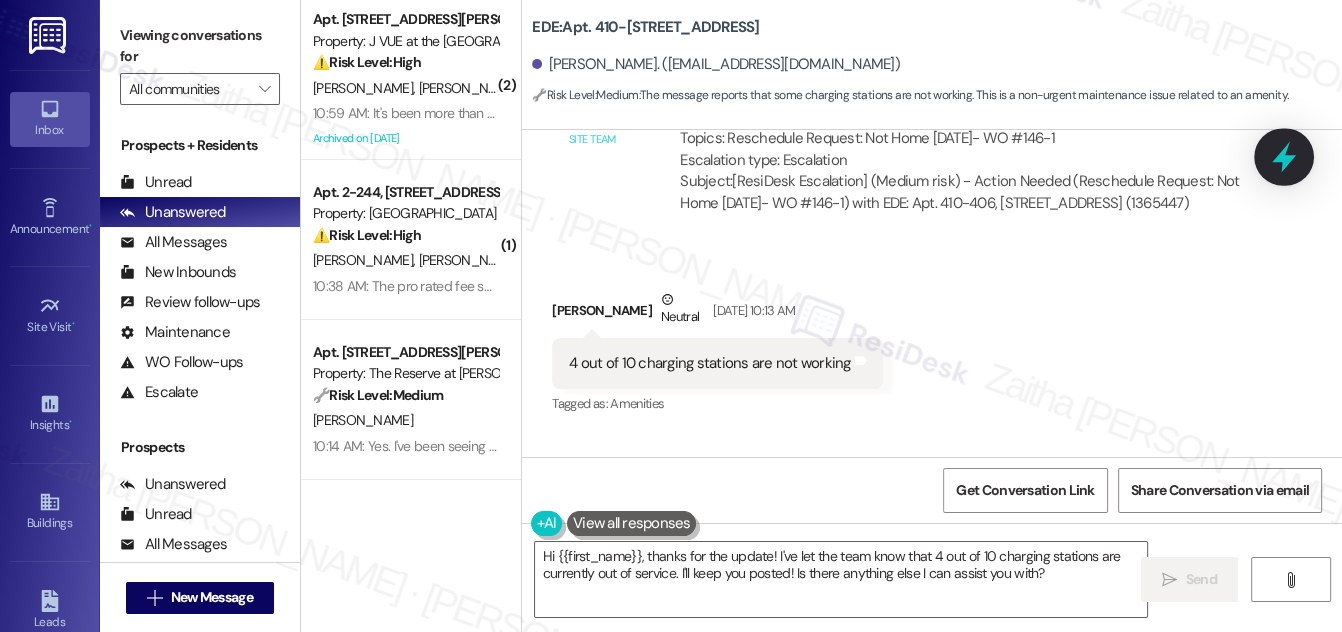 click 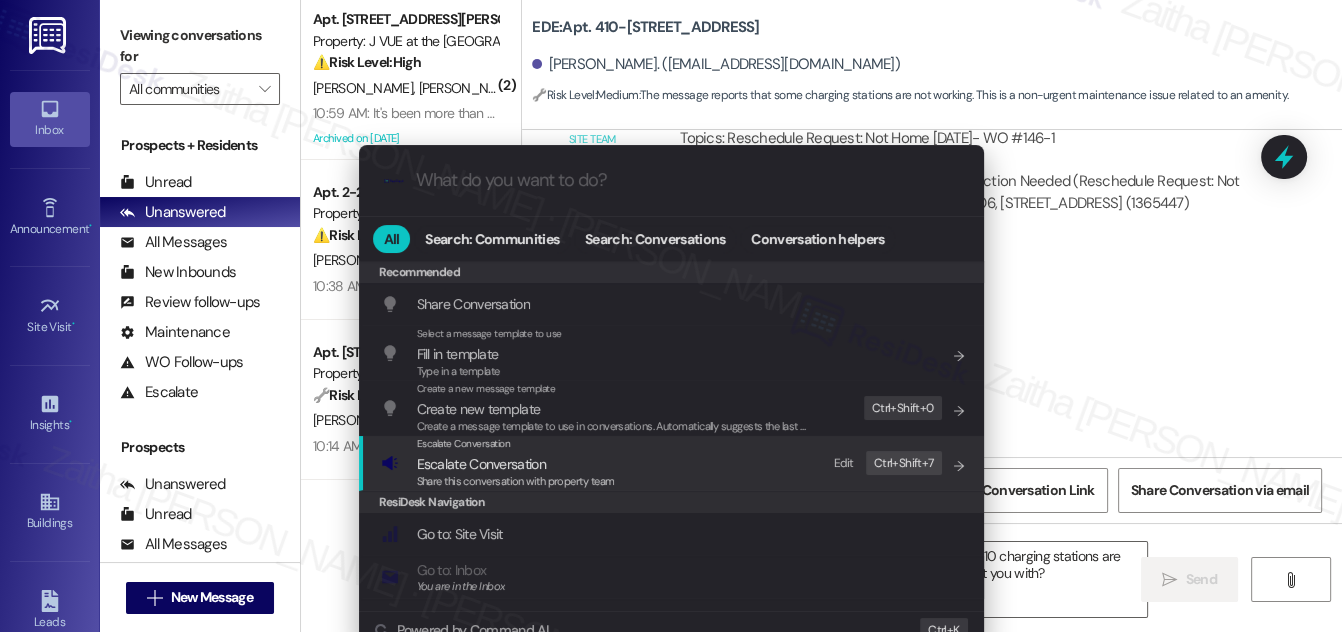 click on "Escalate Conversation" at bounding box center [481, 464] 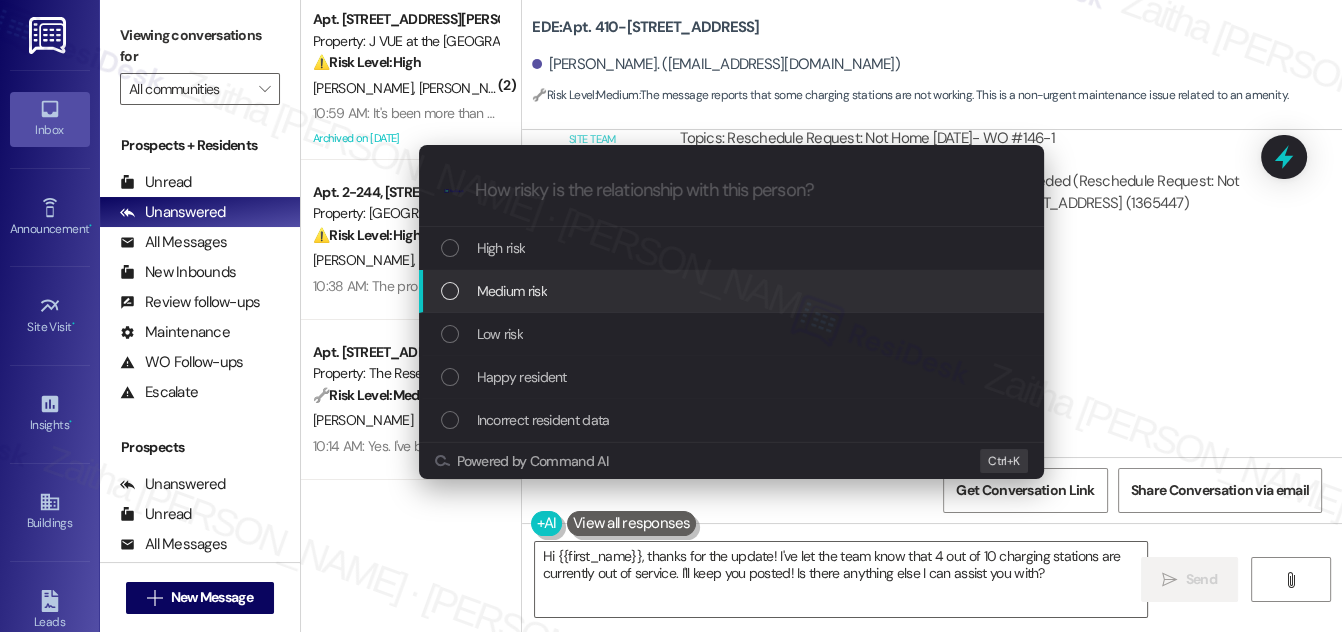 click on "Medium risk" at bounding box center (512, 291) 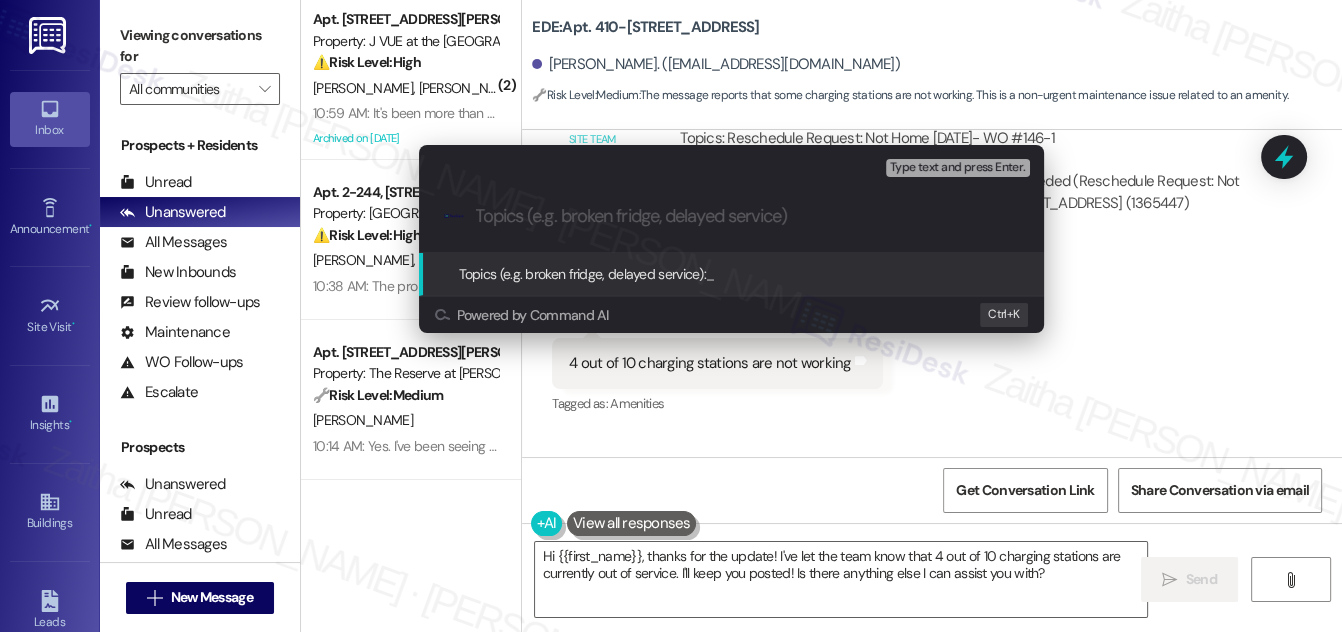 paste on "Charging Station Outage – 4 of 10 Not Working" 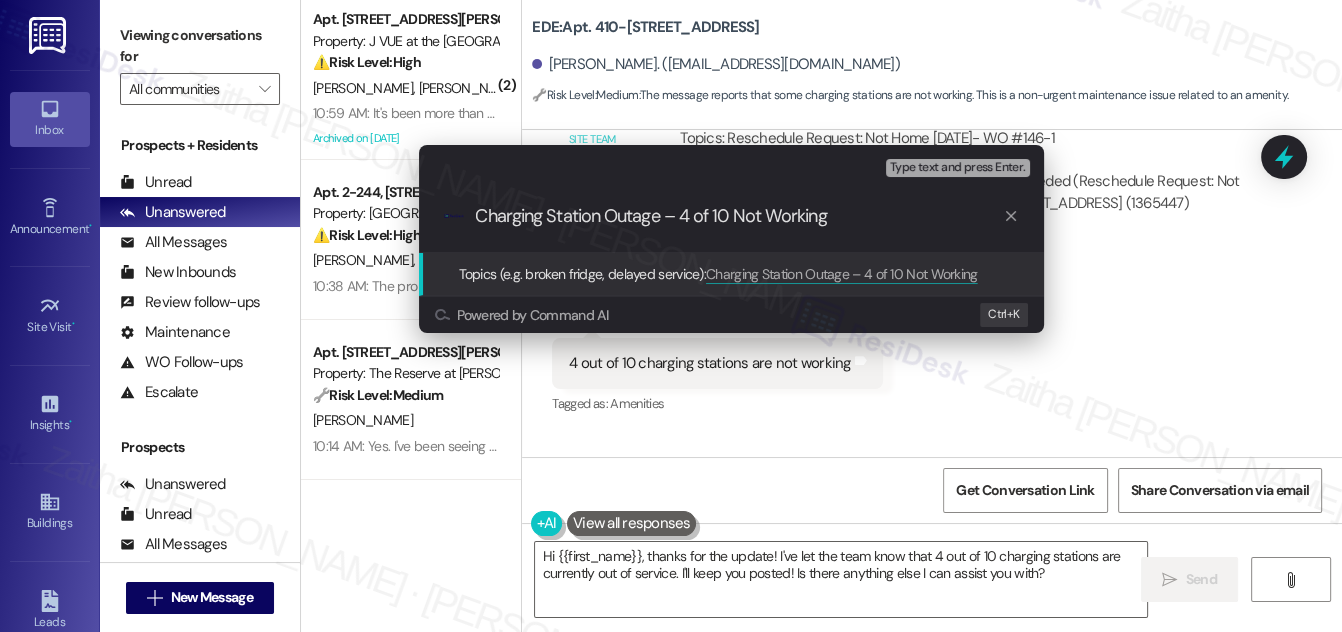 type 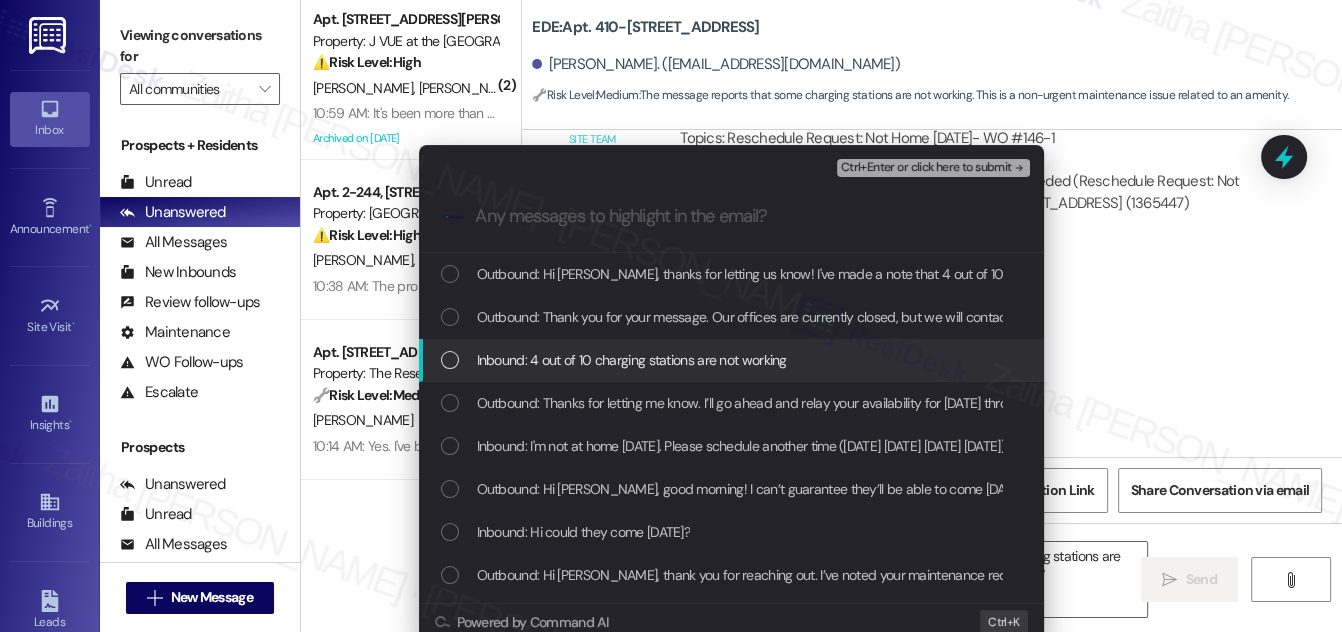 click at bounding box center [450, 360] 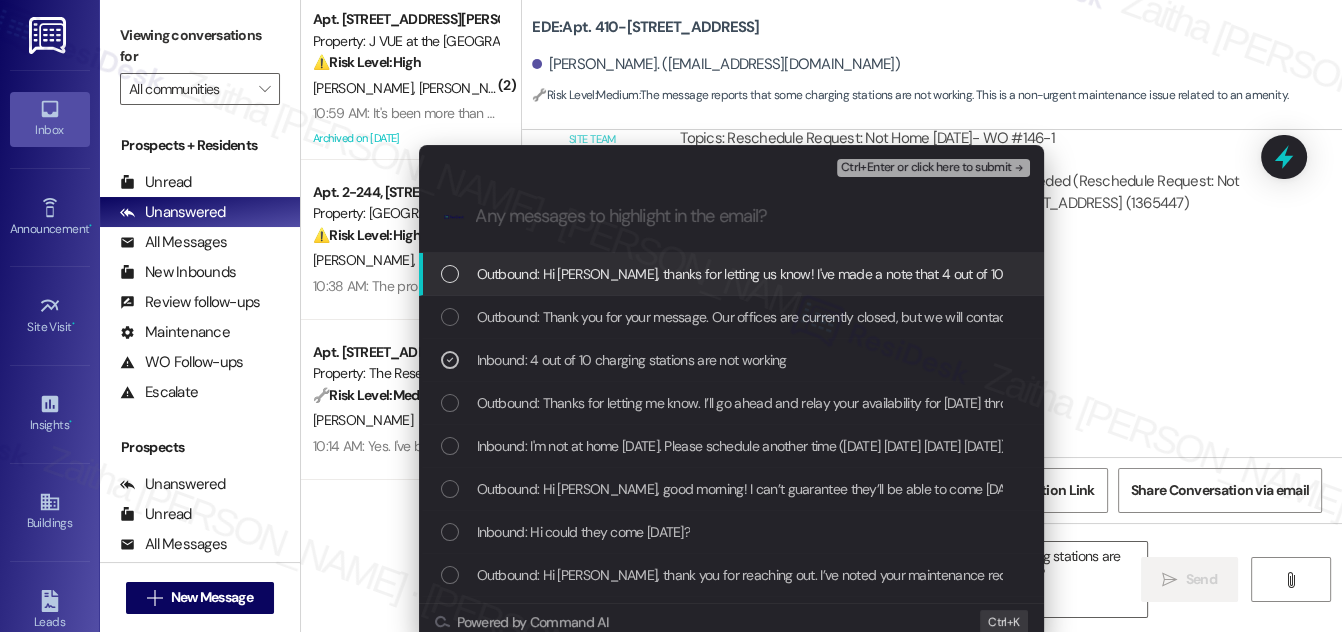 drag, startPoint x: 928, startPoint y: 162, endPoint x: 944, endPoint y: 220, distance: 60.166435 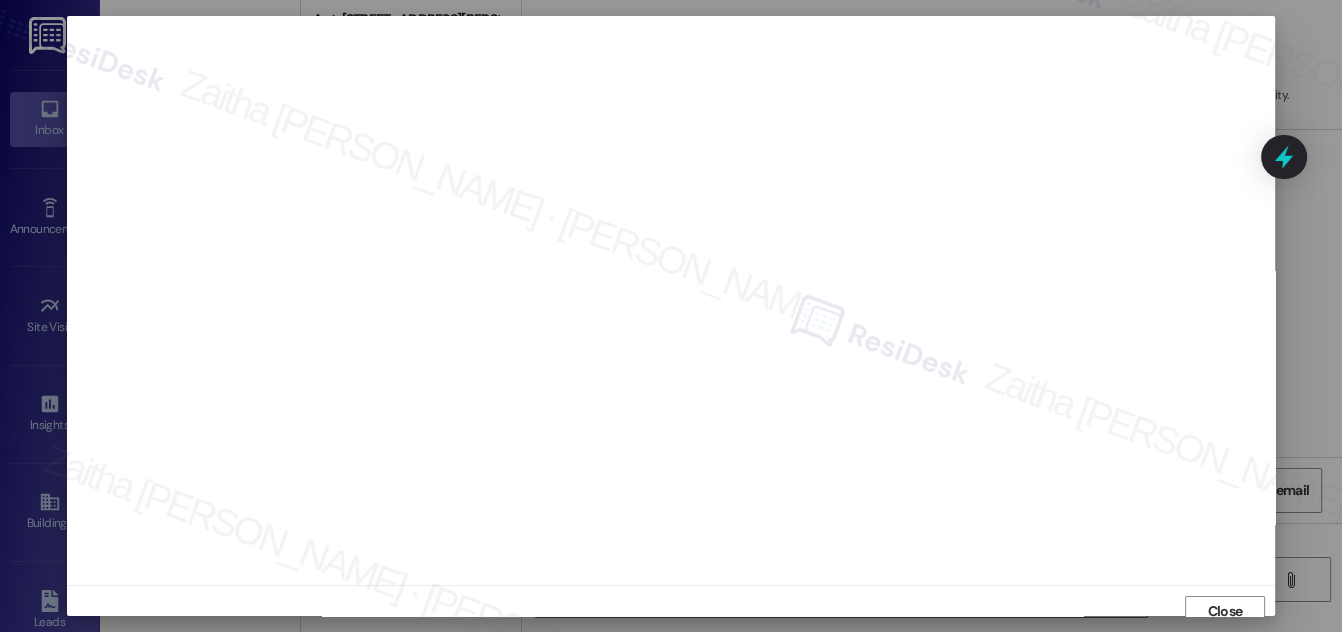 scroll, scrollTop: 11, scrollLeft: 0, axis: vertical 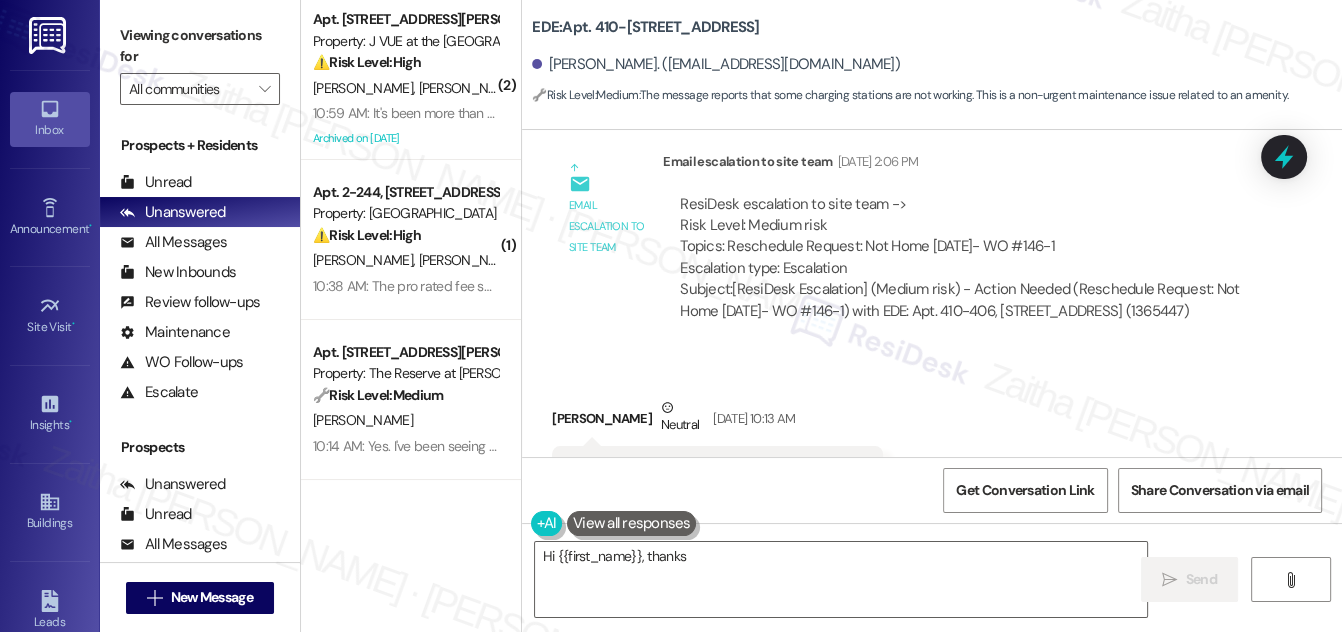 type on "Hi {{first_name}}, thanks for" 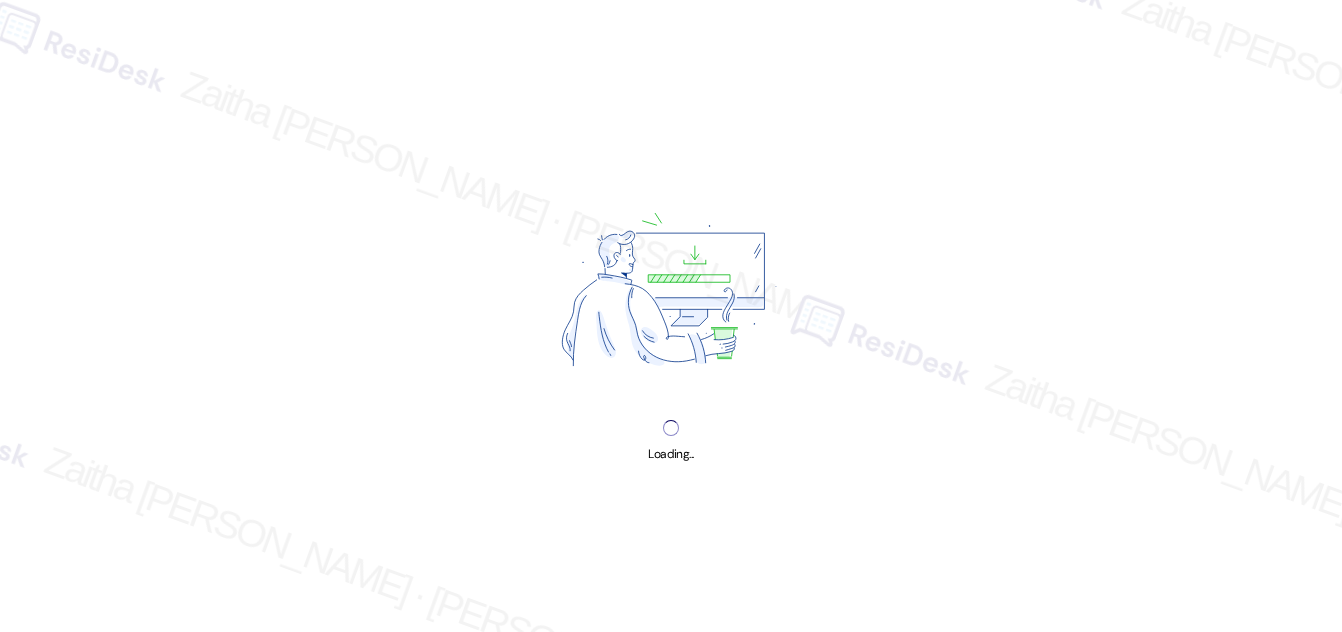 scroll, scrollTop: 0, scrollLeft: 0, axis: both 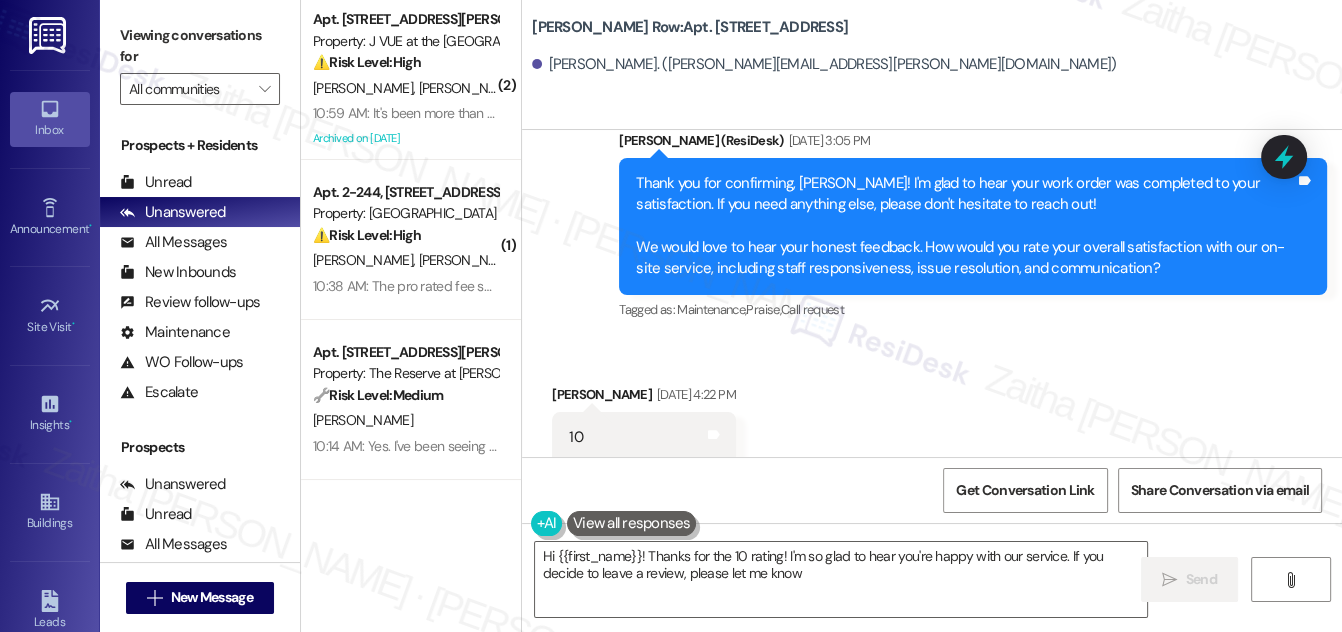 type on "Hi {{first_name}}! Thanks for the 10 rating! I'm so glad to hear you're happy with our service. If you decide to leave a review, please let me know!" 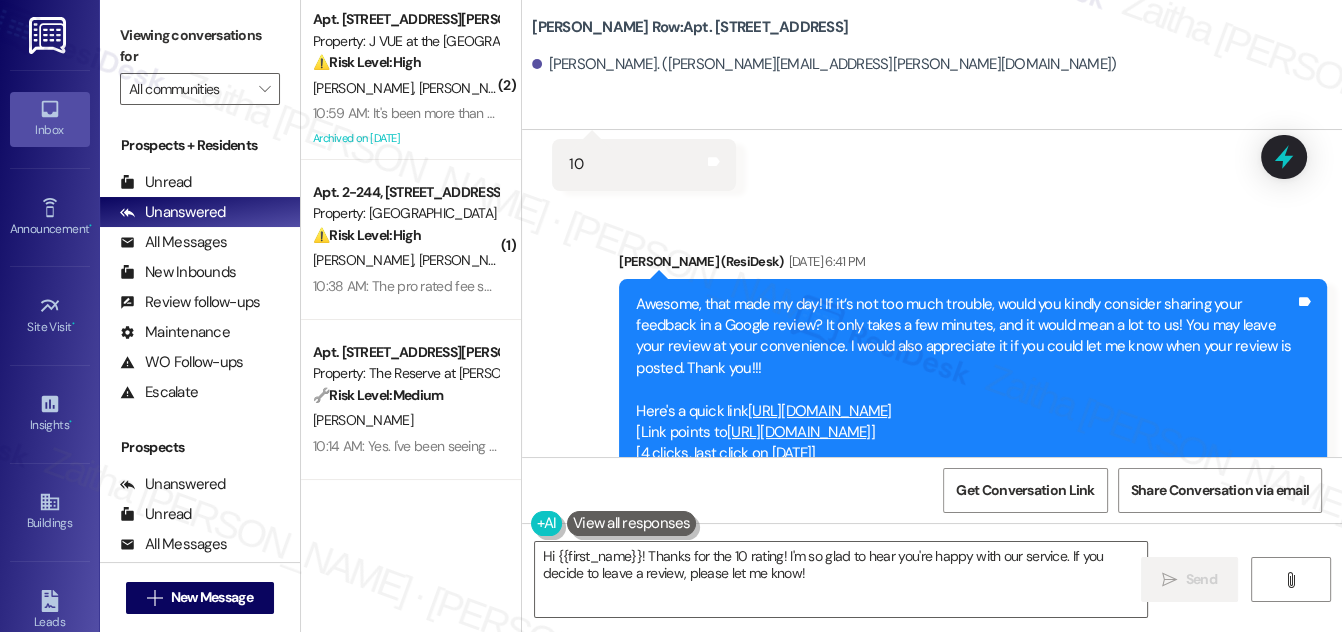 scroll, scrollTop: 3760, scrollLeft: 0, axis: vertical 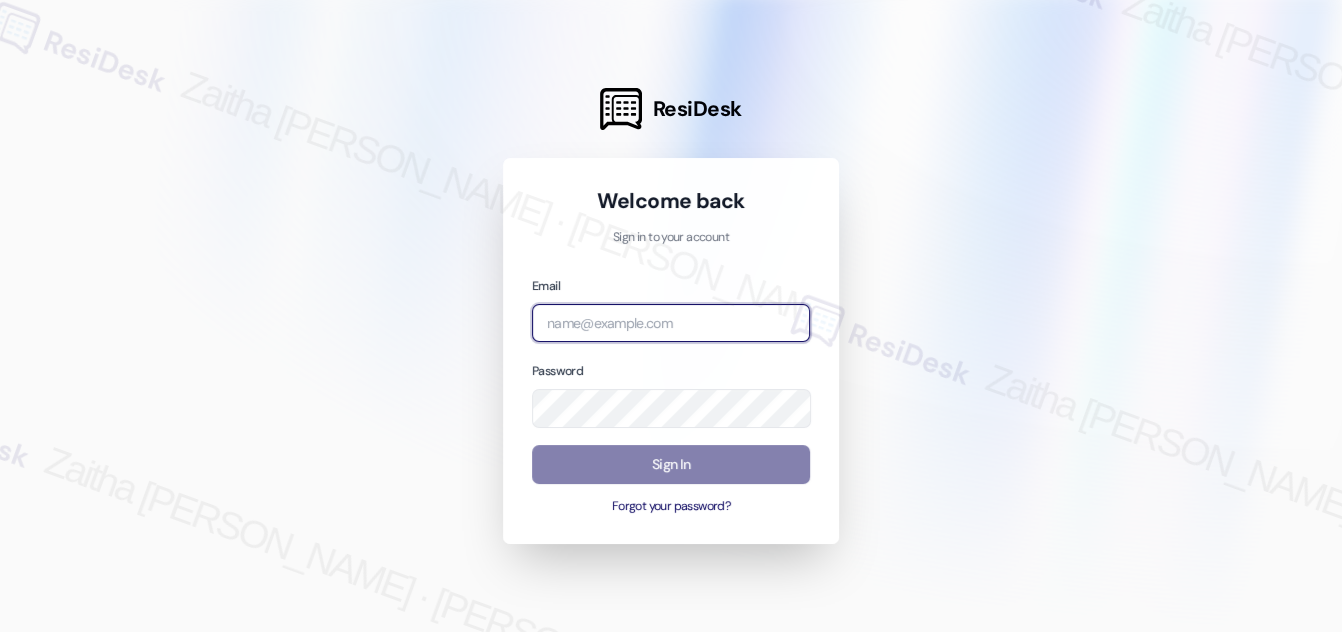 click at bounding box center (671, 323) 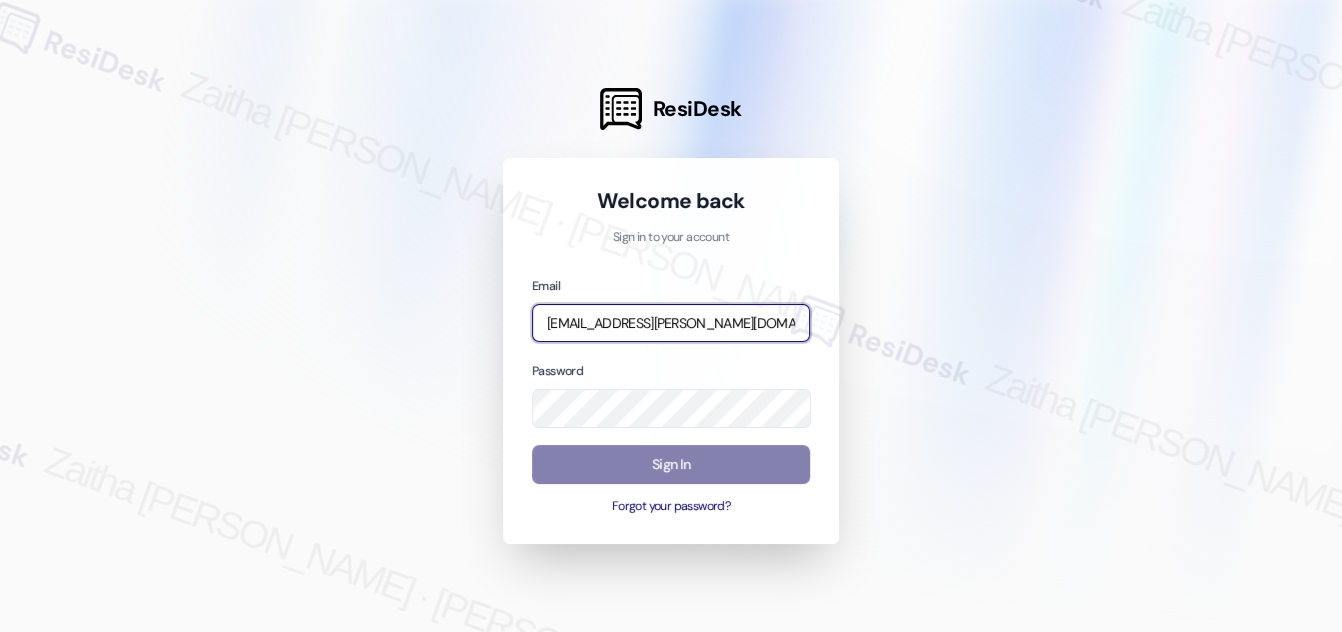type on "[EMAIL_ADDRESS][PERSON_NAME][DOMAIN_NAME]" 